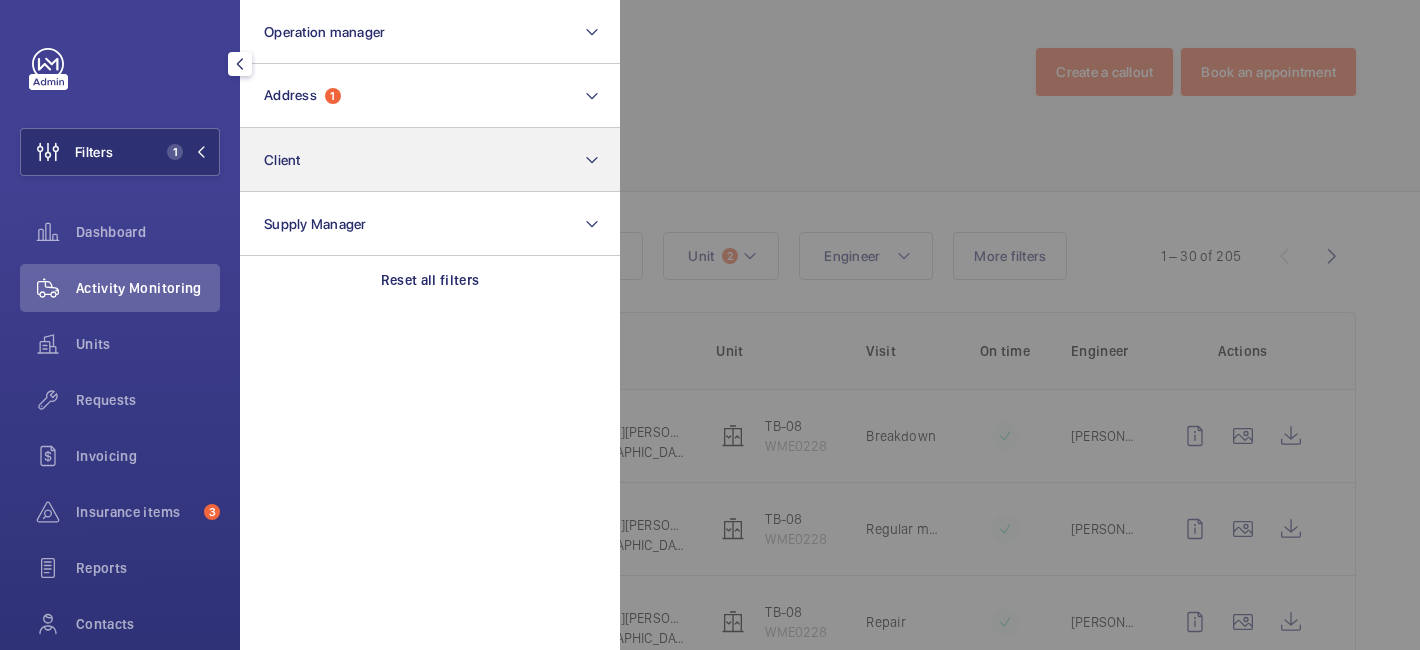 scroll, scrollTop: 0, scrollLeft: 0, axis: both 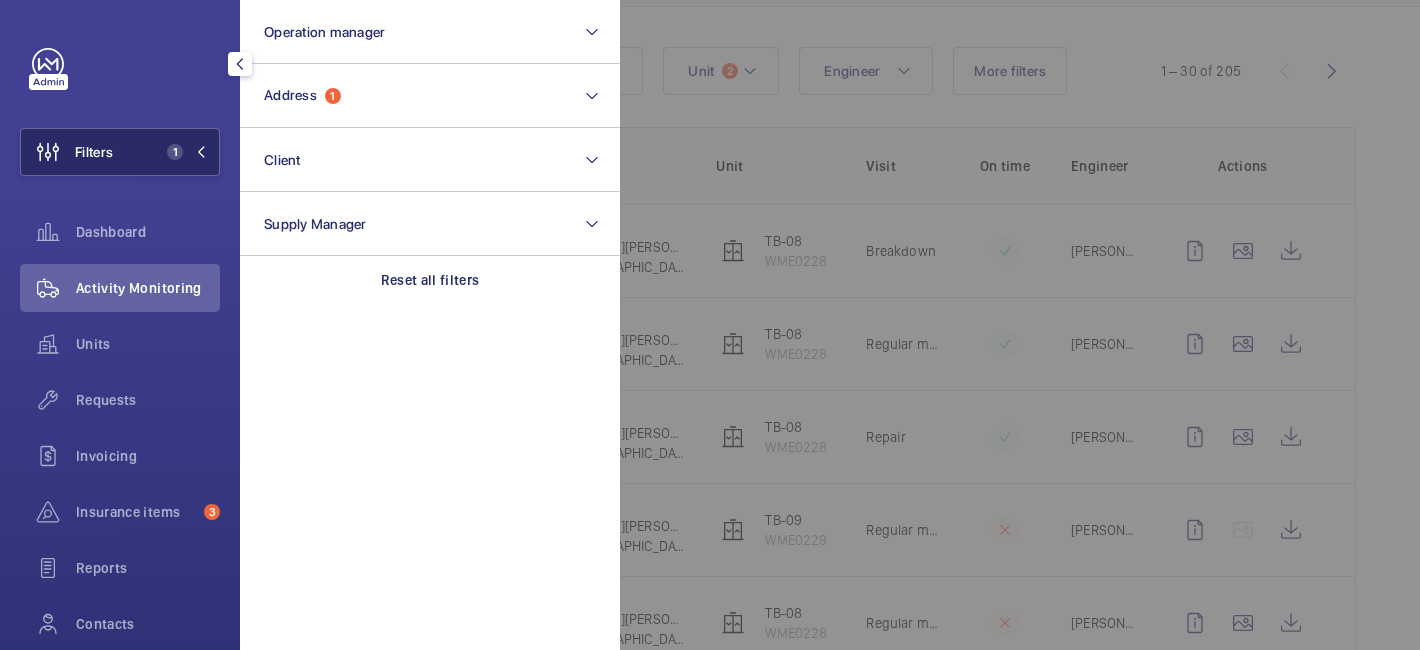 click on "Filters 1" 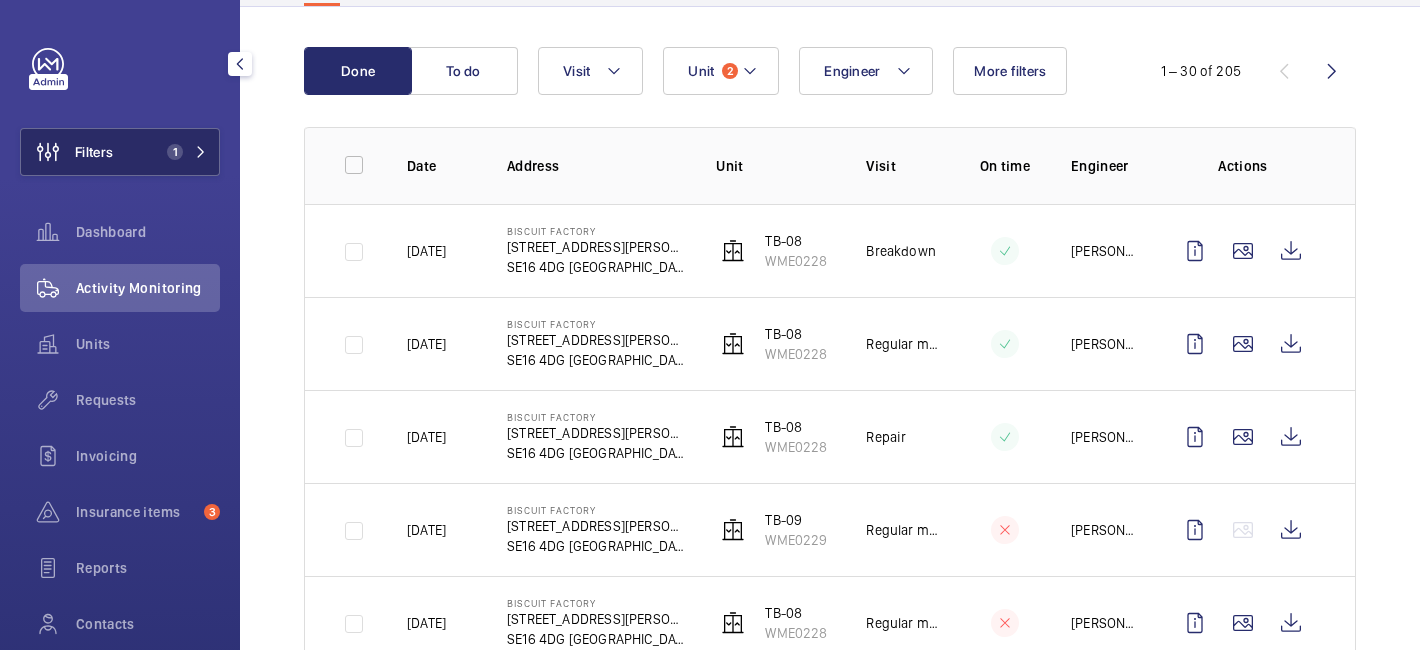 click on "1" 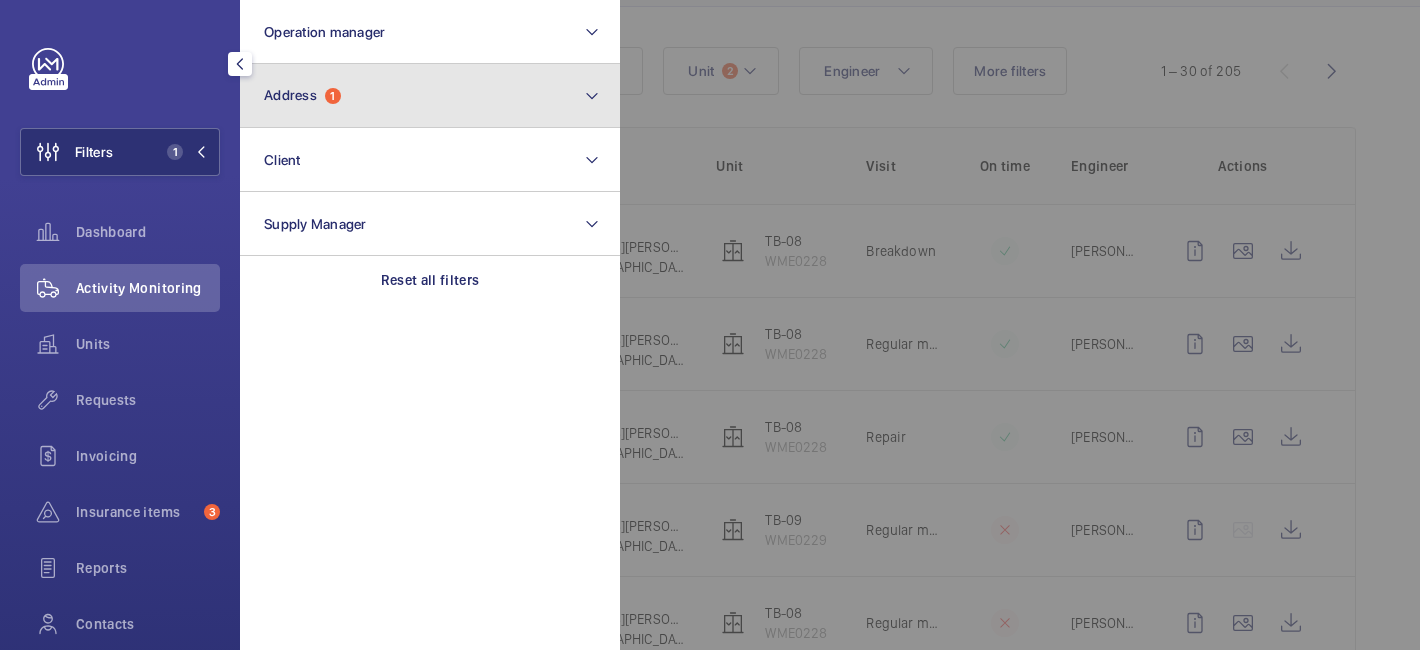 click on "Address  1" 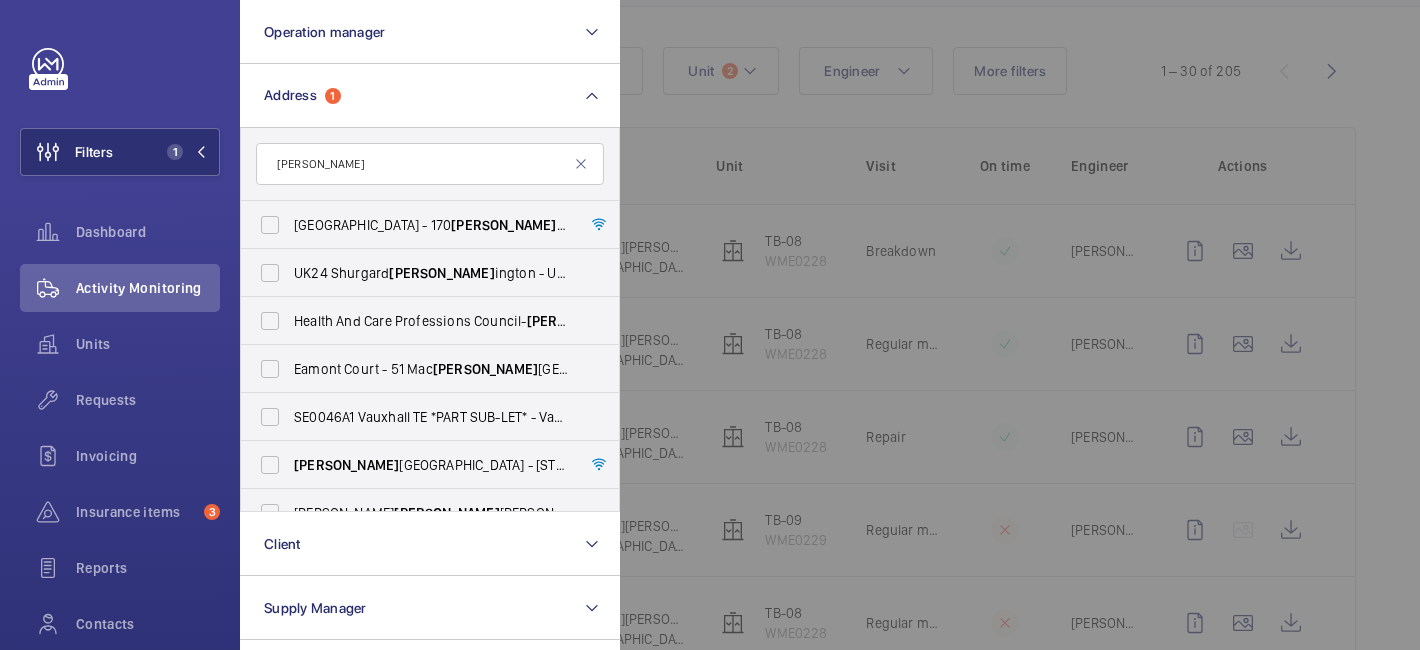 type on "kenn" 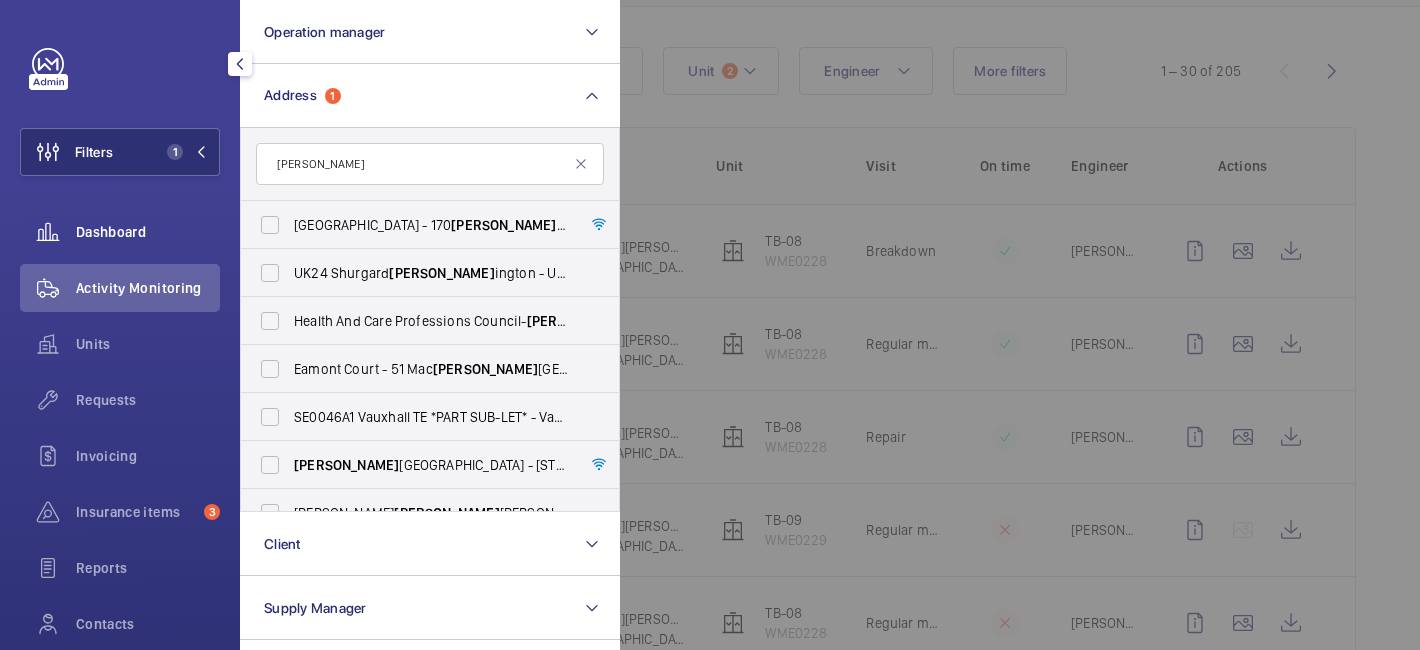 click on "Dashboard" 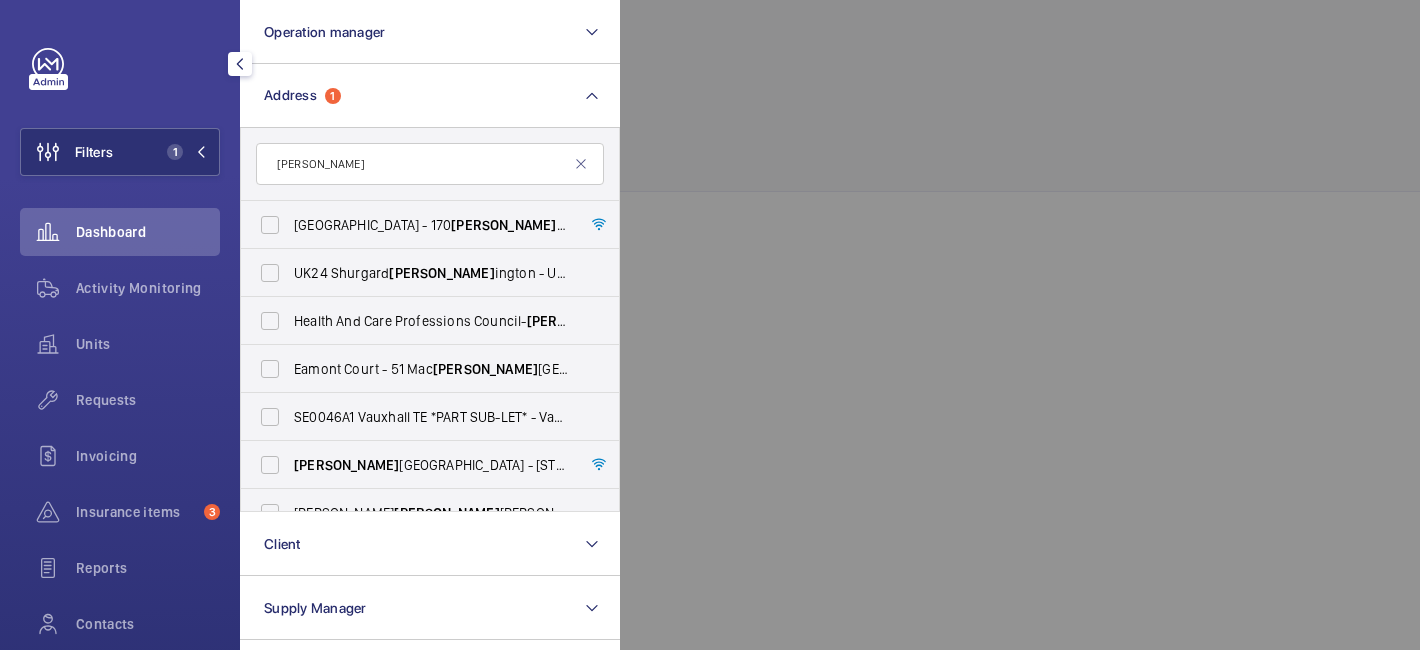 scroll, scrollTop: 0, scrollLeft: 0, axis: both 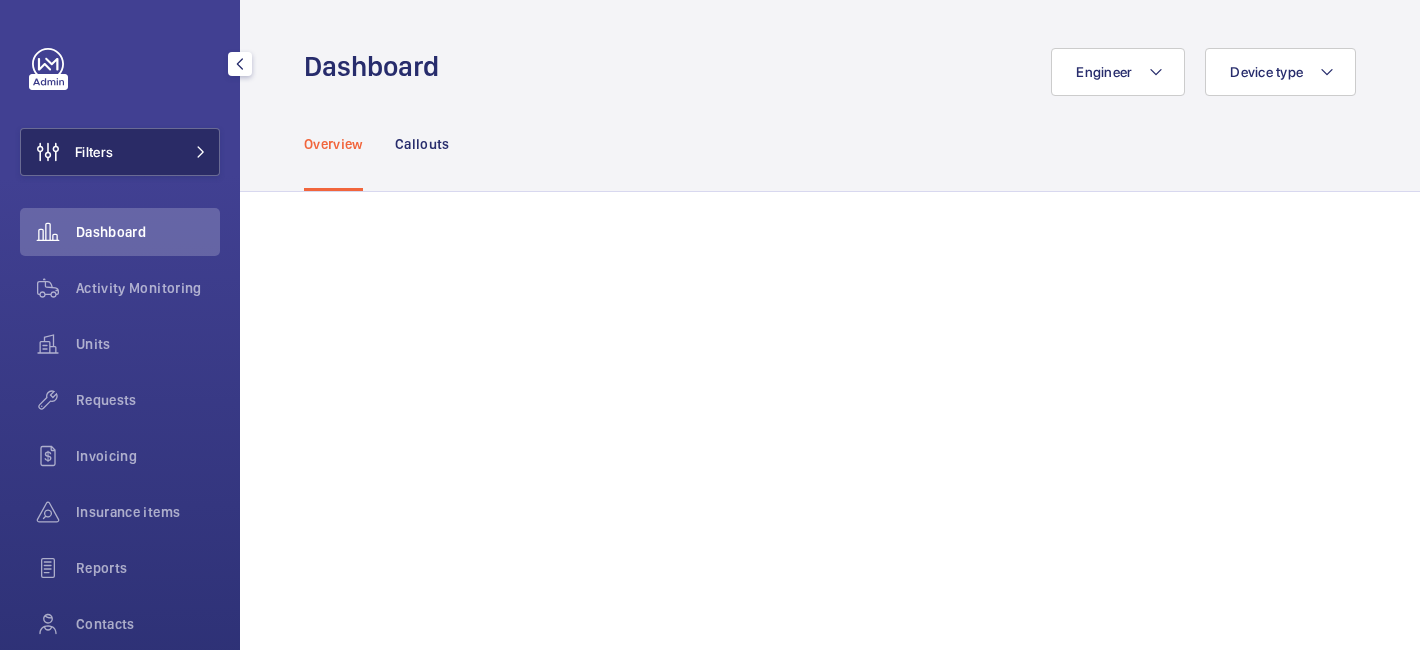 click on "Filters" 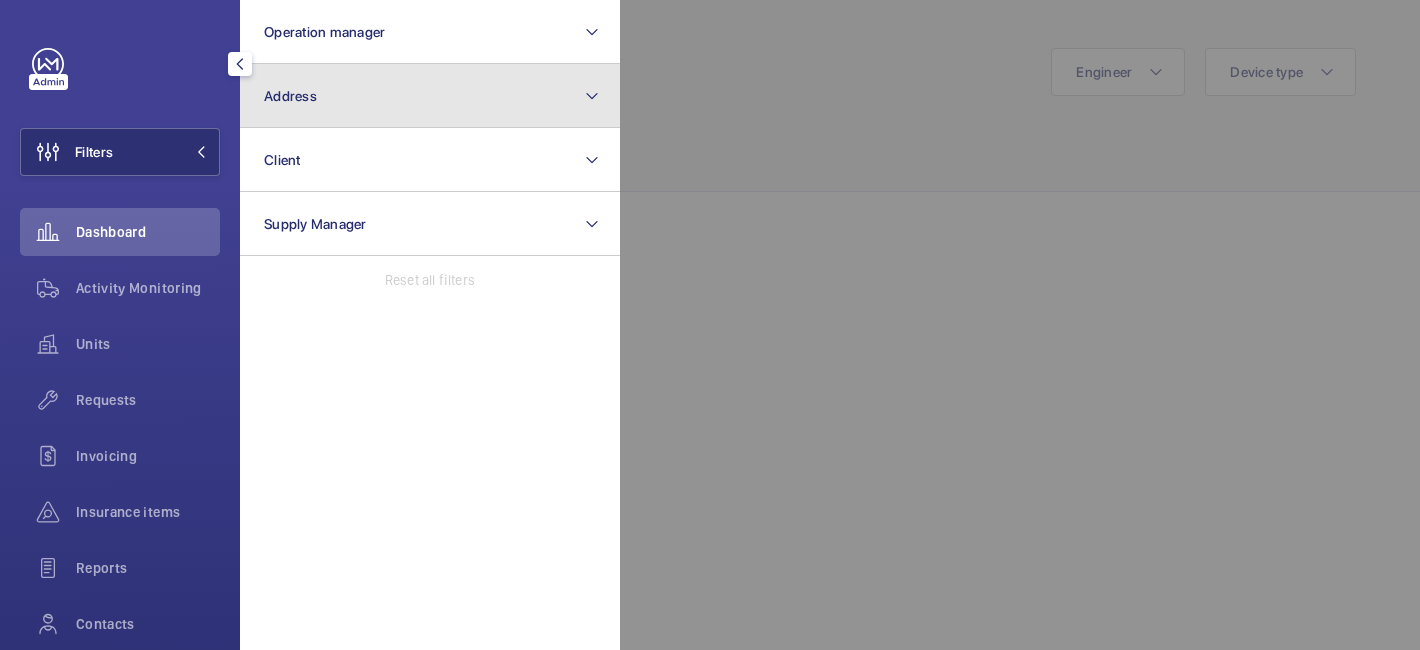 click on "Address" 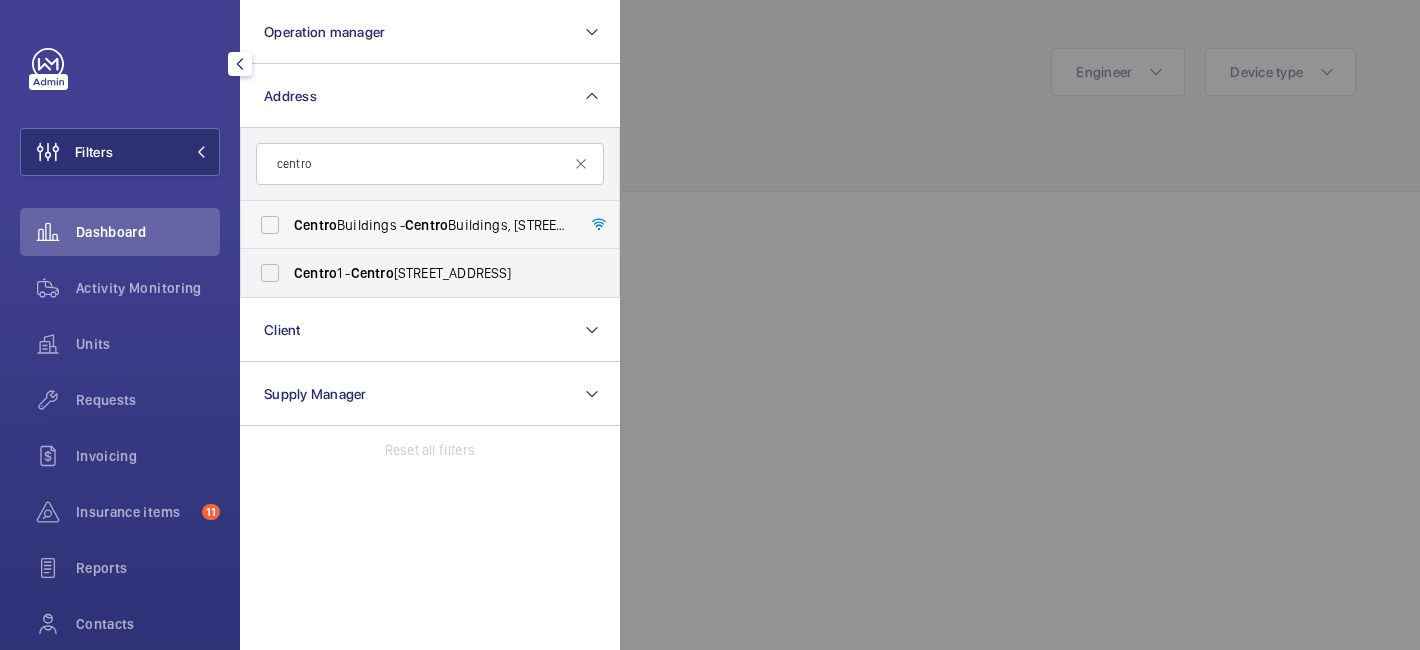 type on "centro" 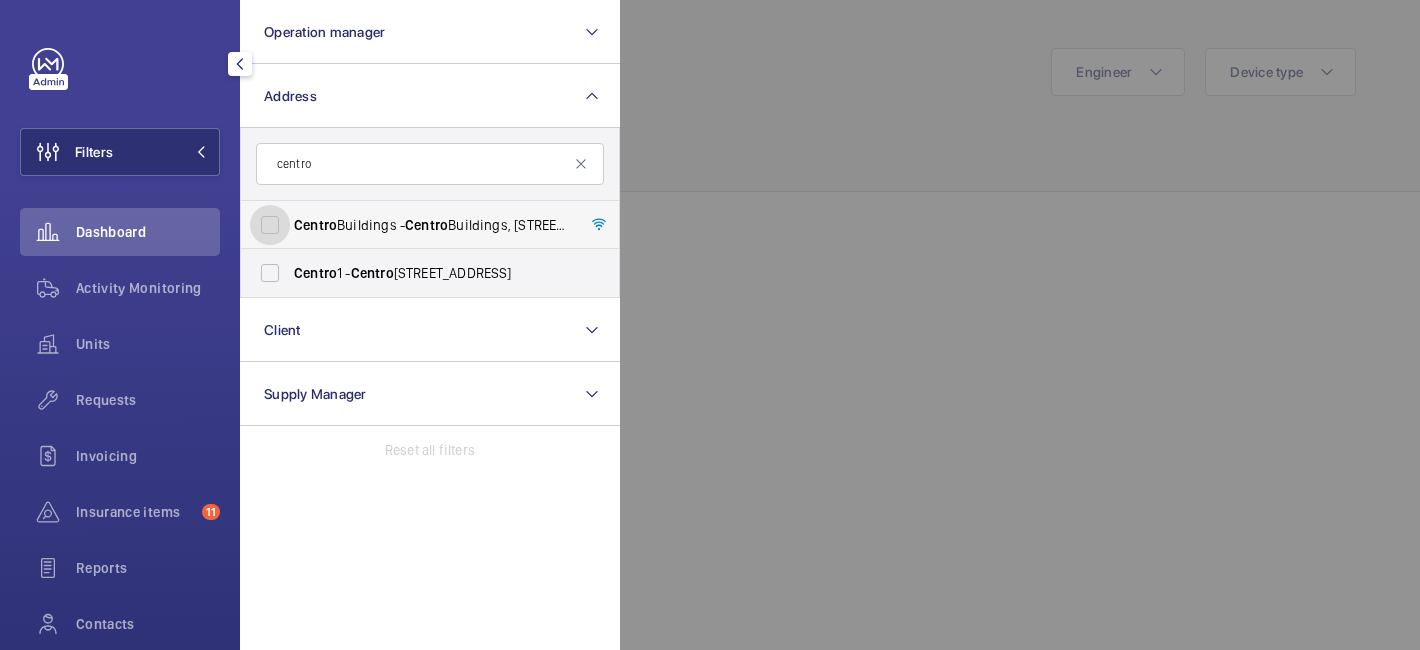 click on "[GEOGRAPHIC_DATA] -  [GEOGRAPHIC_DATA], [STREET_ADDRESS][PERSON_NAME]" at bounding box center [270, 225] 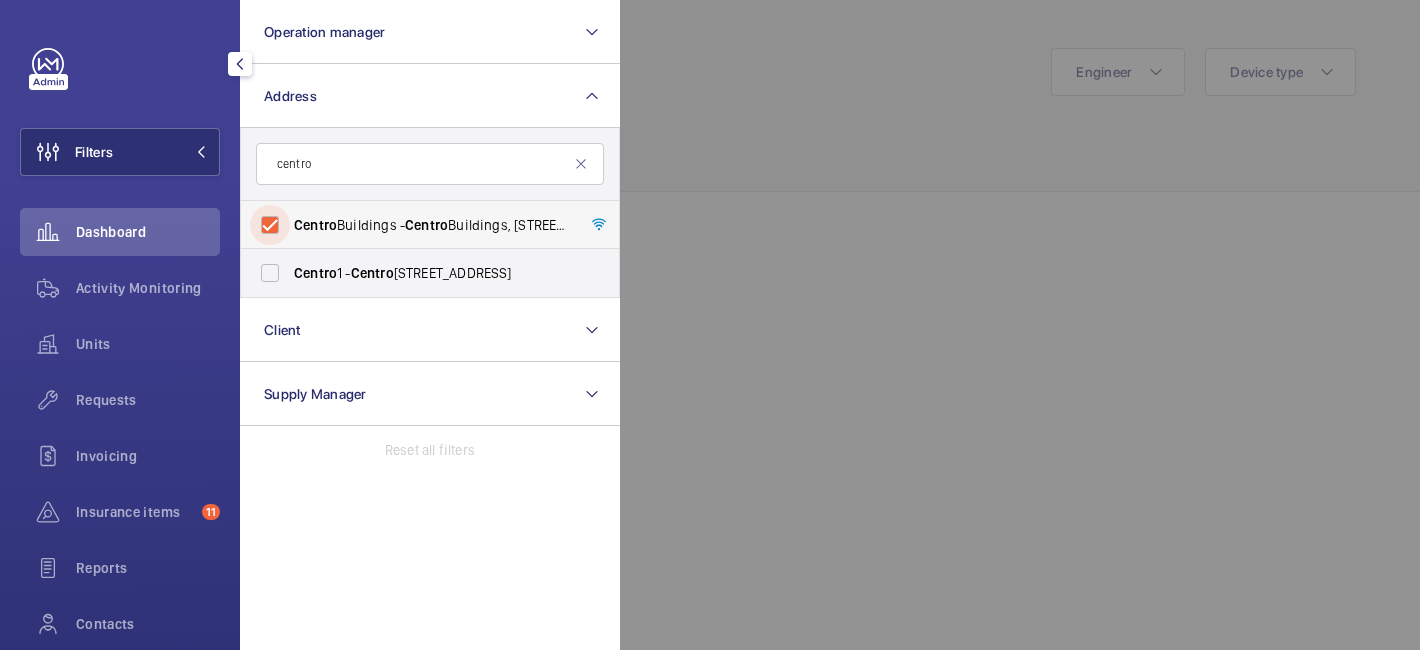 checkbox on "true" 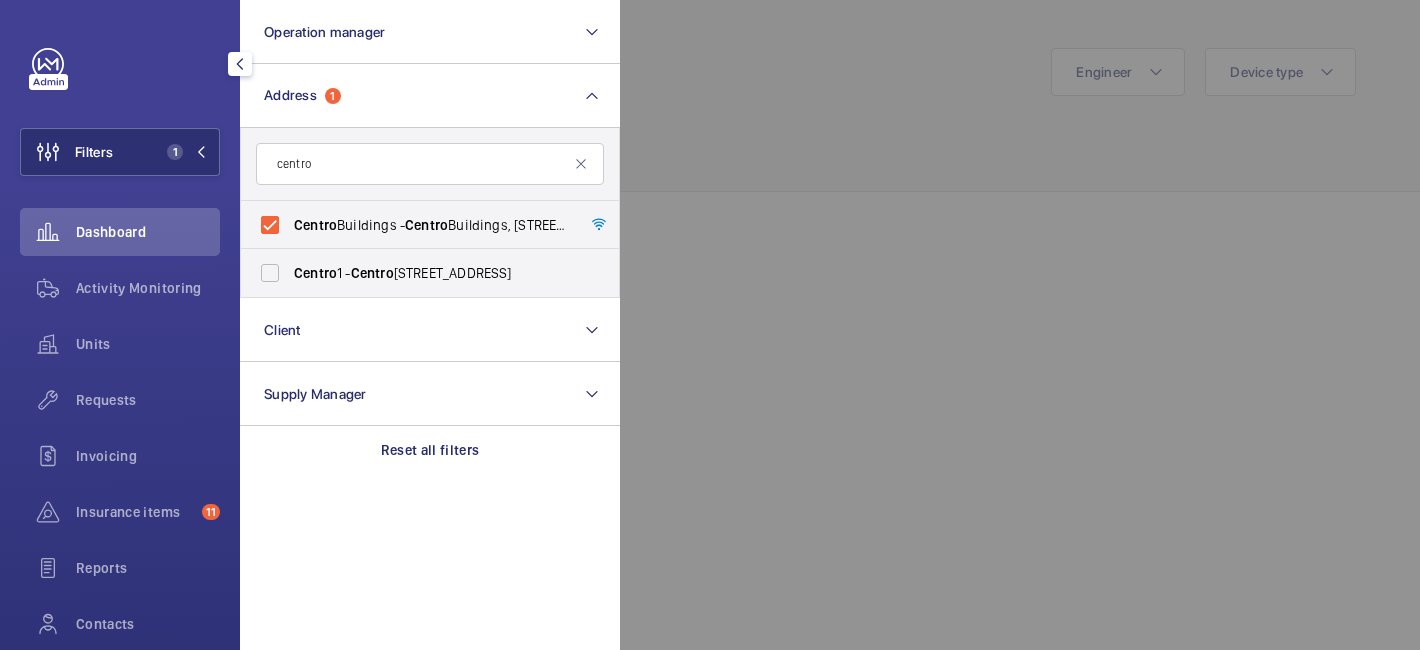 click 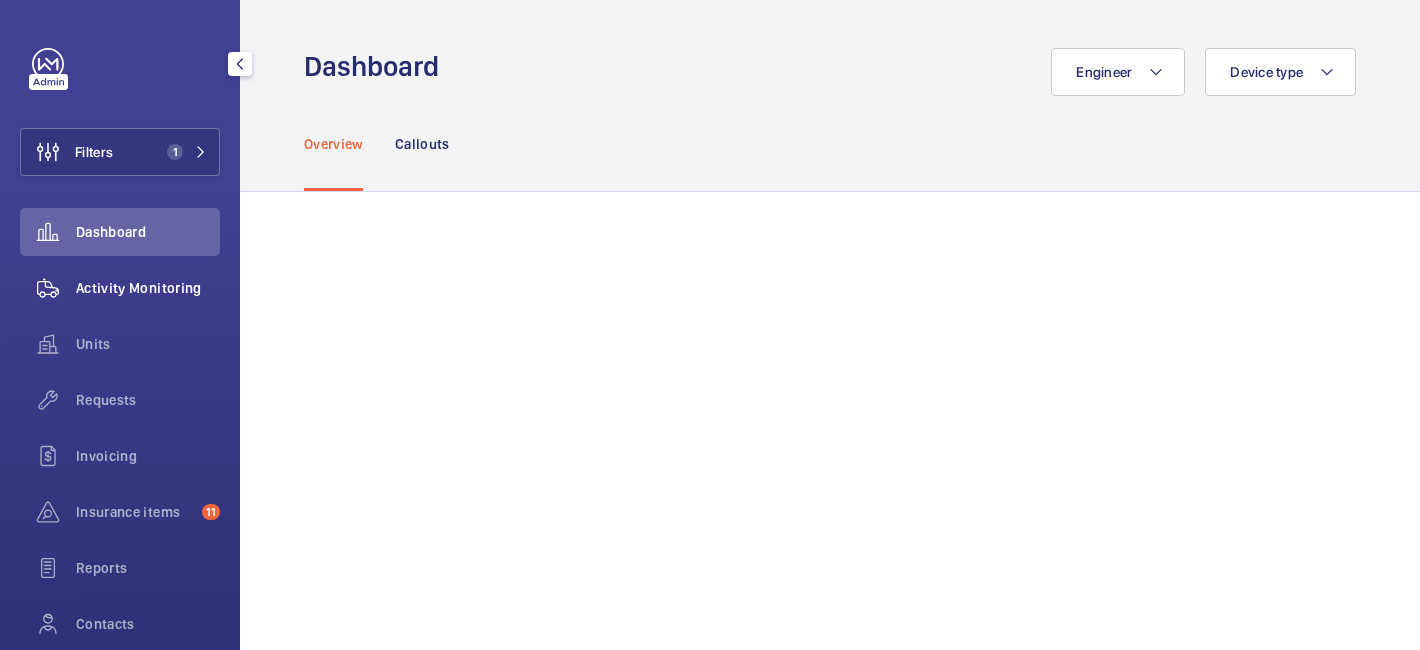 click on "Activity Monitoring" 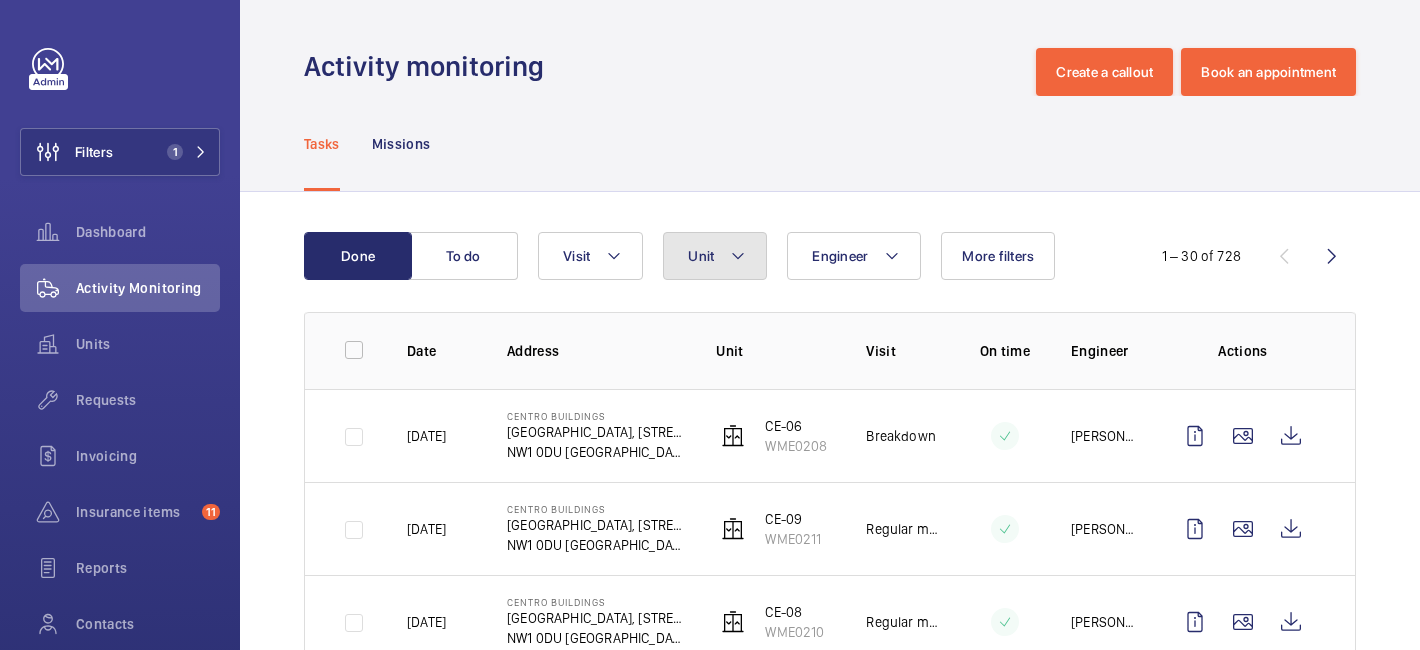 click on "Unit" 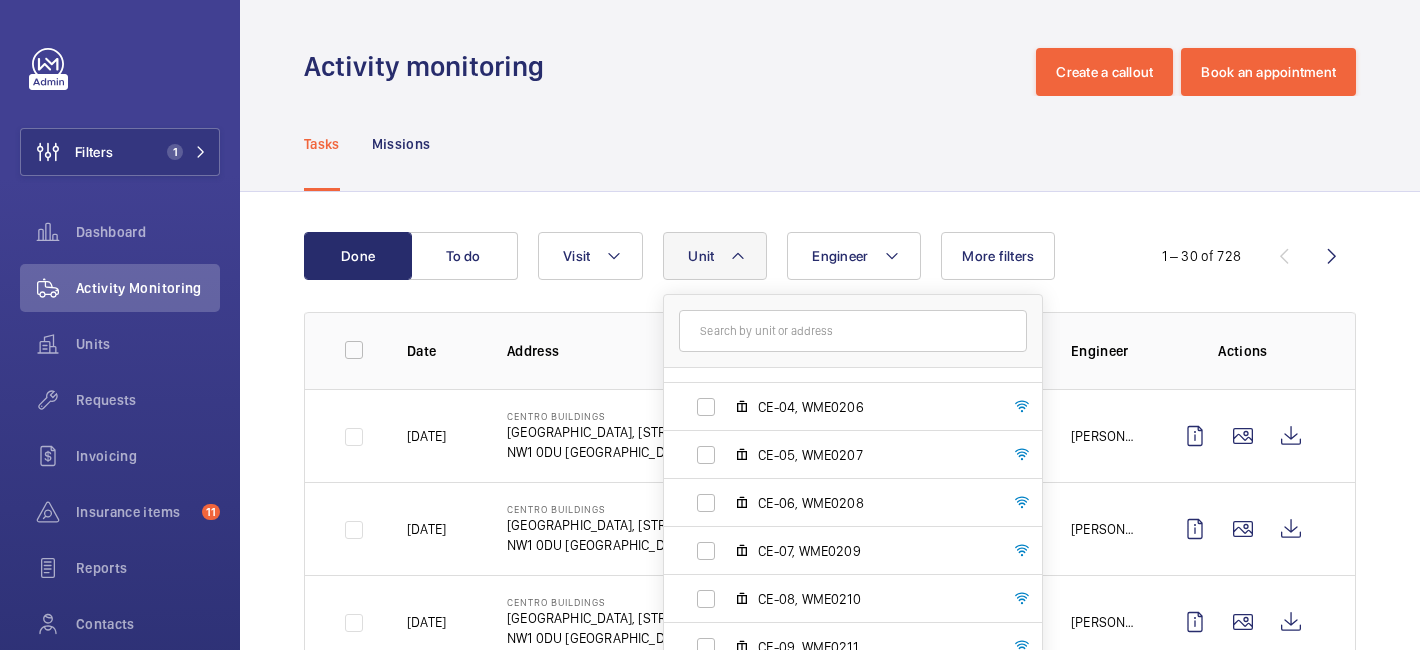scroll, scrollTop: 266, scrollLeft: 0, axis: vertical 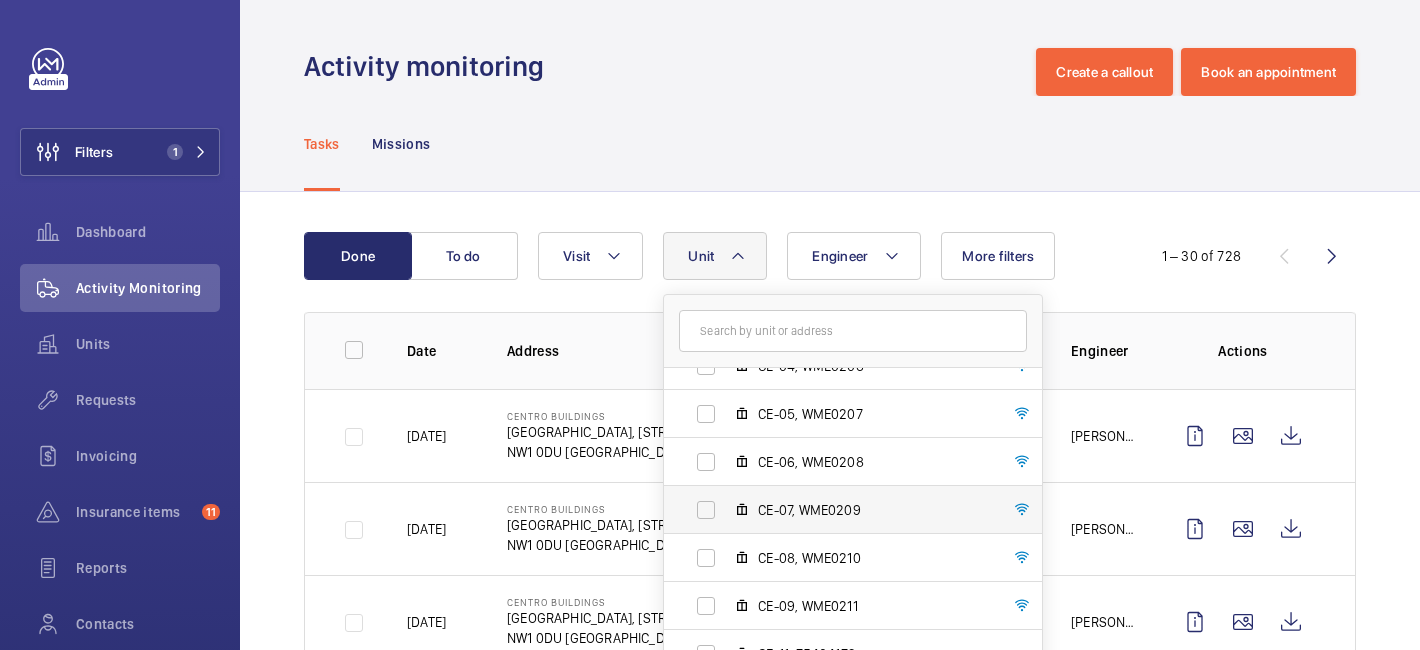 click on "CE-07, WME0209" at bounding box center [874, 510] 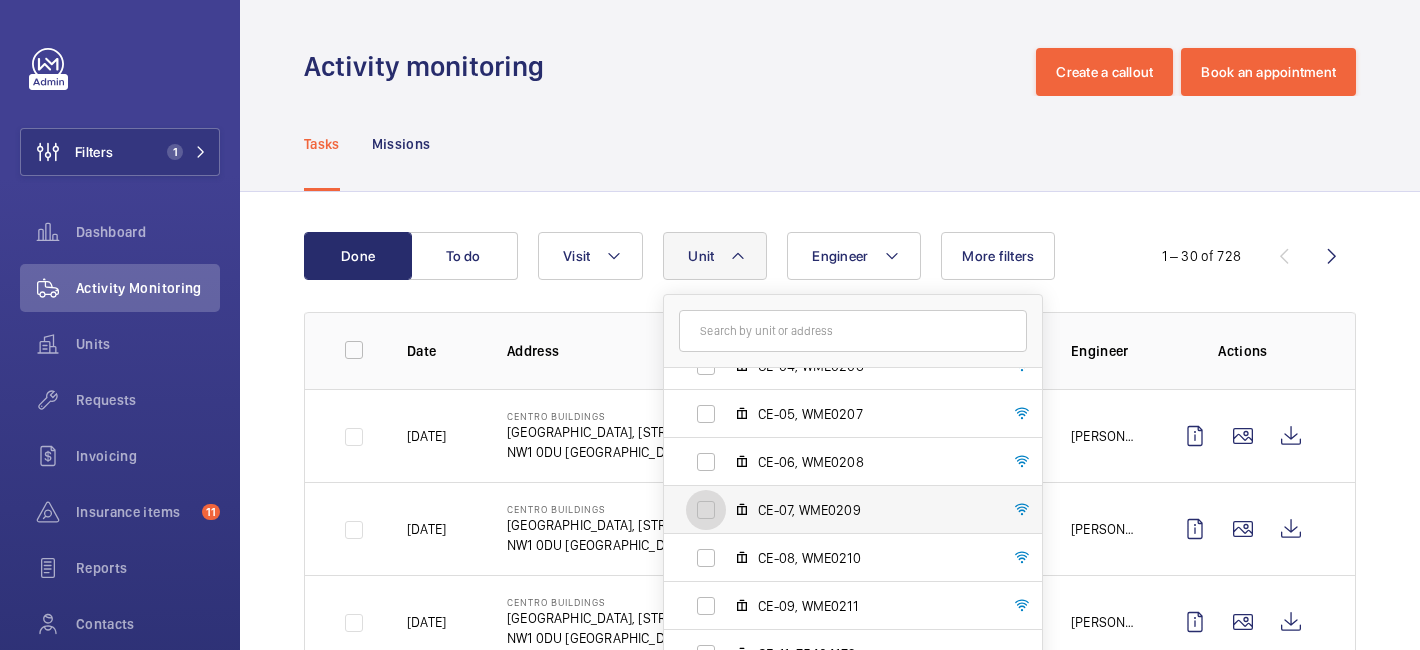 click on "CE-07, WME0209" at bounding box center (706, 510) 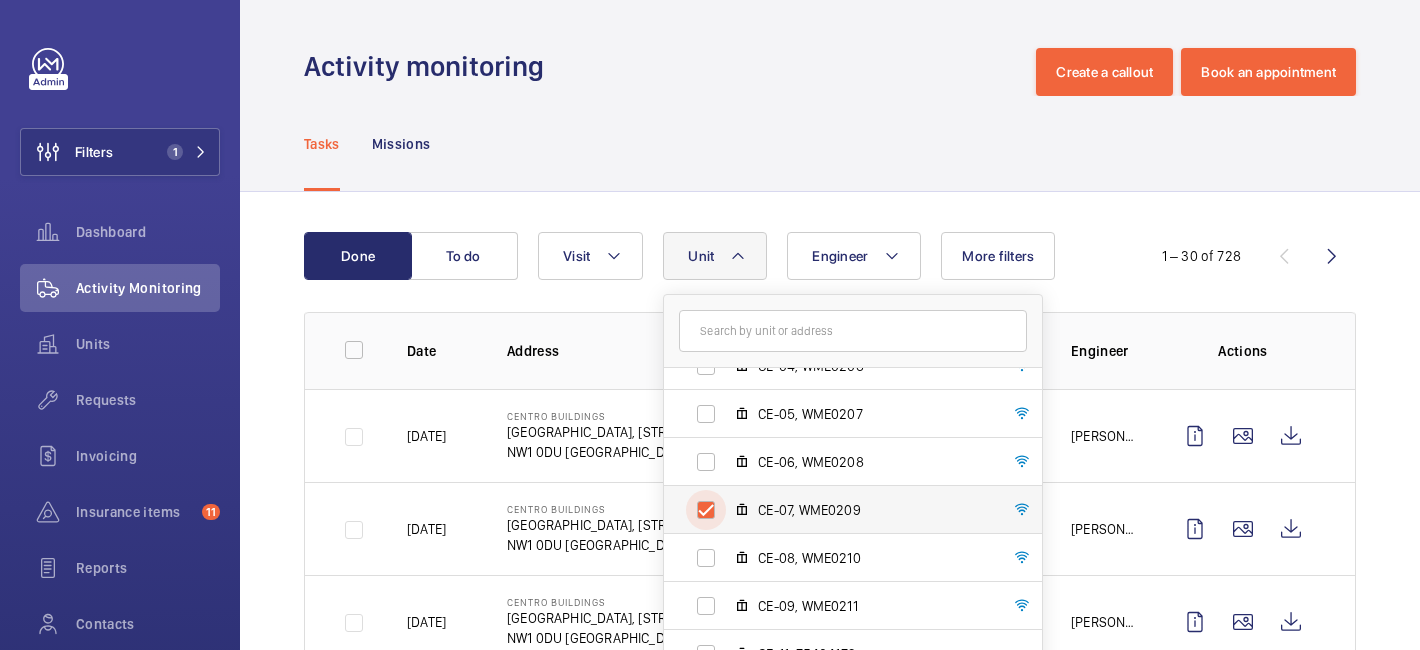 checkbox on "true" 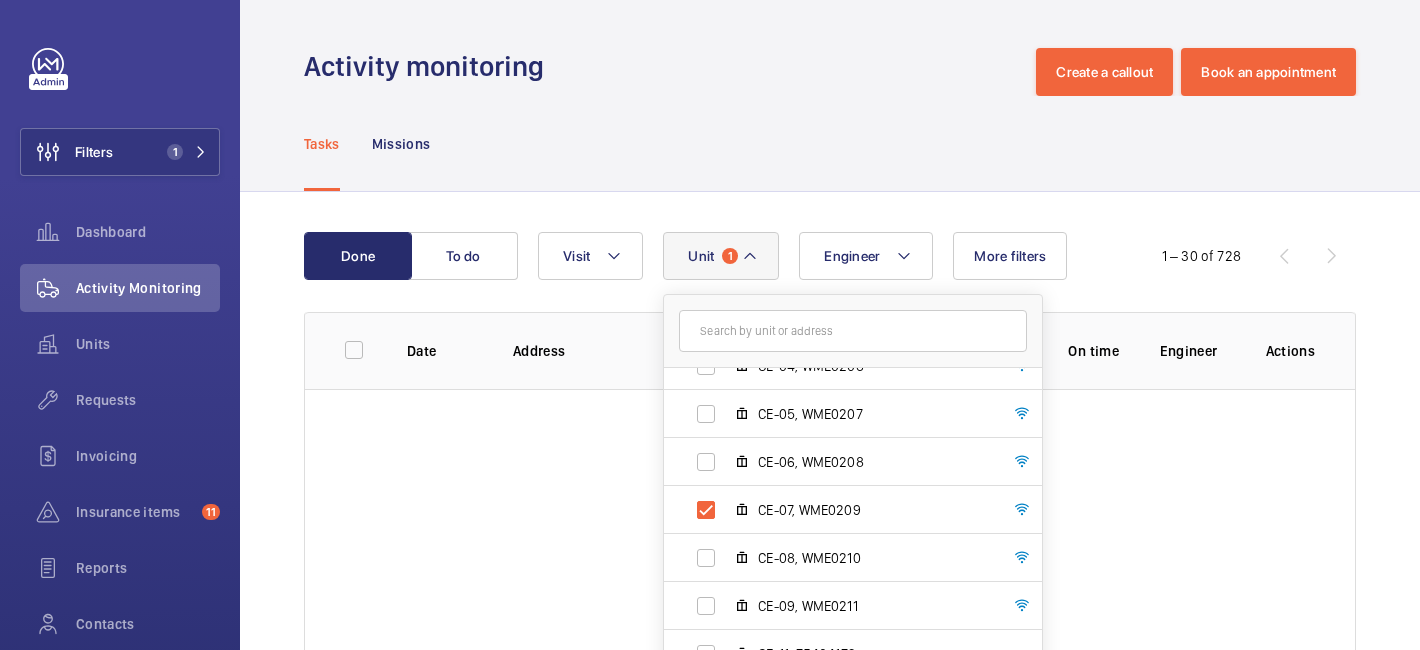 click on "Done To do Engineer Unit 1 Centro Buildings - Centro Buildings, [STREET_ADDRESS][GEOGRAPHIC_DATA][PERSON_NAME]-10, 86990792 ---, 18335091 CE-01, WME0204 CE-03, WME0205 CE-04, WME0206 CE-05, WME0207 CE-06, WME0208 CE-07, WME0209 CE-08, WME0210 CE-09, WME0211 CE-11, 75404173 Reset Visit More filters  1 – 30 of 728" 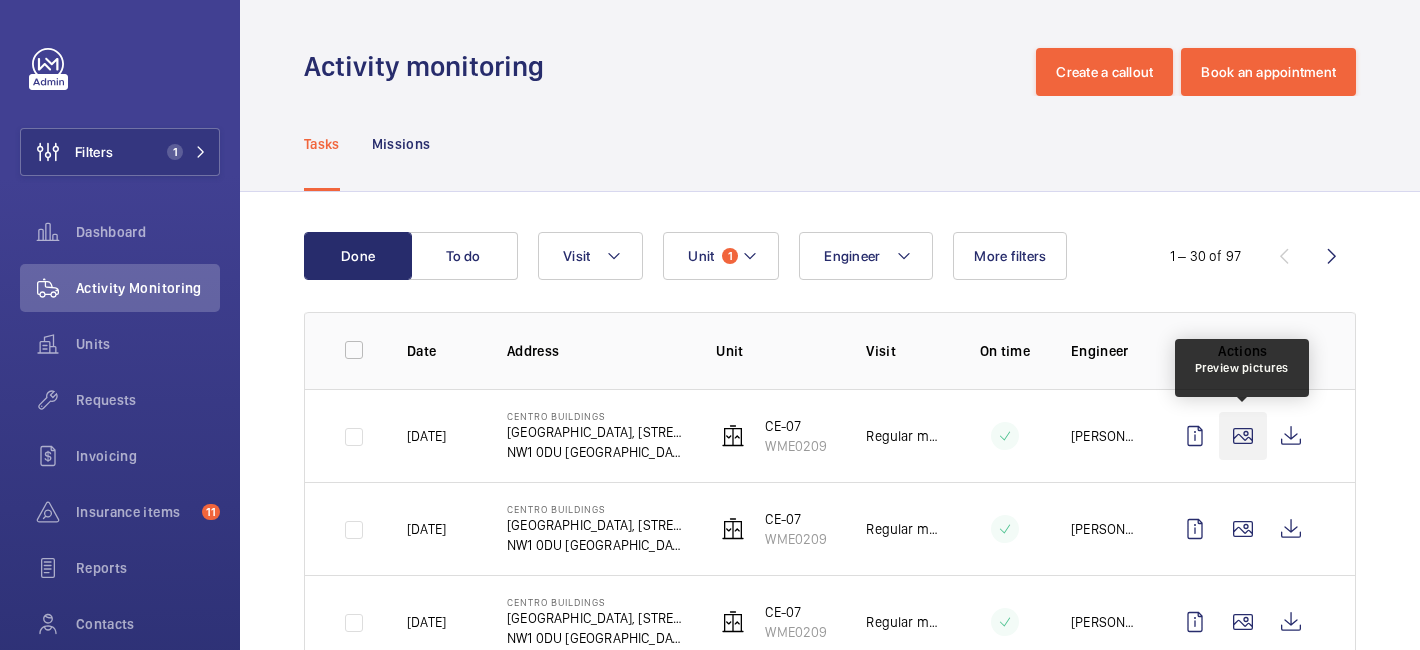 click 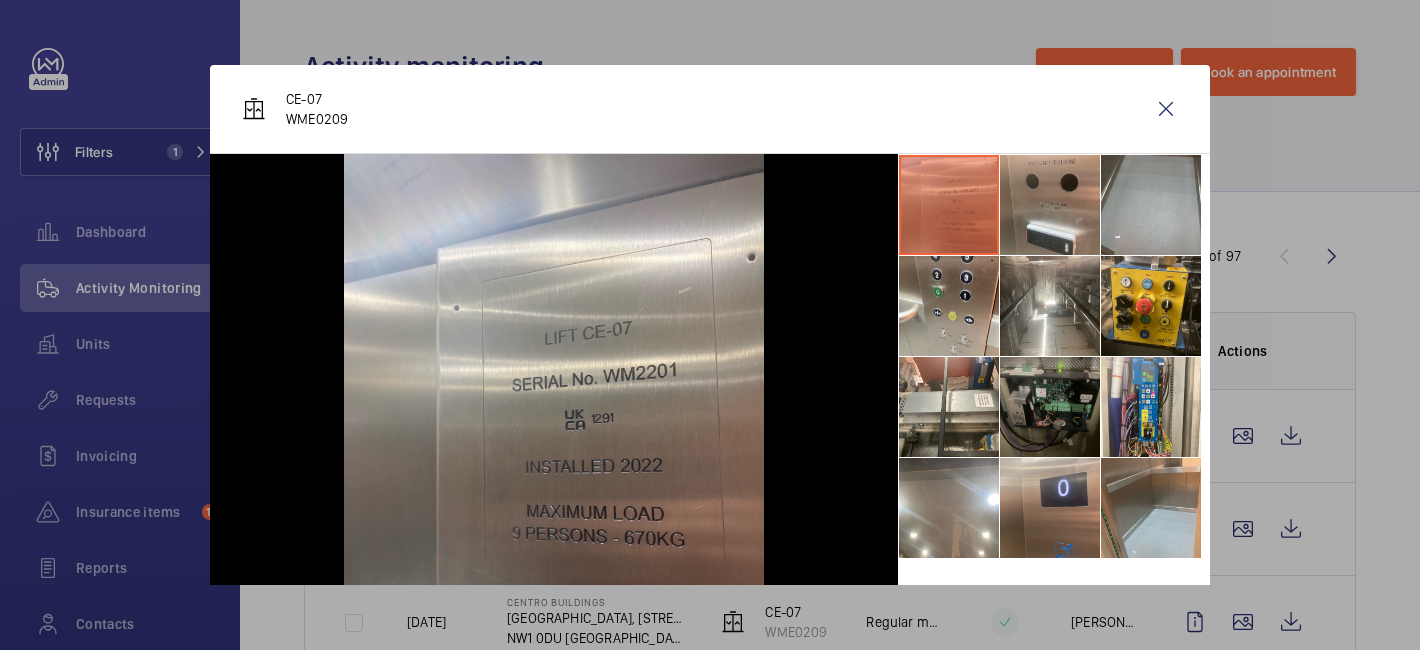 click at bounding box center [1050, 407] 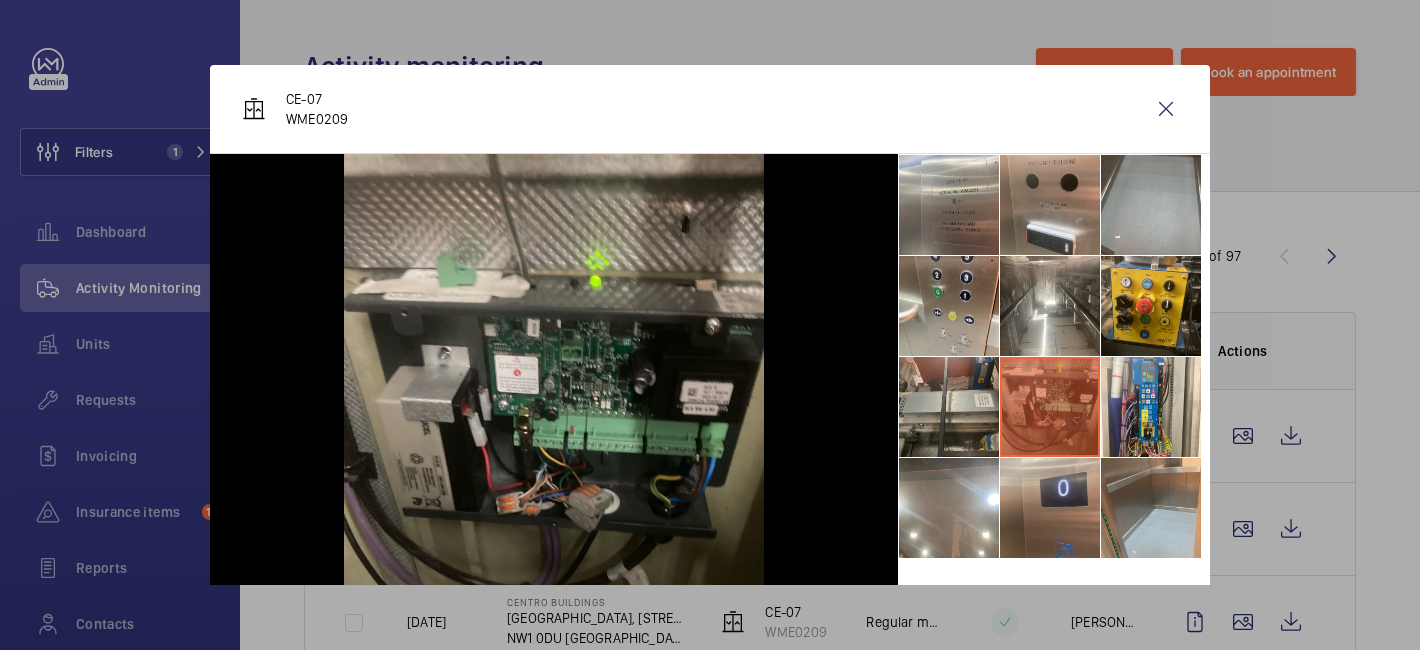 click at bounding box center [949, 407] 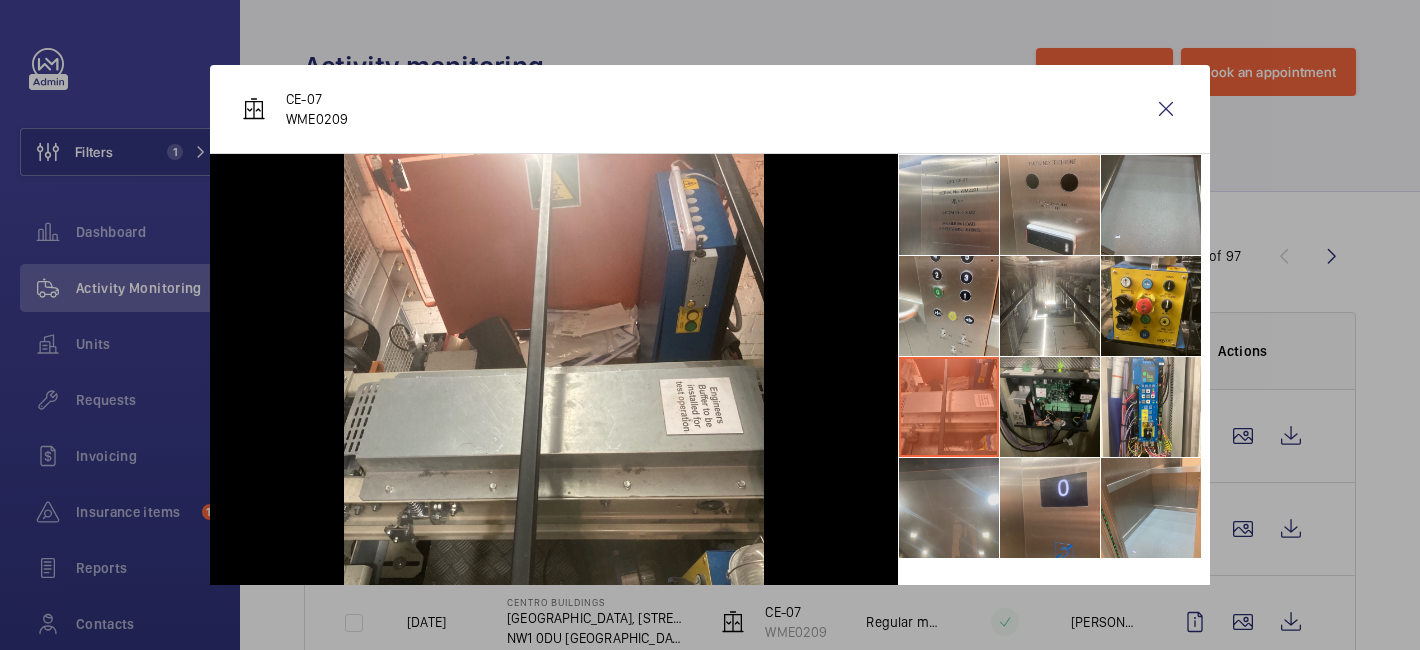 click at bounding box center [949, 508] 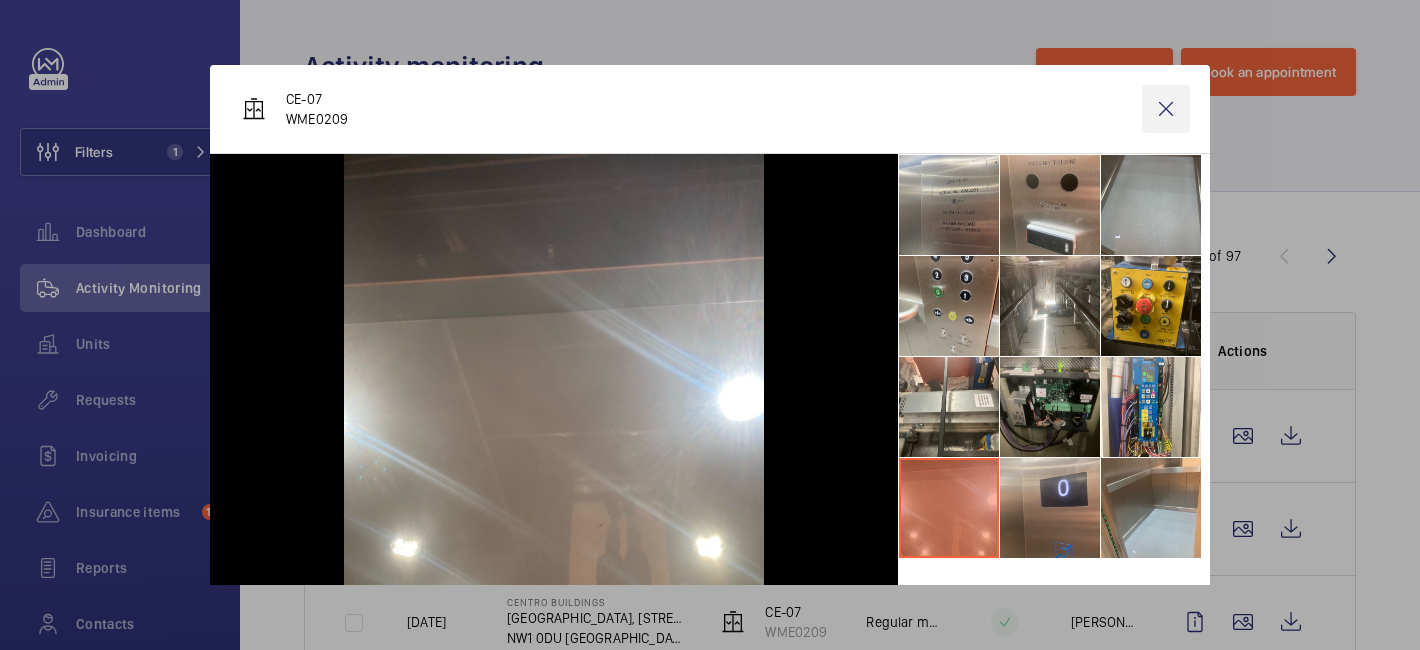 click at bounding box center [1166, 109] 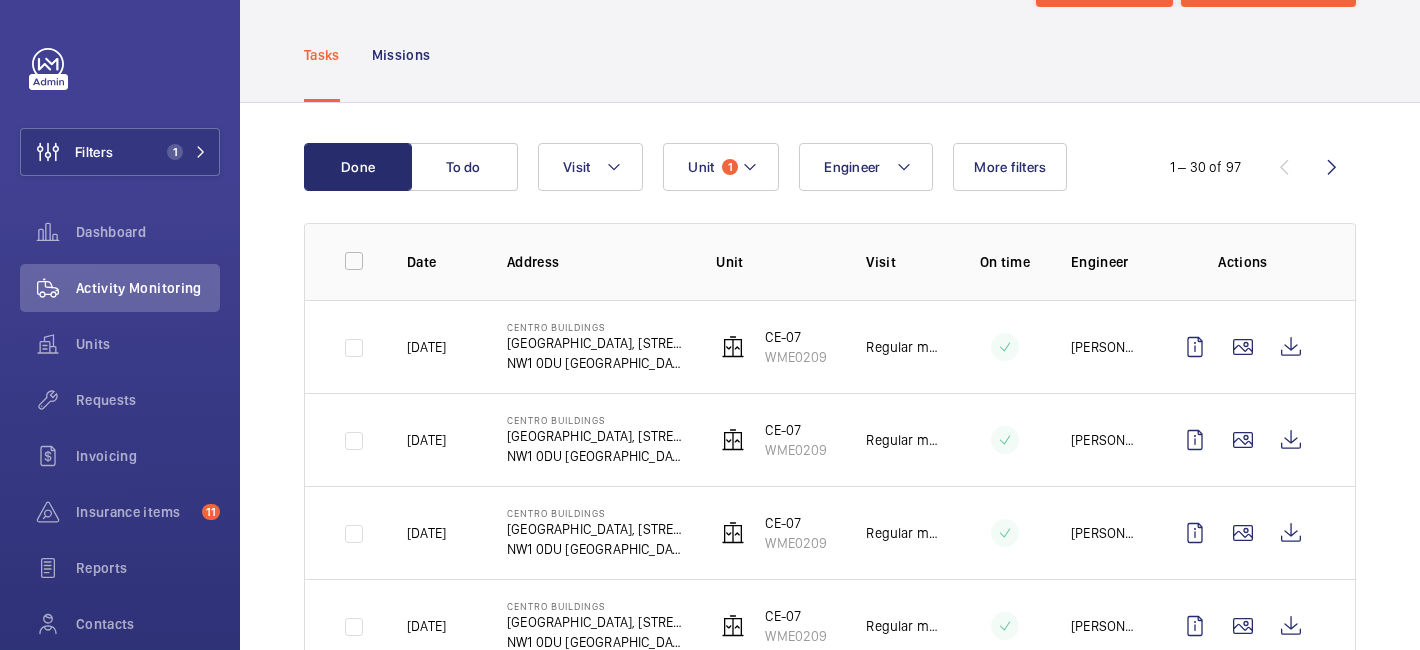 scroll, scrollTop: 101, scrollLeft: 0, axis: vertical 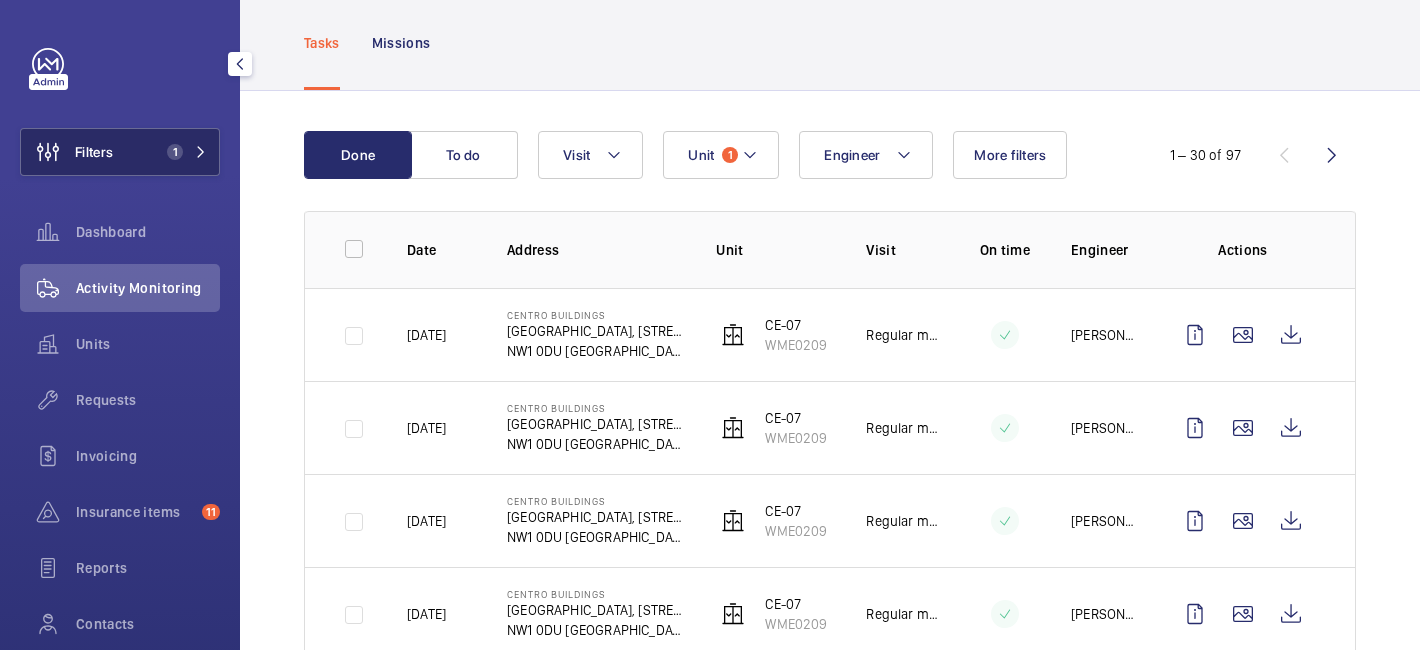 click on "1" 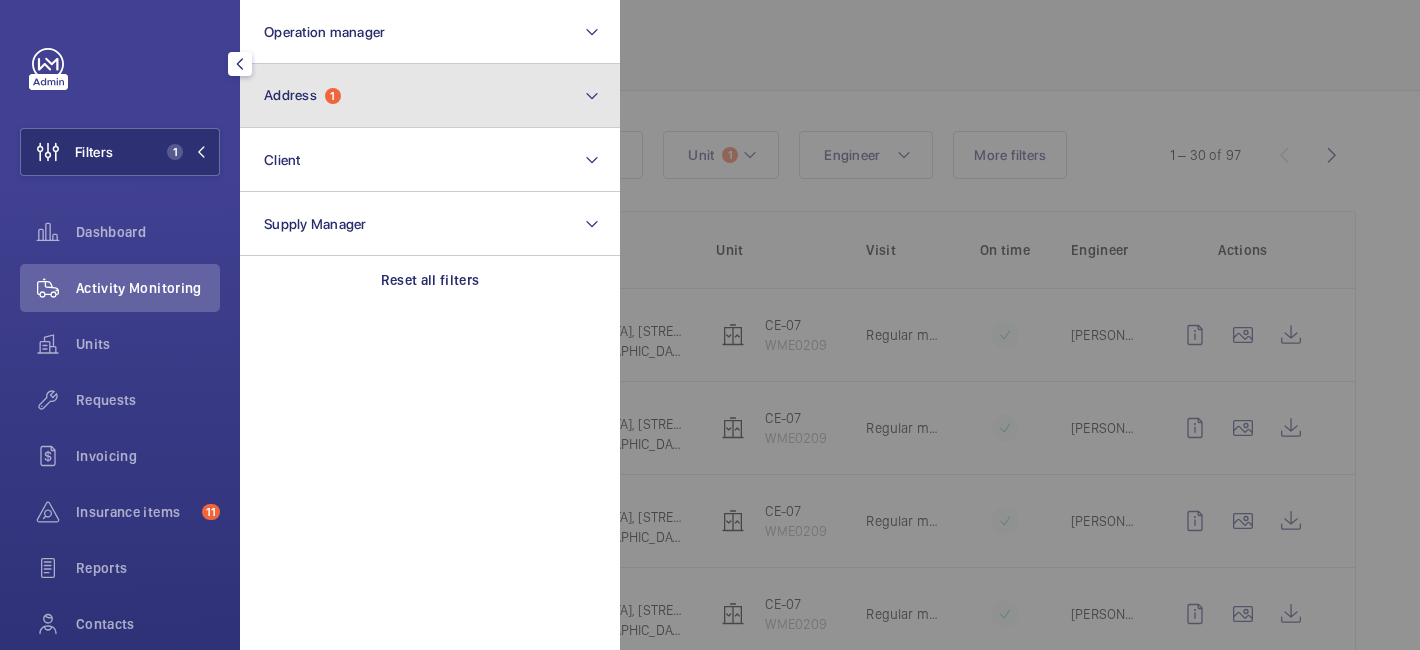 click on "Address  1" 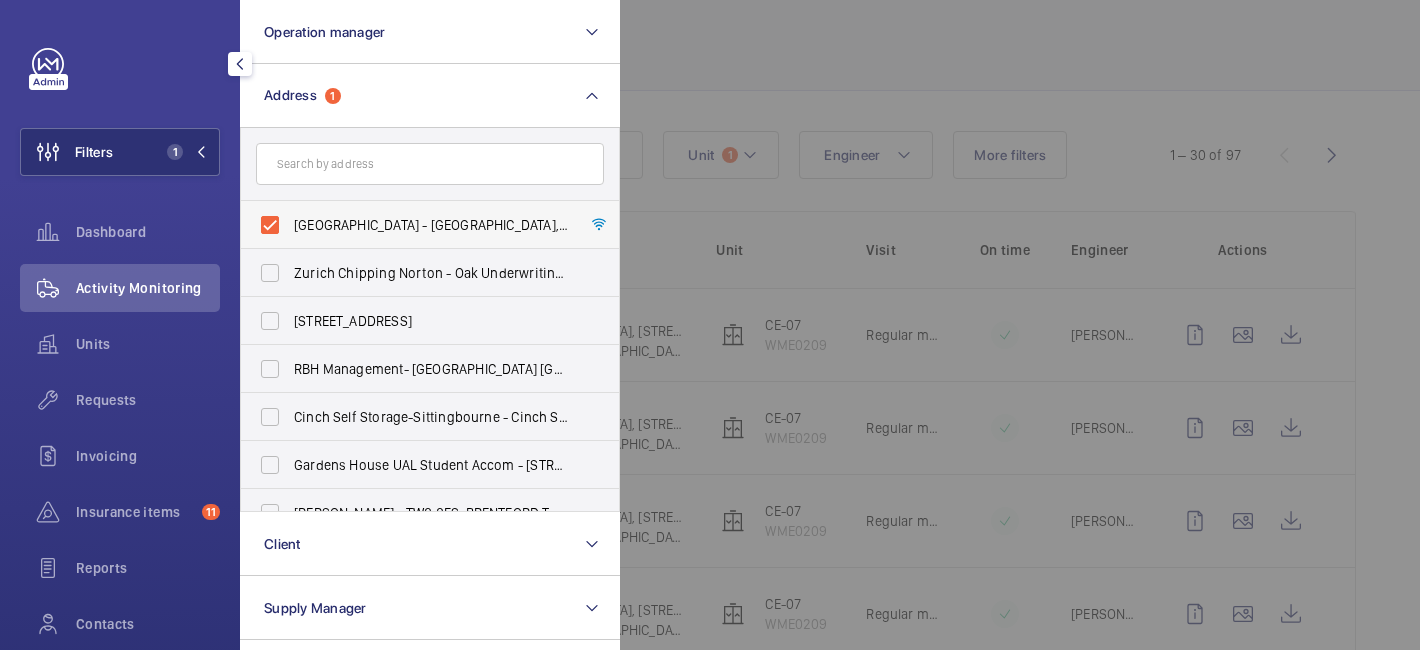click on "[GEOGRAPHIC_DATA] - [GEOGRAPHIC_DATA], [STREET_ADDRESS][PERSON_NAME]" at bounding box center [415, 225] 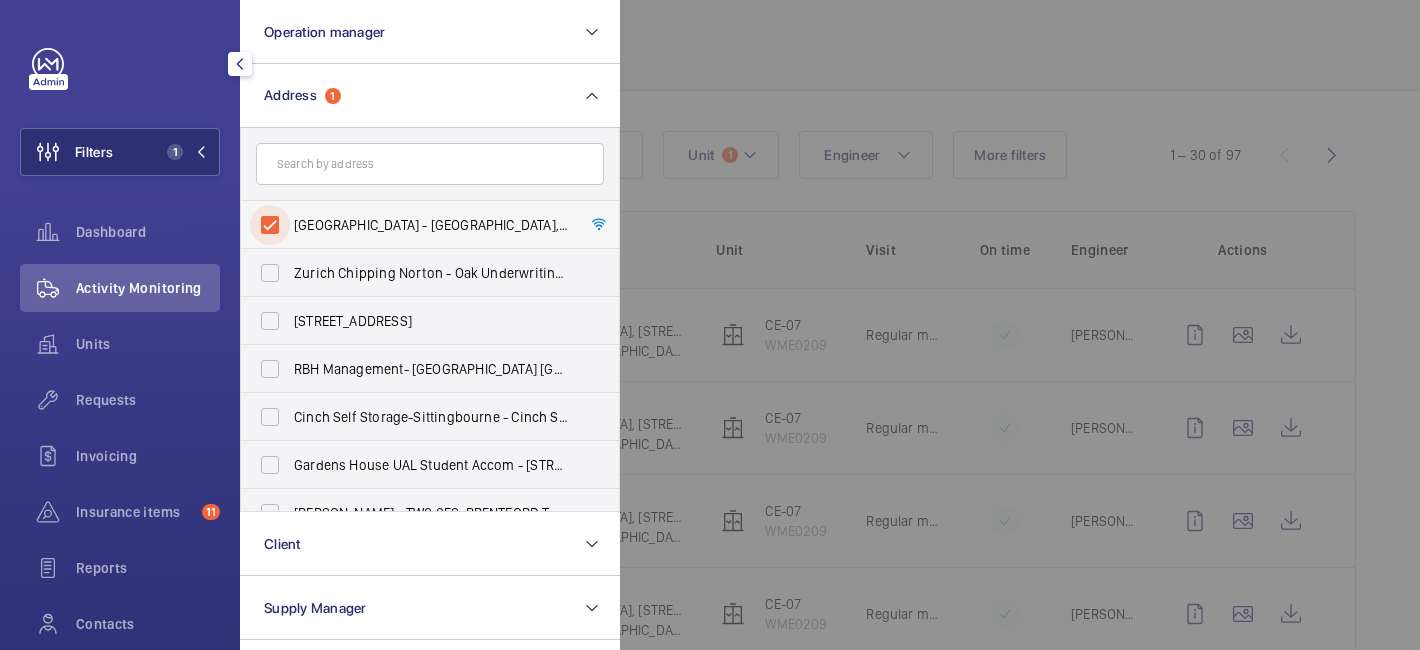click on "[GEOGRAPHIC_DATA] - [GEOGRAPHIC_DATA], [STREET_ADDRESS][PERSON_NAME]" at bounding box center [270, 225] 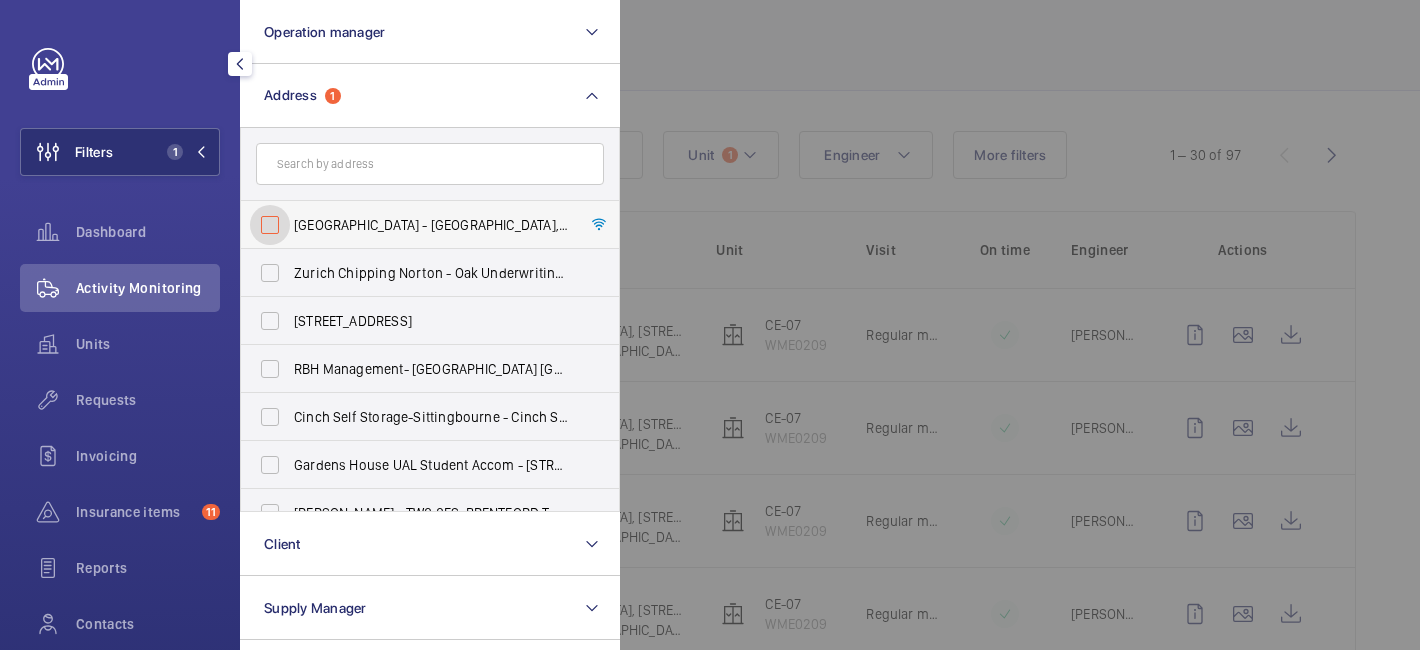 checkbox on "false" 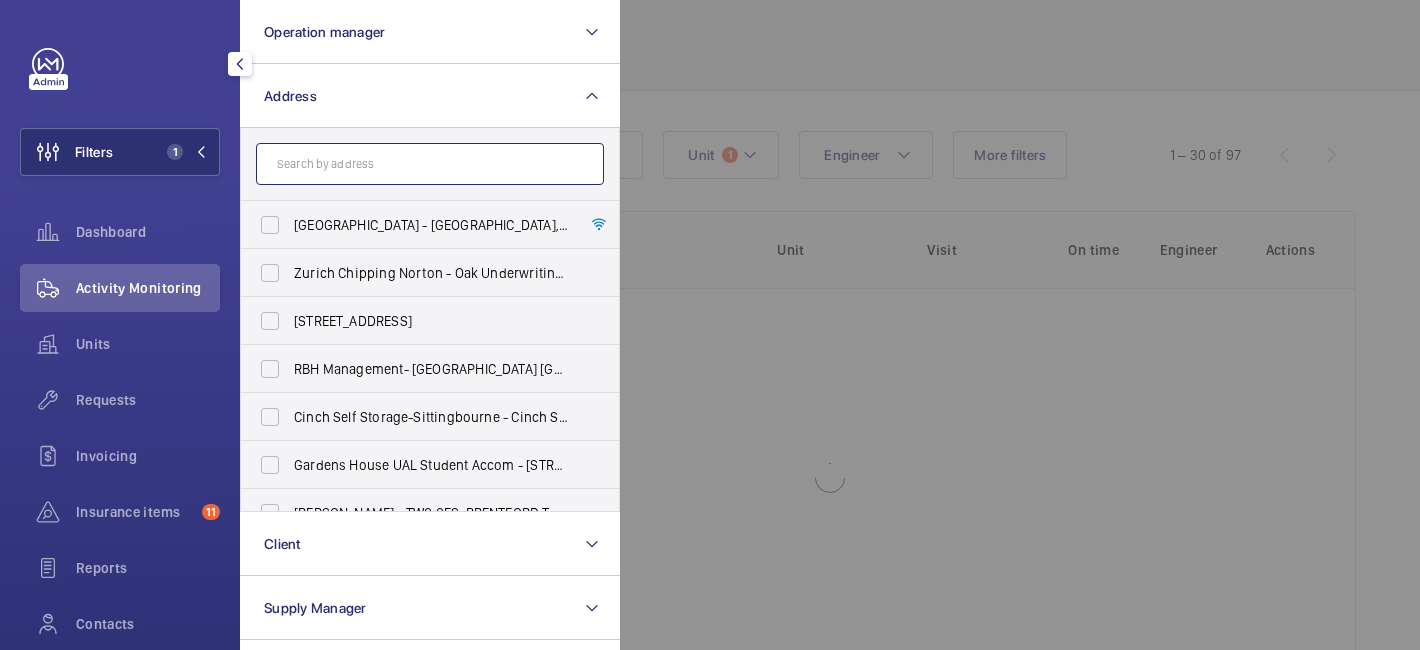 click 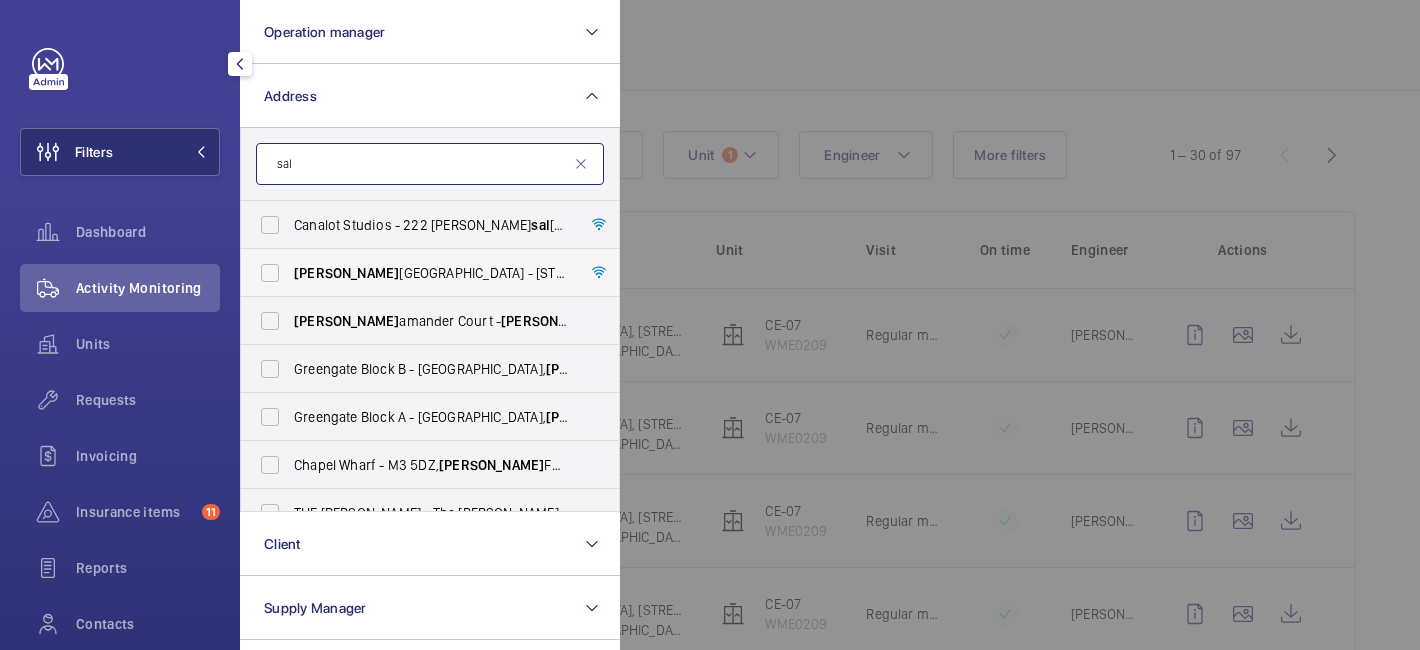 type on "sal" 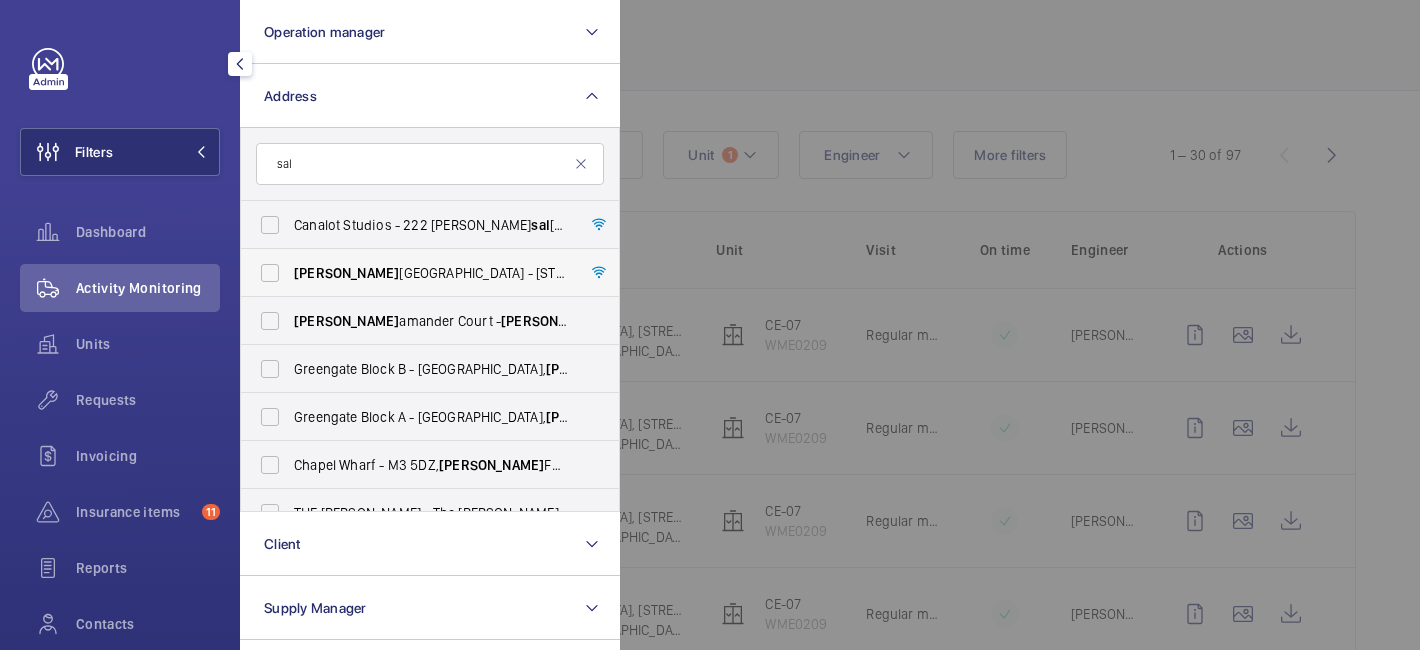 click on "[PERSON_NAME] [GEOGRAPHIC_DATA] - [STREET_ADDRESS]" at bounding box center (431, 273) 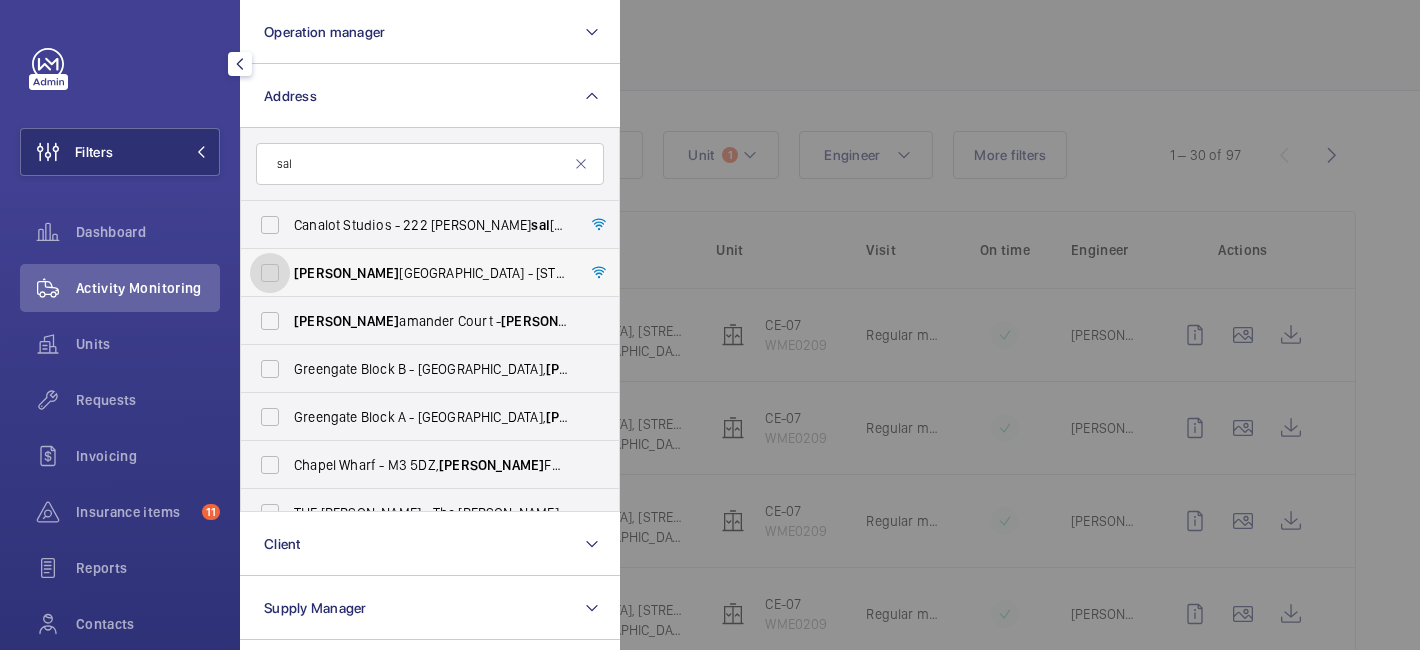 click on "[PERSON_NAME] [GEOGRAPHIC_DATA] - [STREET_ADDRESS]" at bounding box center [270, 273] 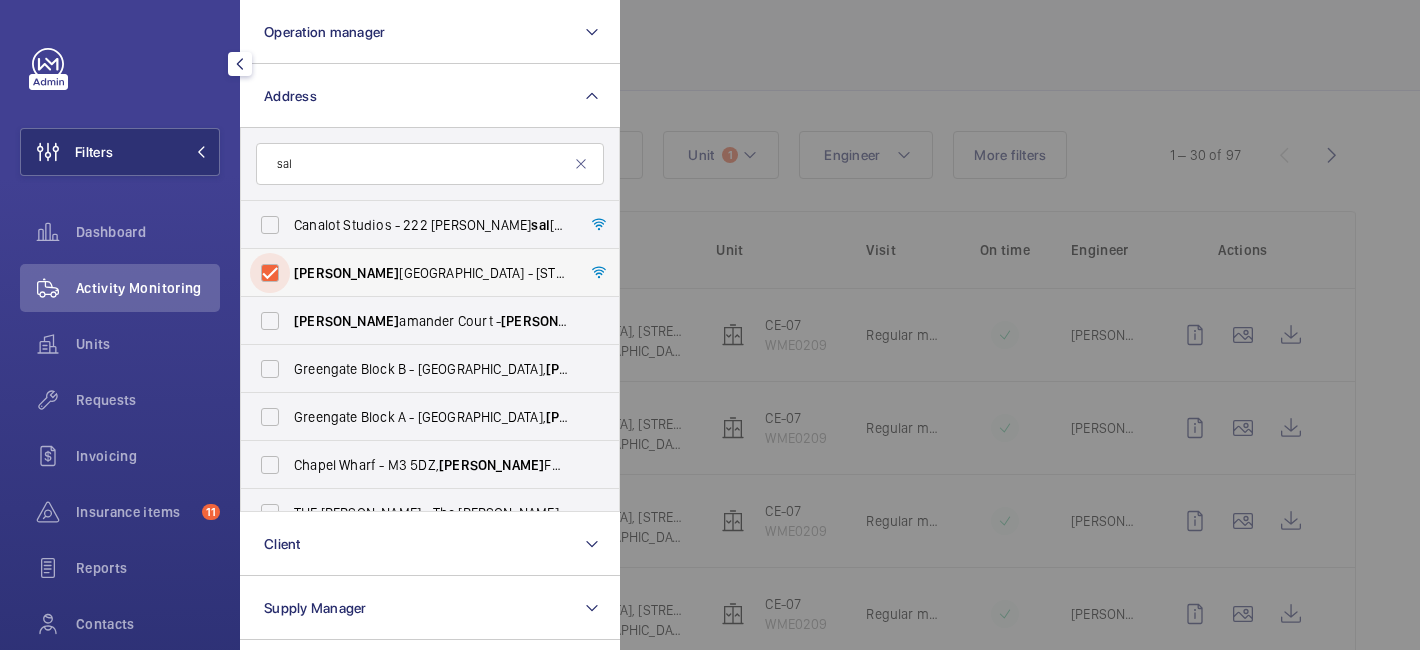 checkbox on "true" 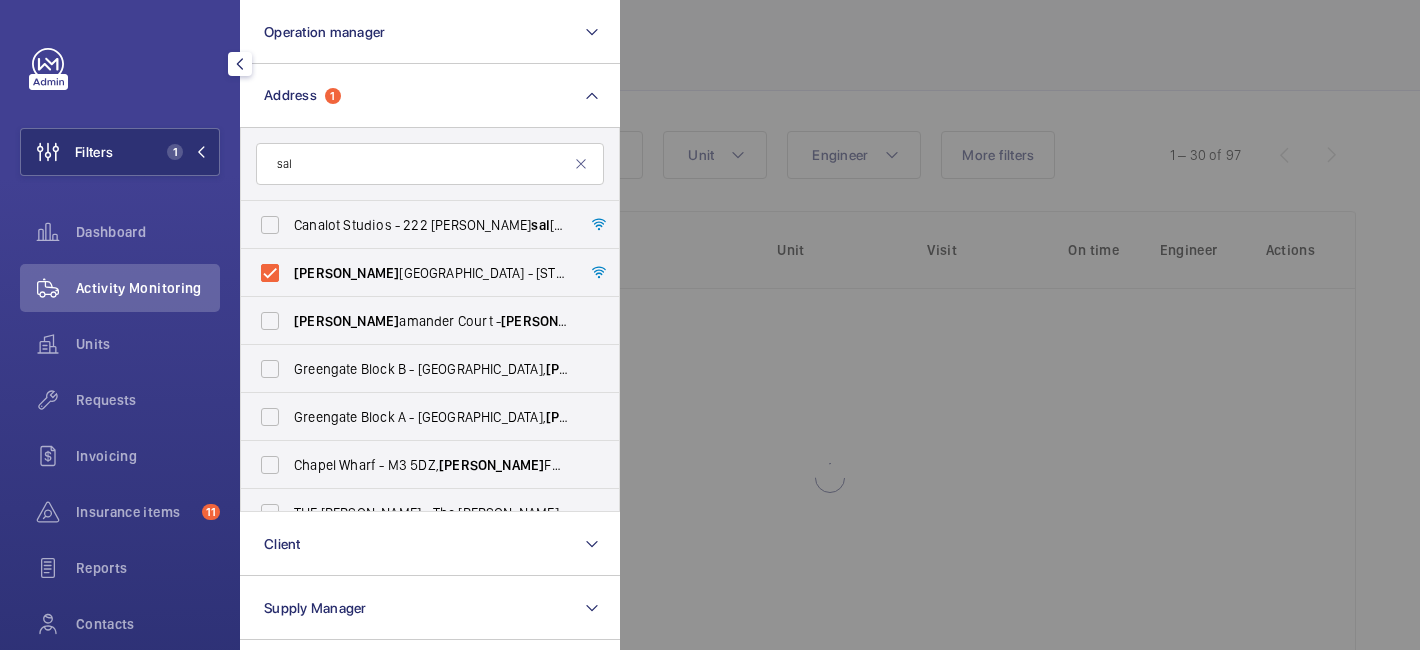 click 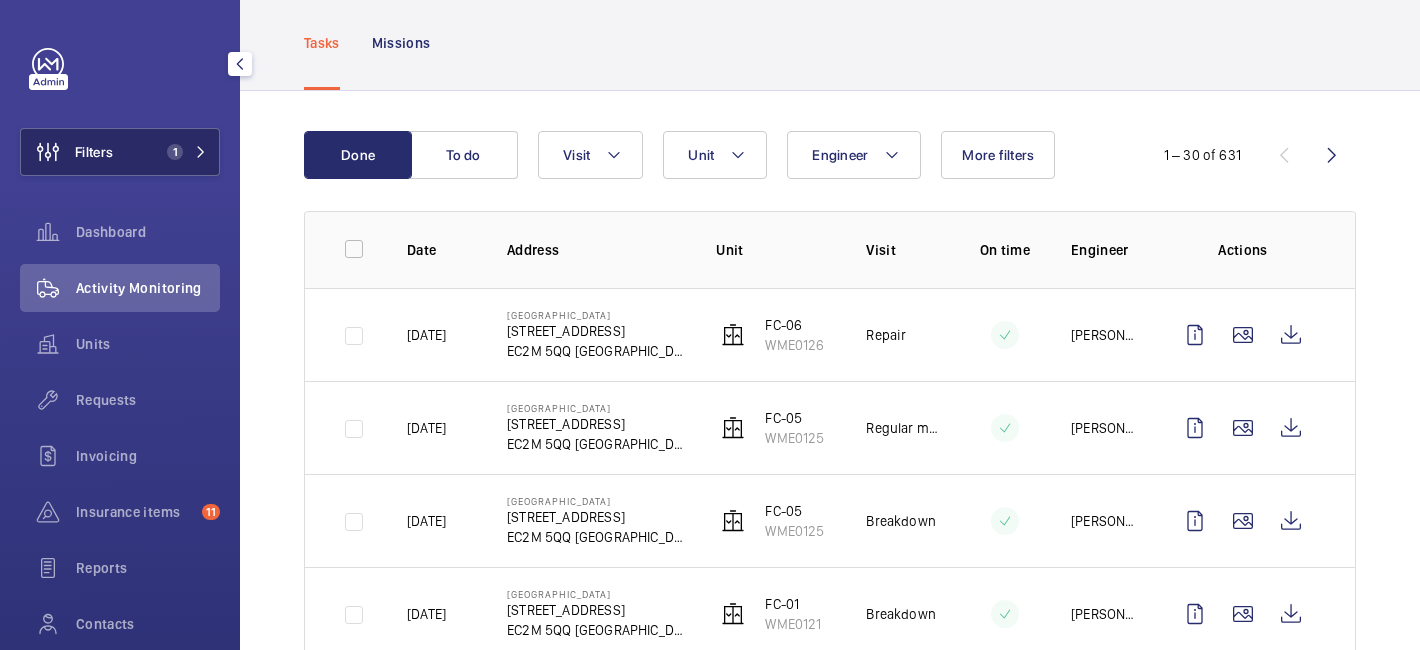 click on "Filters 1" 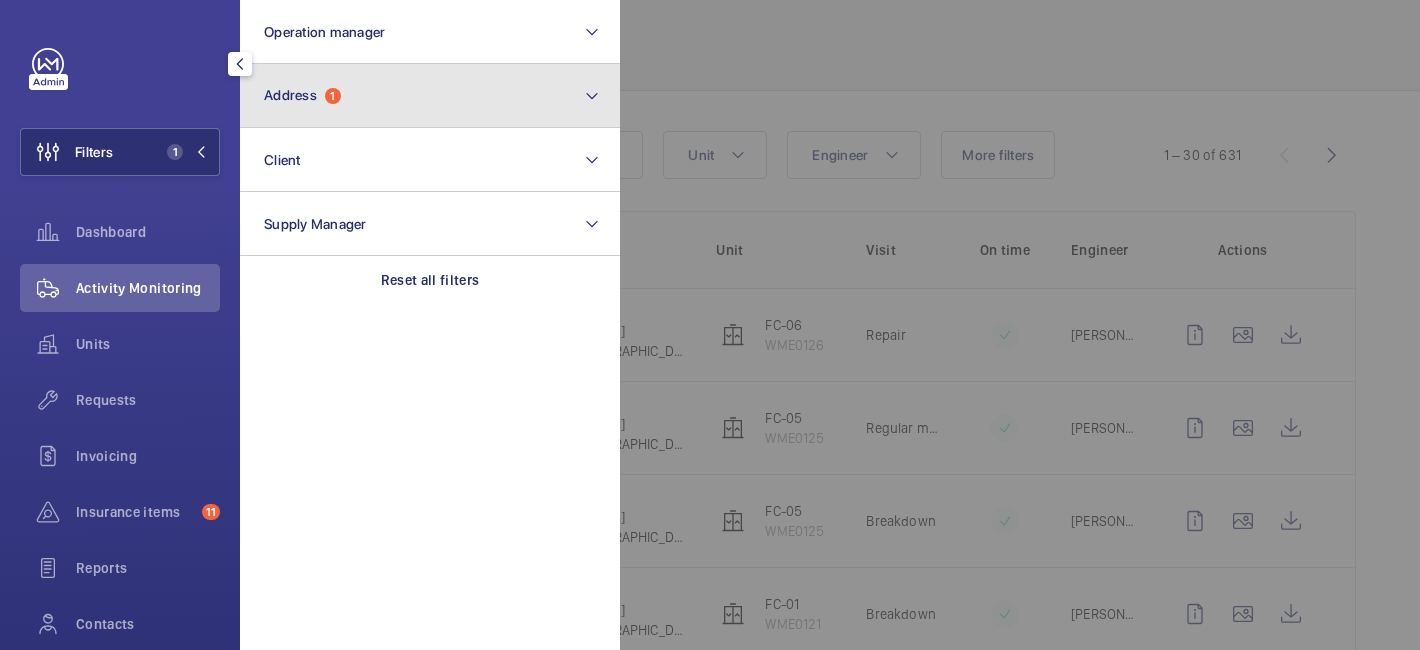 click on "Address  1" 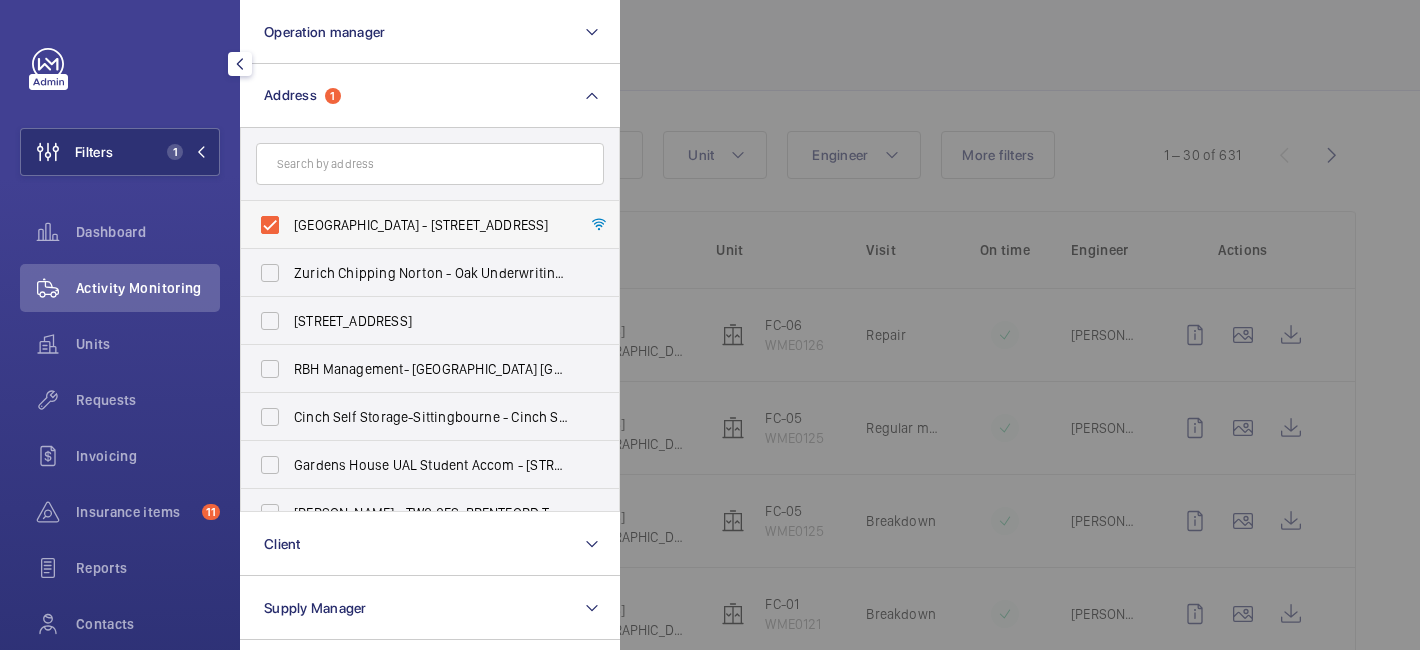 click on "[GEOGRAPHIC_DATA] - [STREET_ADDRESS]" at bounding box center [415, 225] 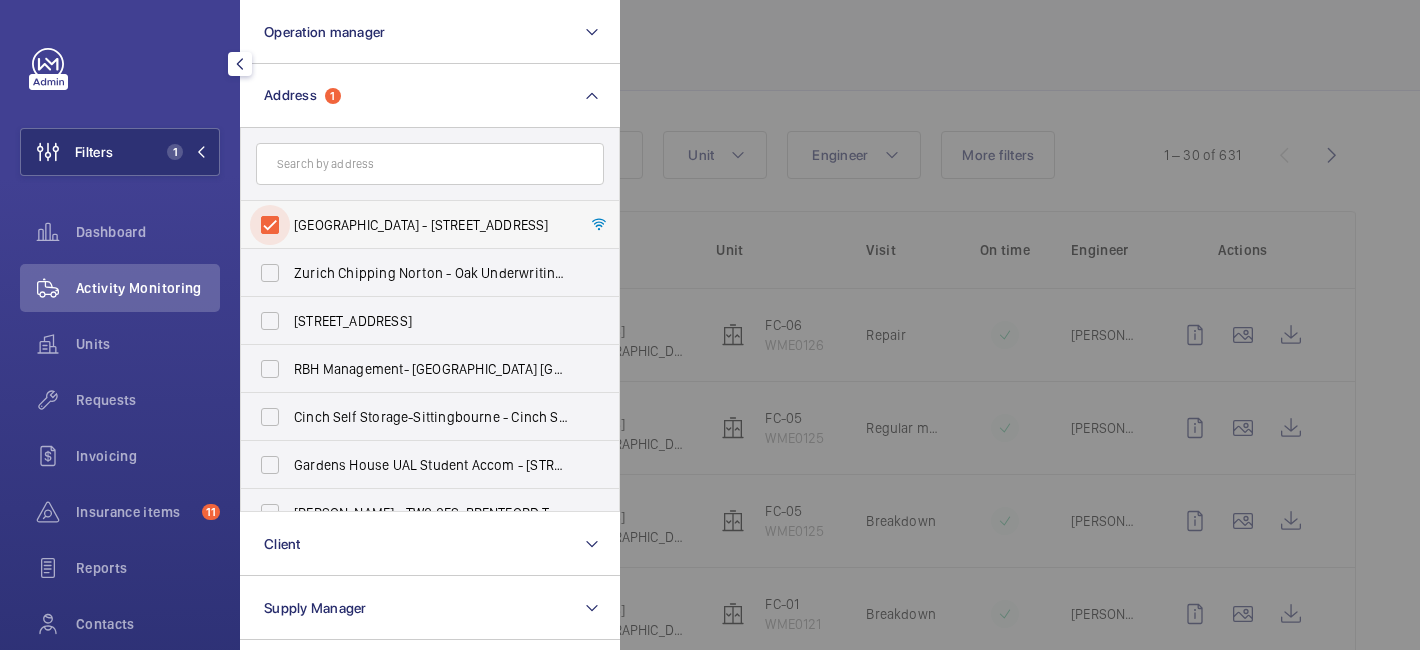 click on "[GEOGRAPHIC_DATA] - [STREET_ADDRESS]" at bounding box center [270, 225] 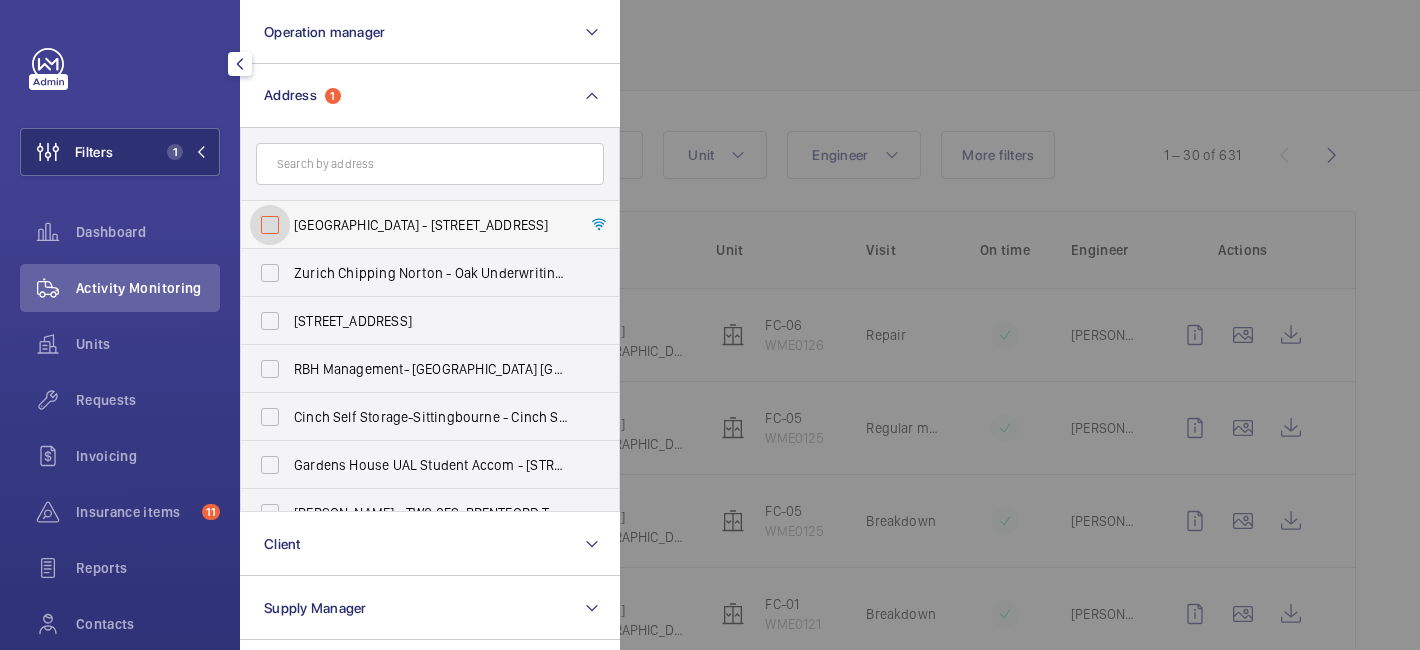 checkbox on "false" 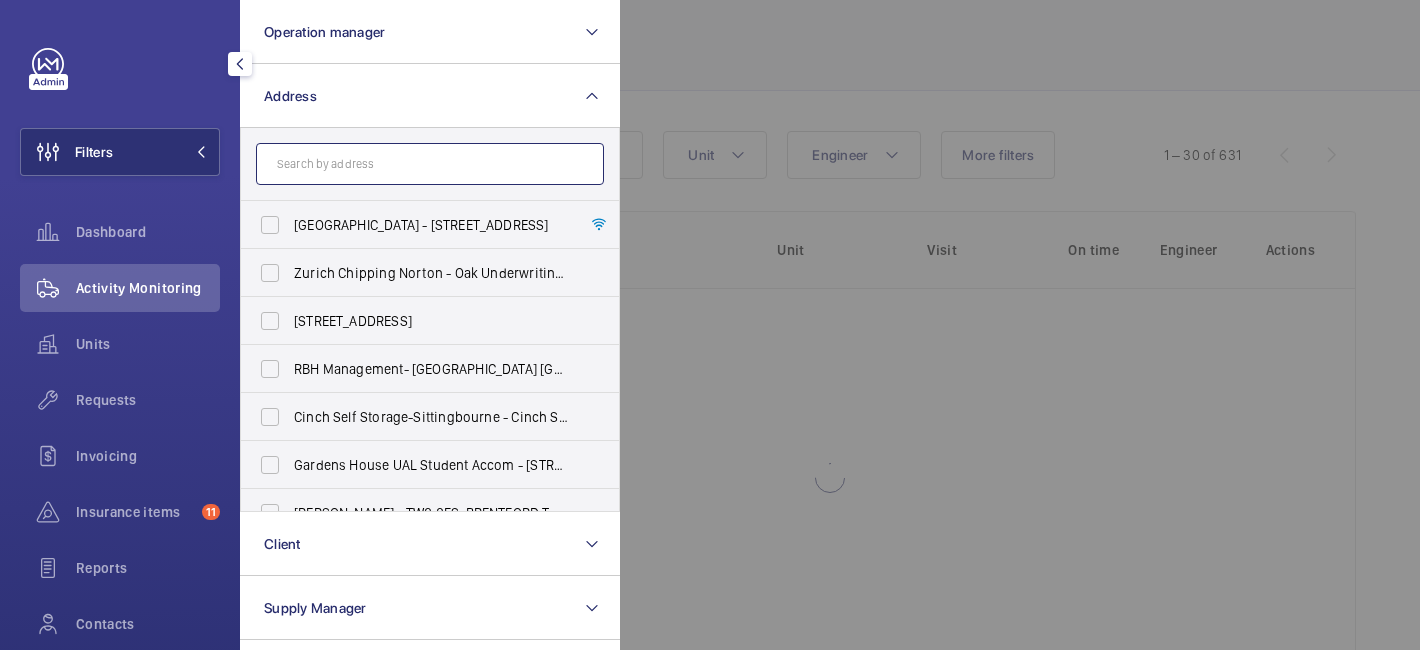 click 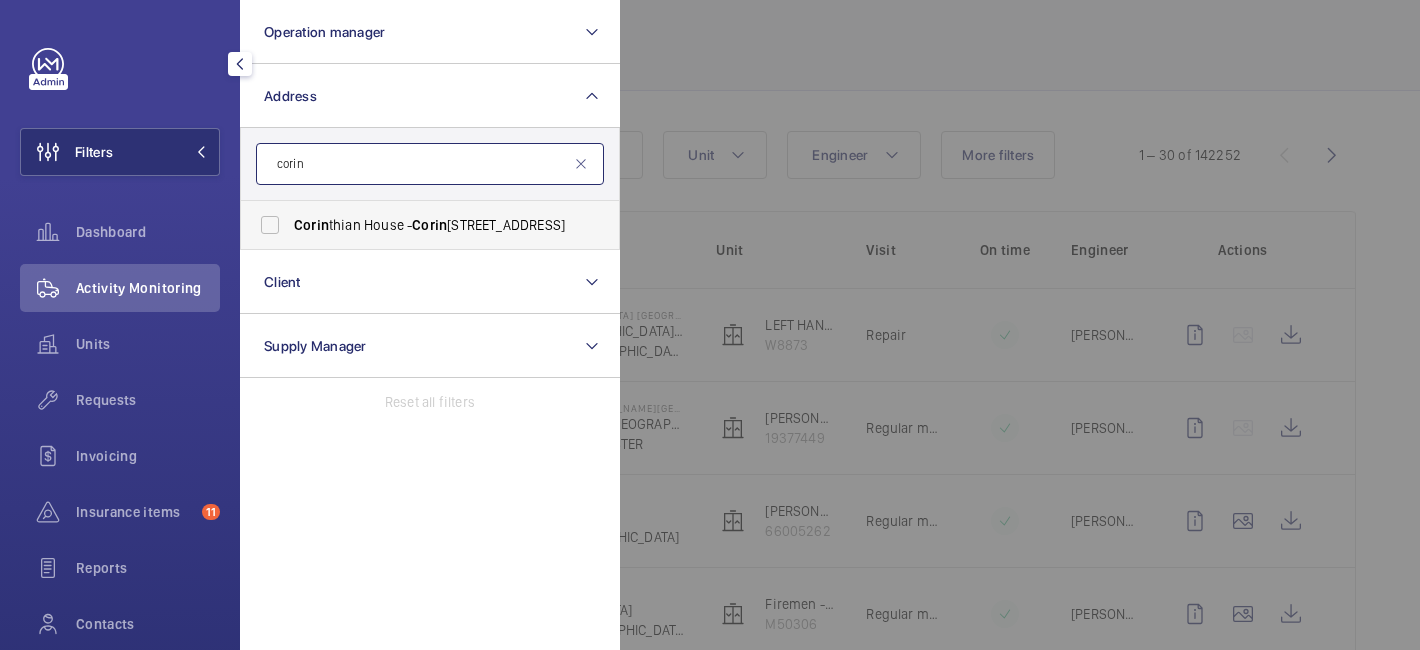 type on "corin" 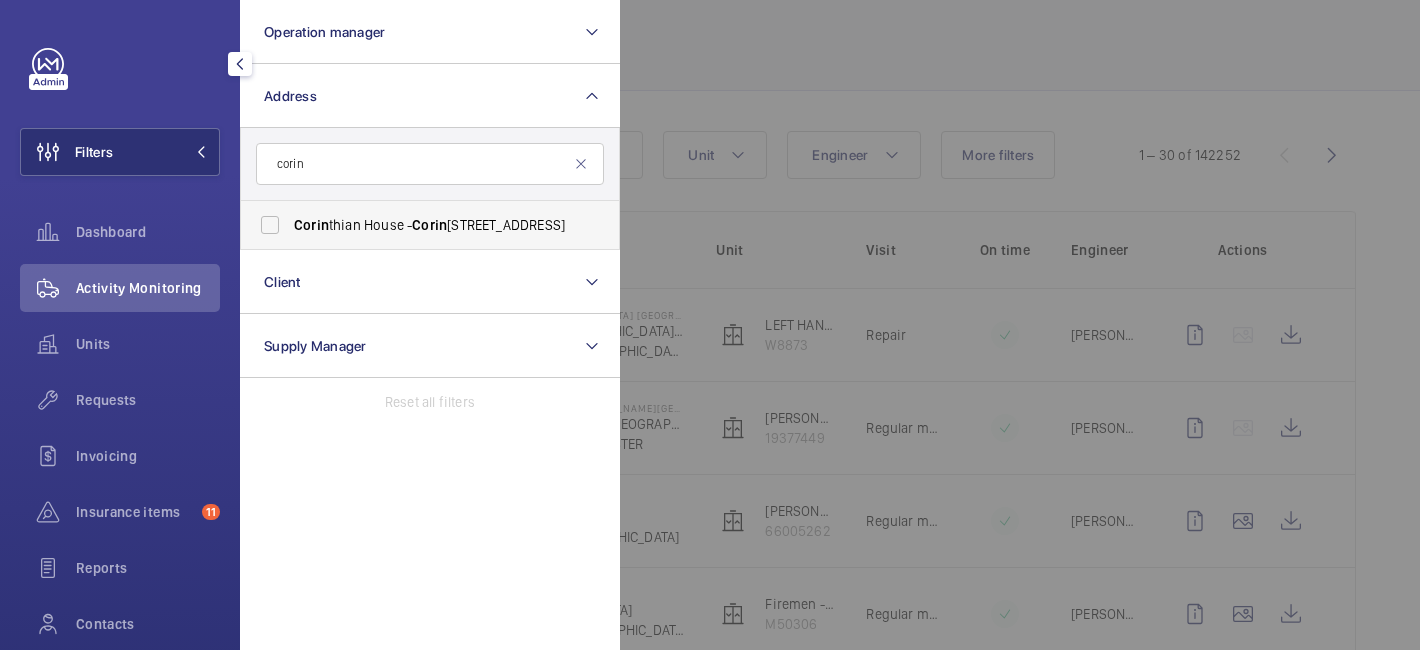 click on "[PERSON_NAME] House -  [PERSON_NAME][STREET_ADDRESS]" at bounding box center [431, 225] 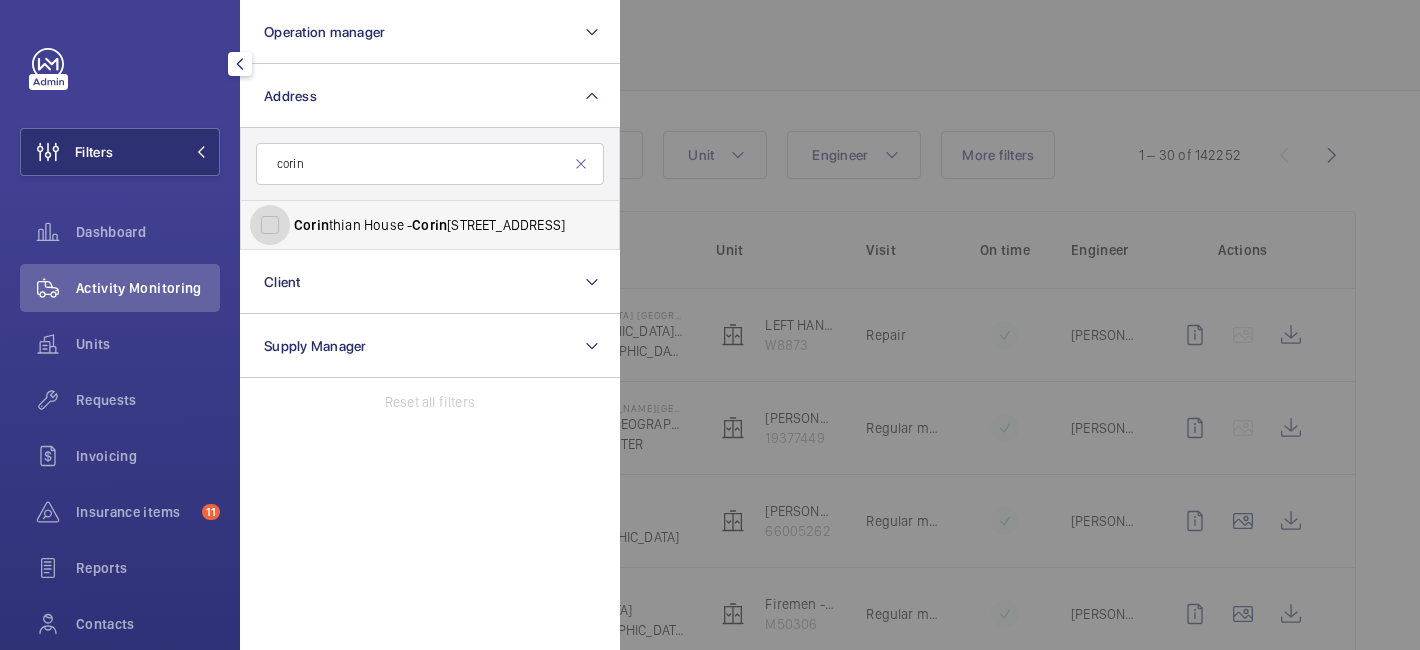 click on "[PERSON_NAME] House -  [PERSON_NAME][STREET_ADDRESS]" at bounding box center [270, 225] 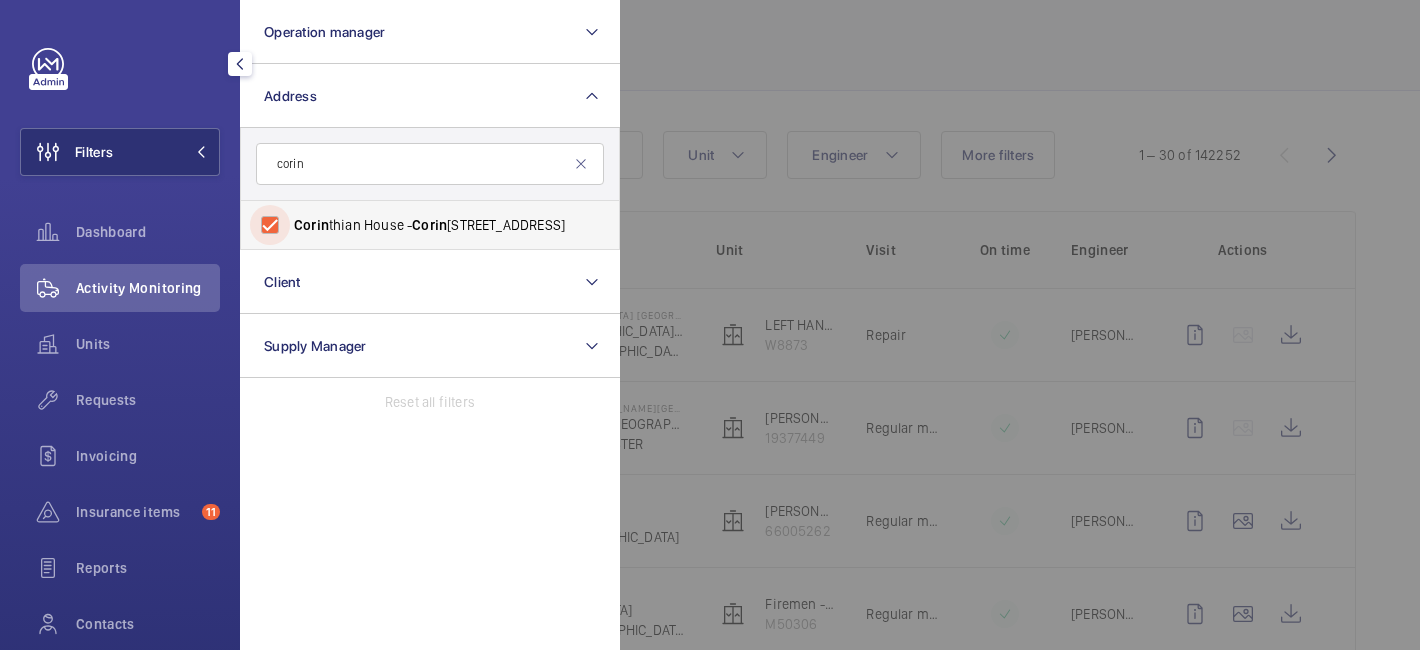 checkbox on "true" 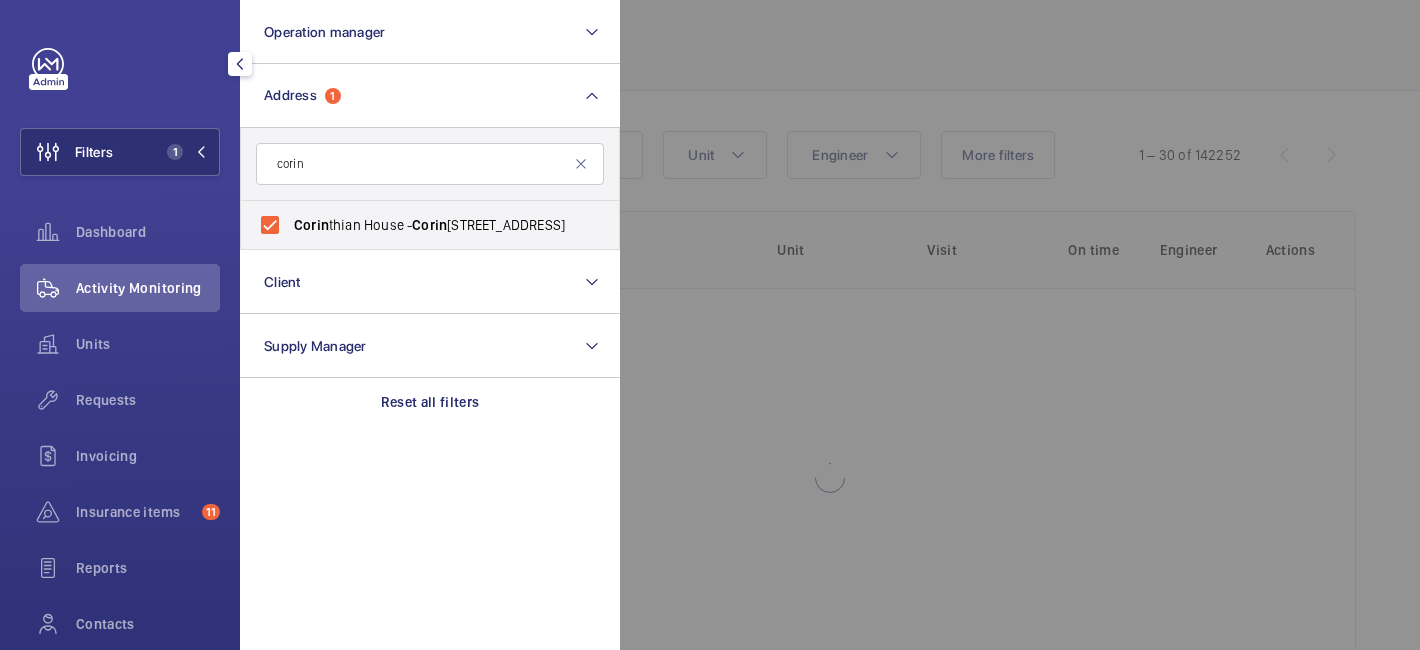 click 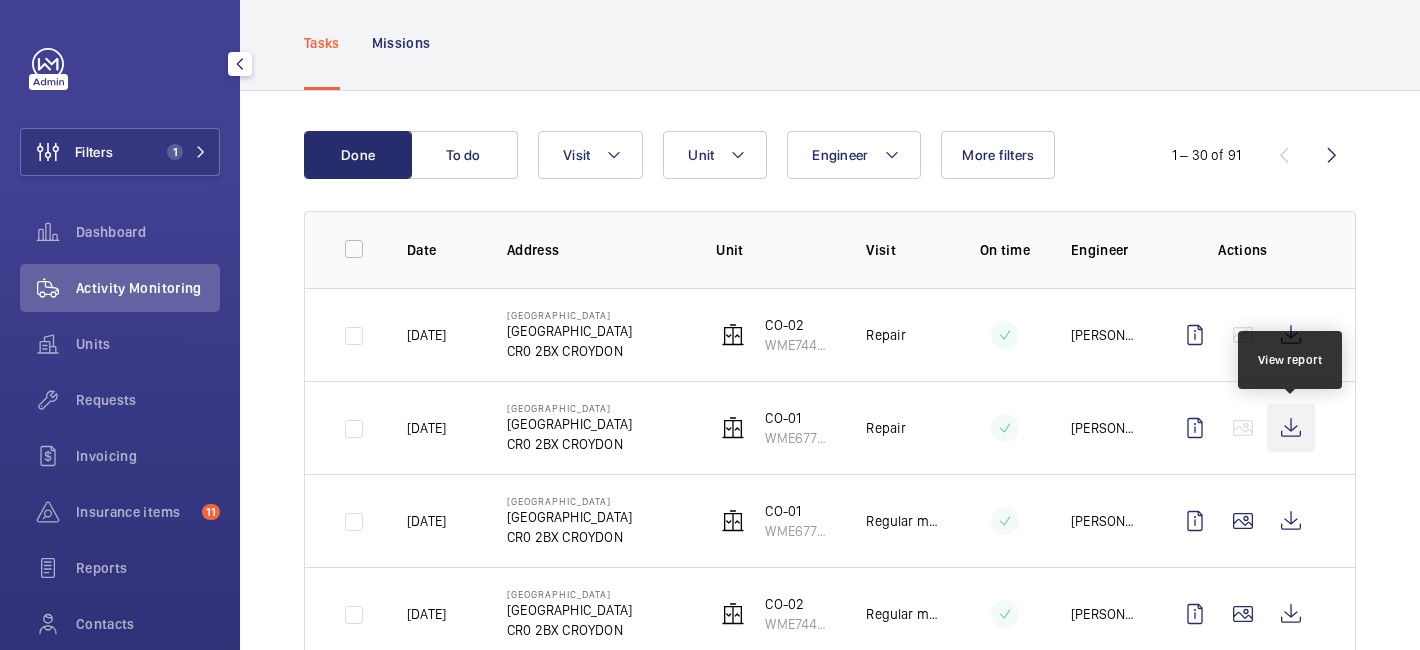click 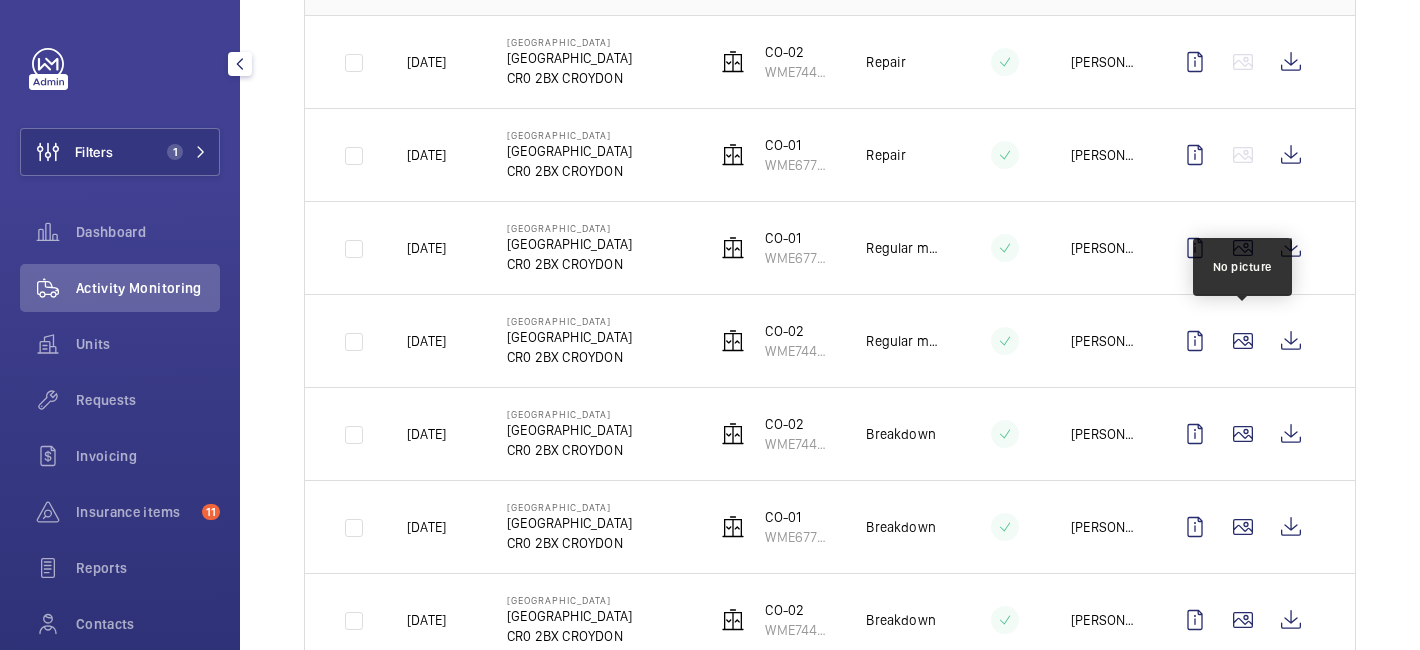 scroll, scrollTop: 376, scrollLeft: 0, axis: vertical 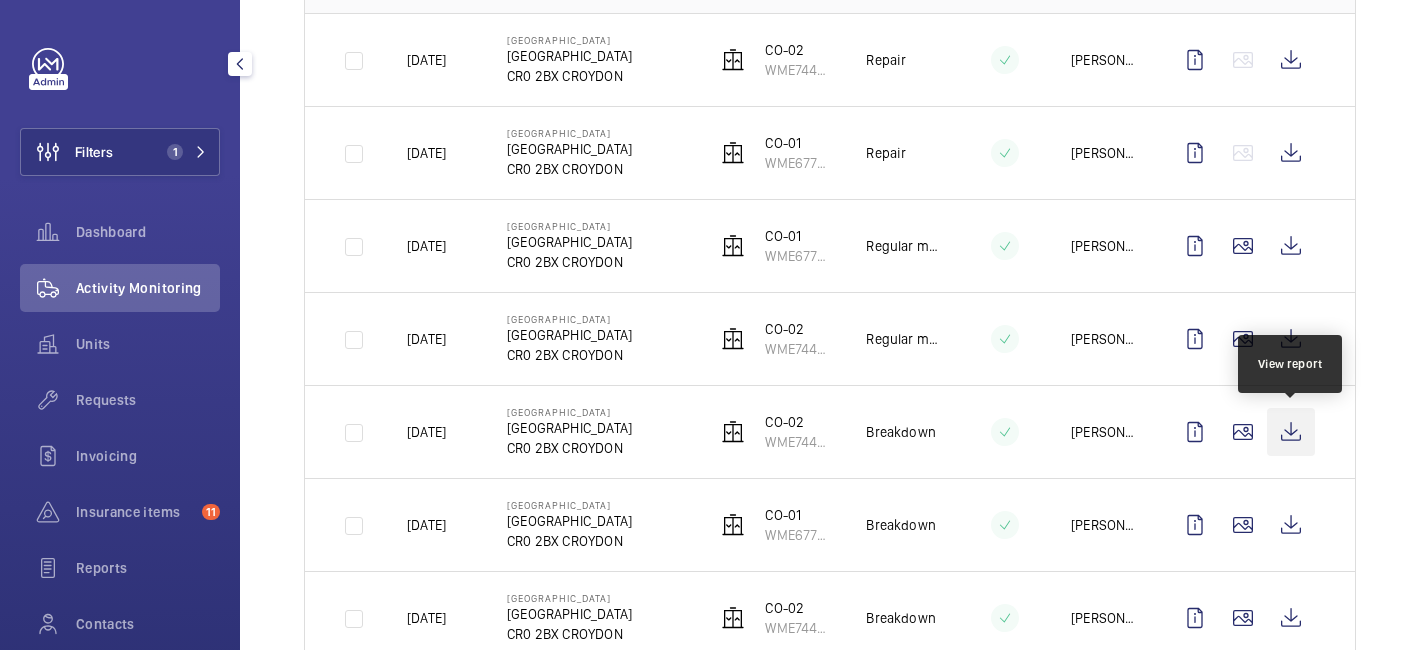 click 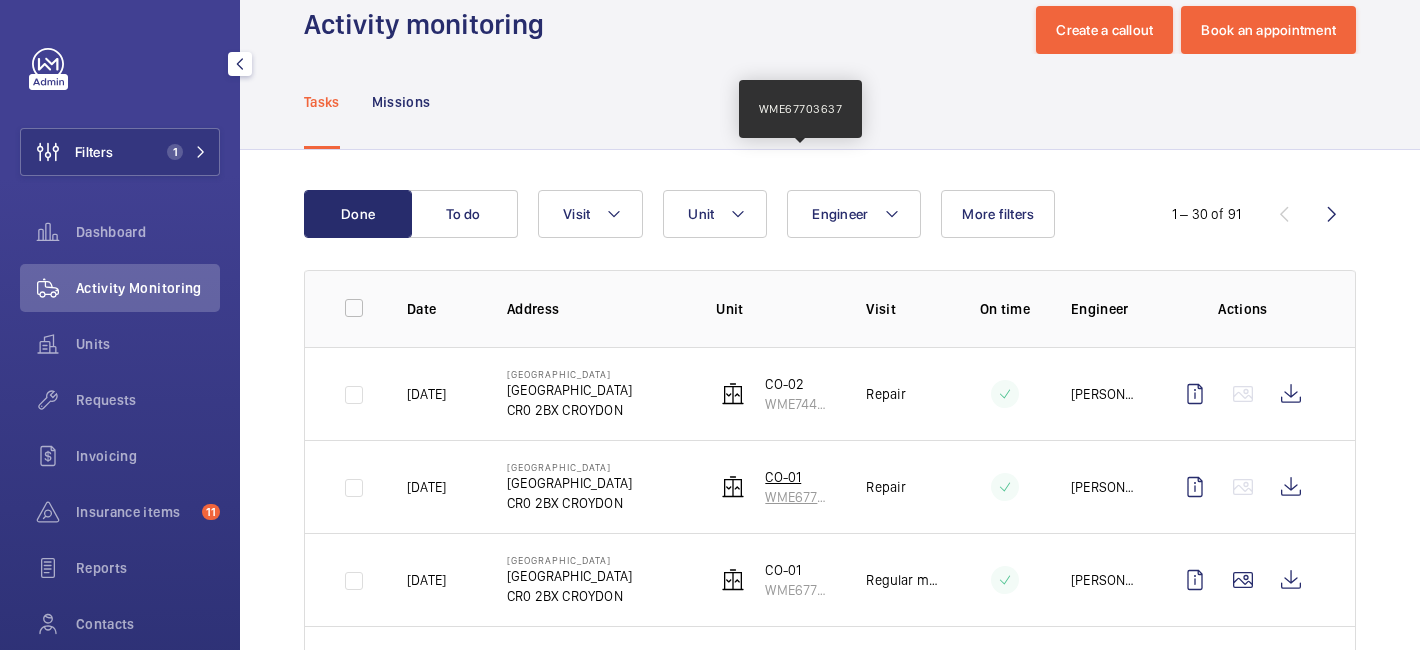 scroll, scrollTop: 0, scrollLeft: 0, axis: both 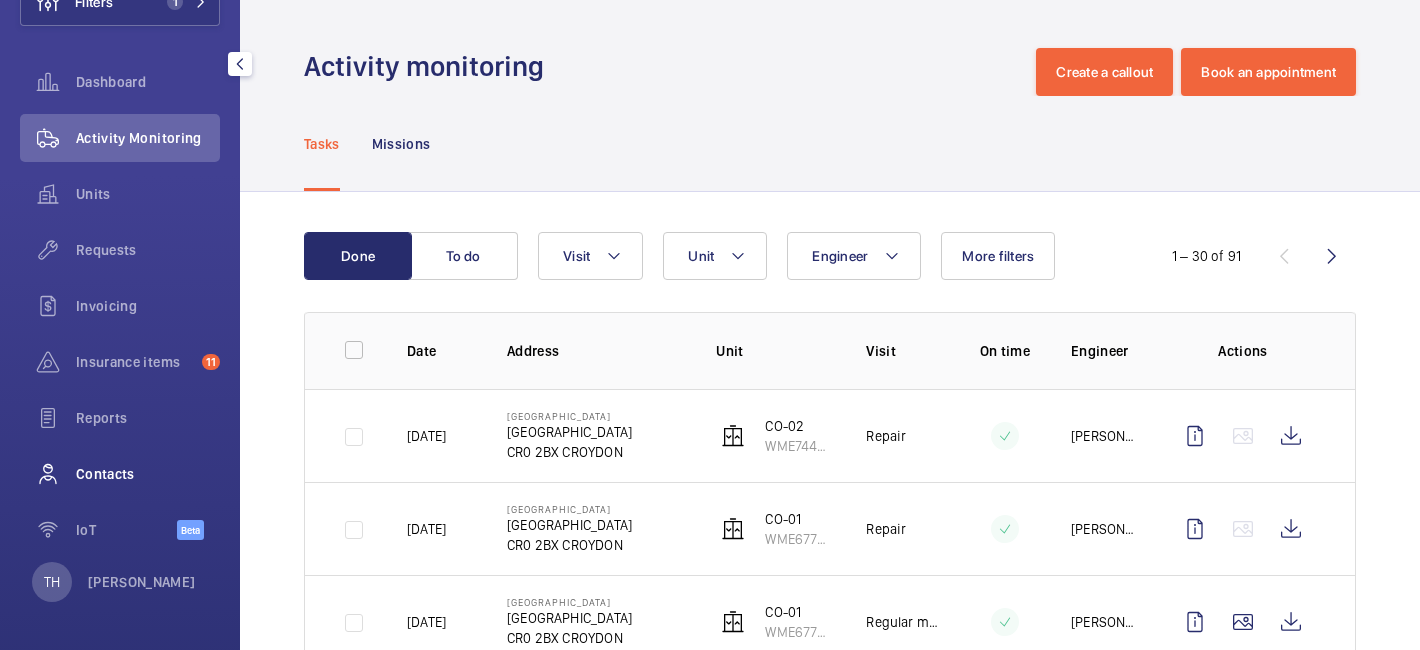 click on "Contacts" 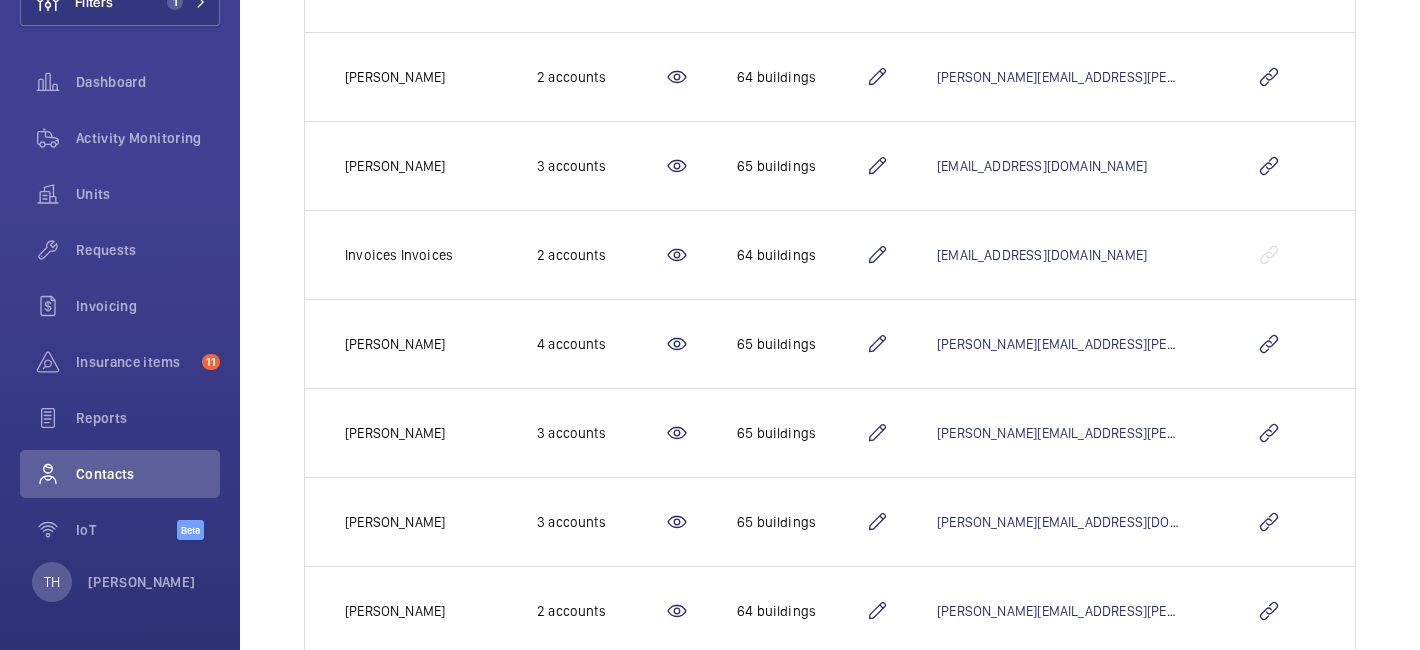 scroll, scrollTop: 189, scrollLeft: 0, axis: vertical 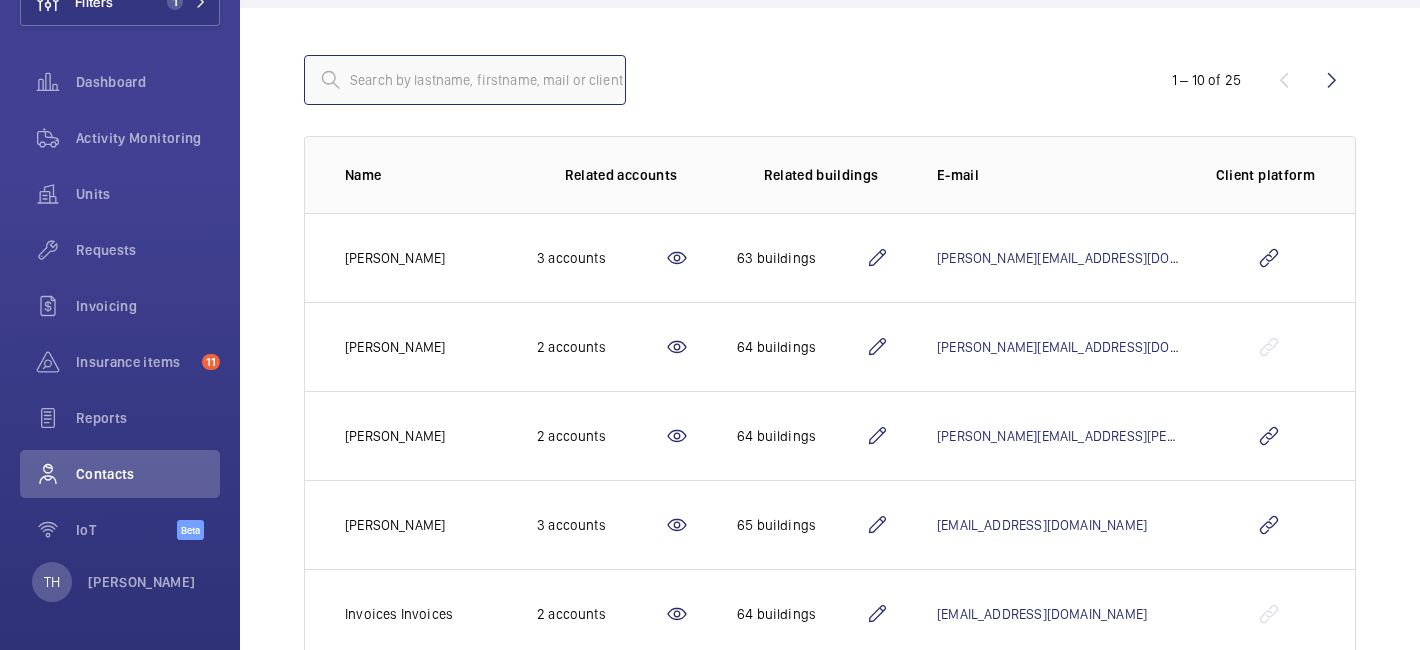 click 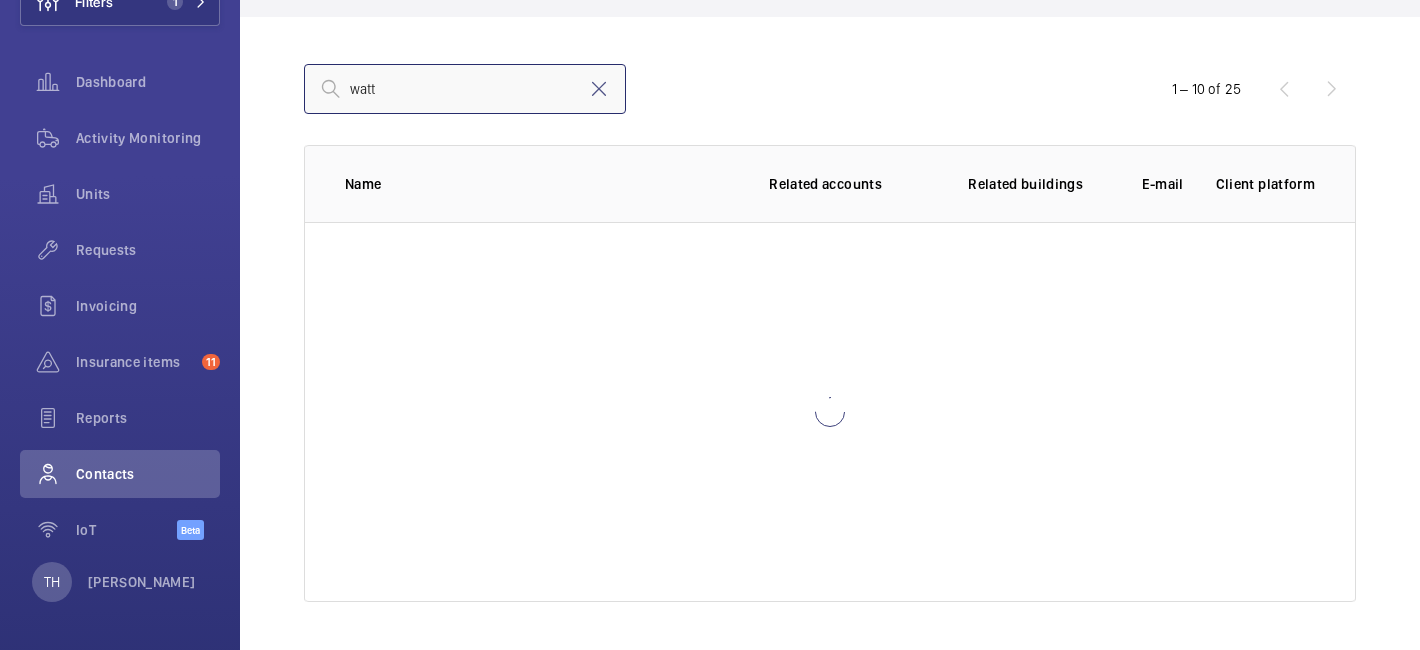 scroll, scrollTop: 0, scrollLeft: 0, axis: both 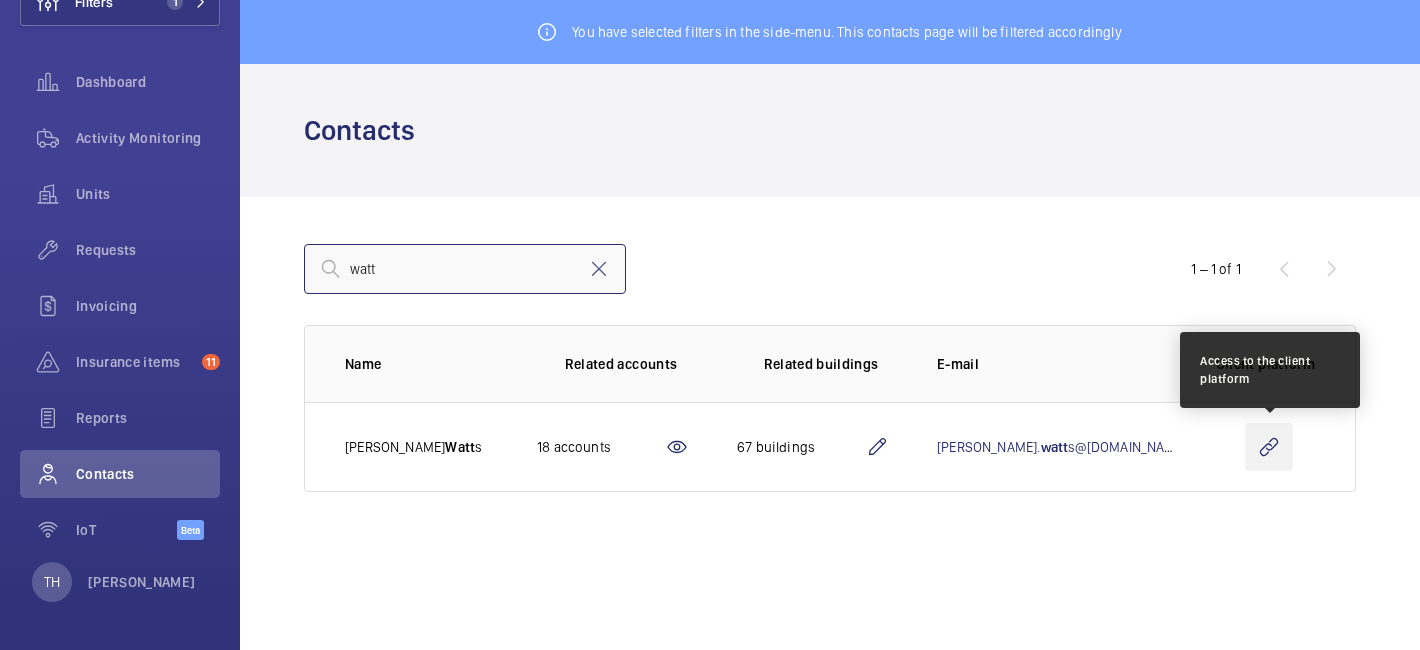 type on "watt" 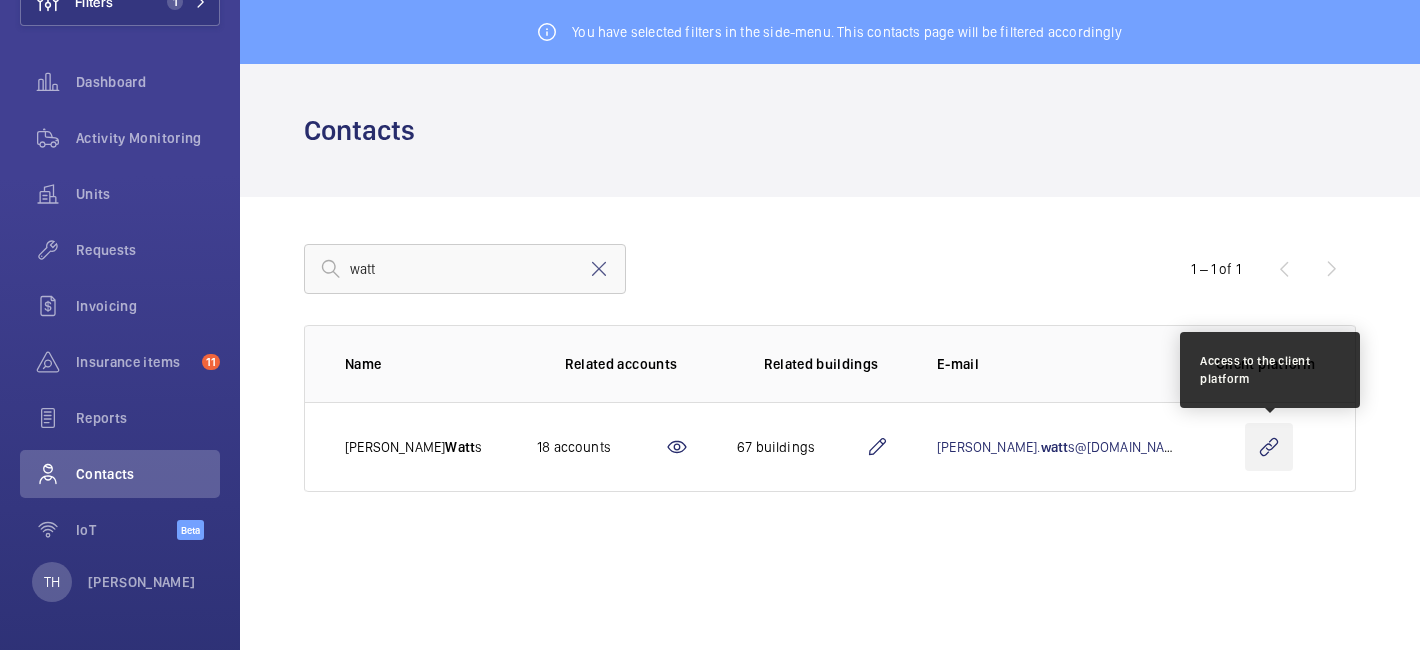 click 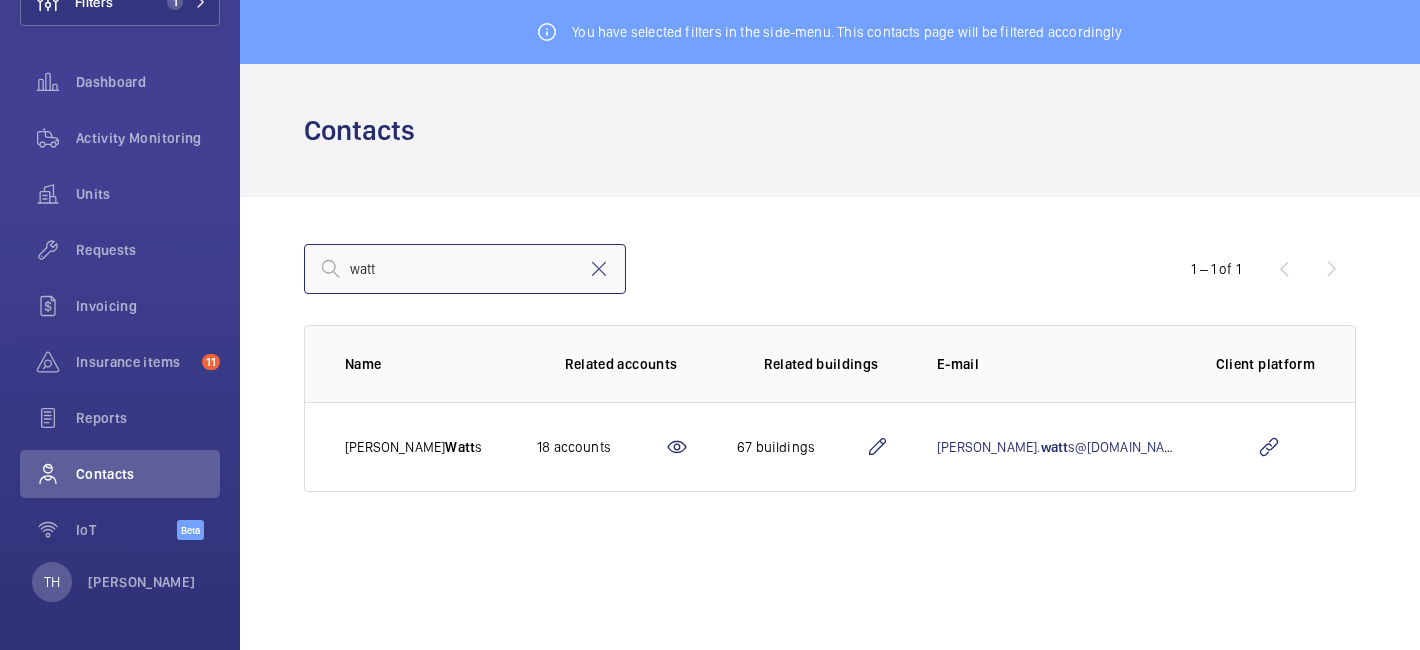 click on "watt" 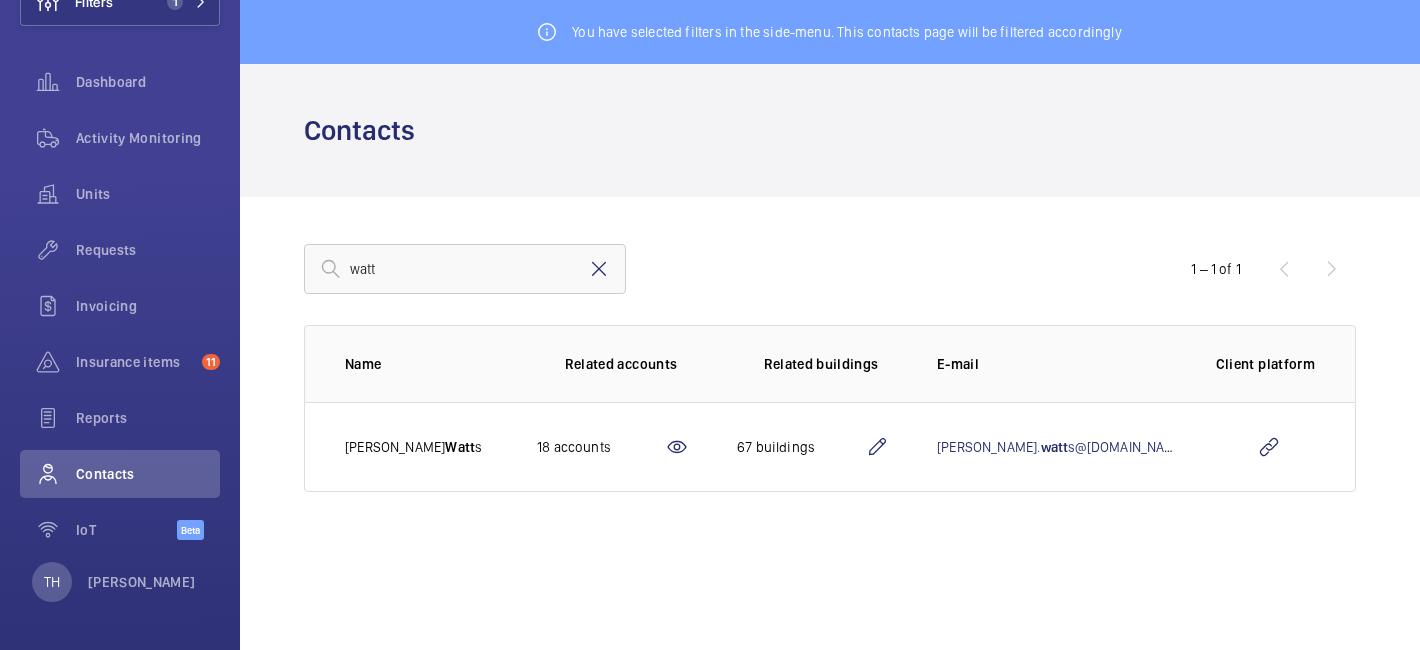 click 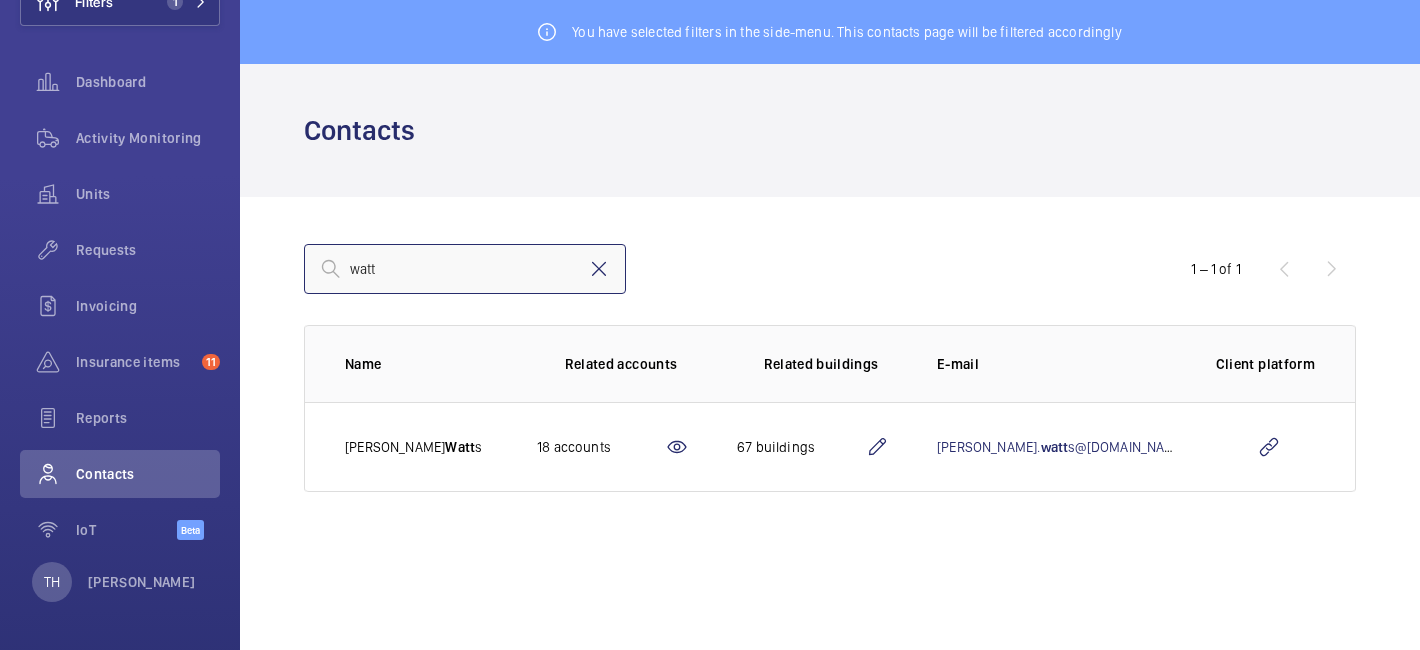 type 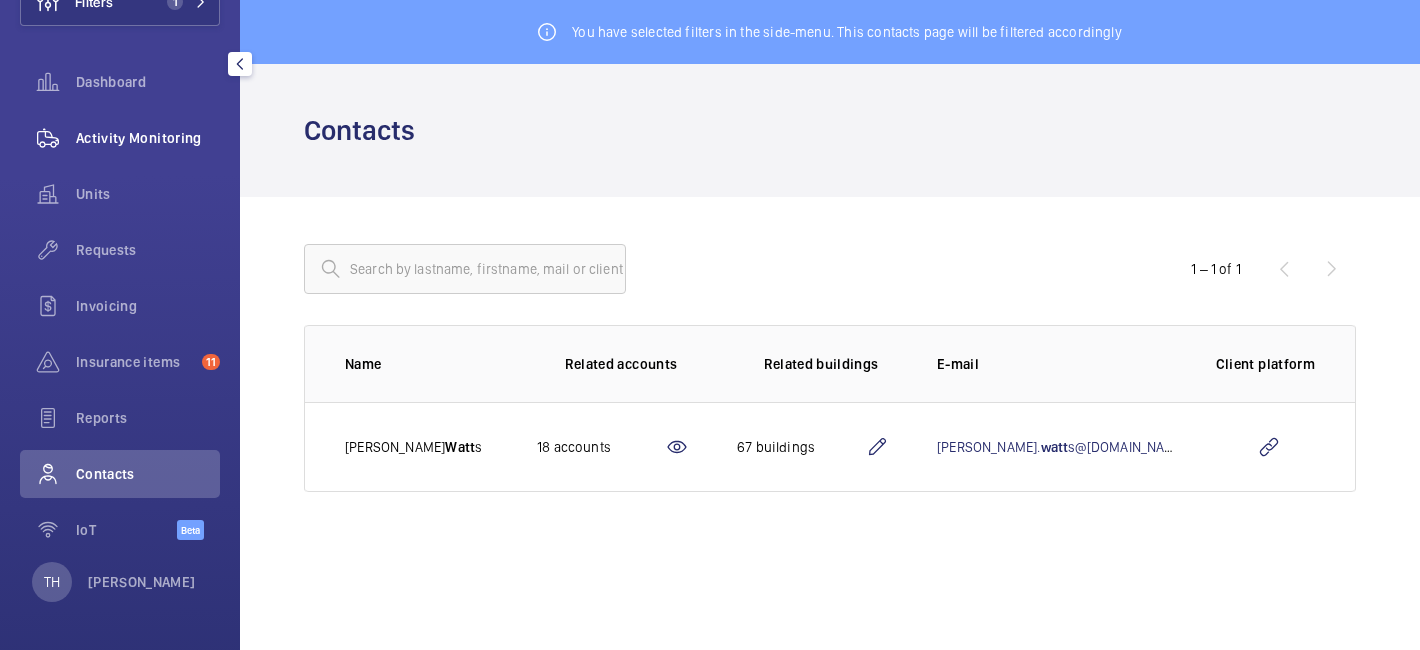 click on "Activity Monitoring" 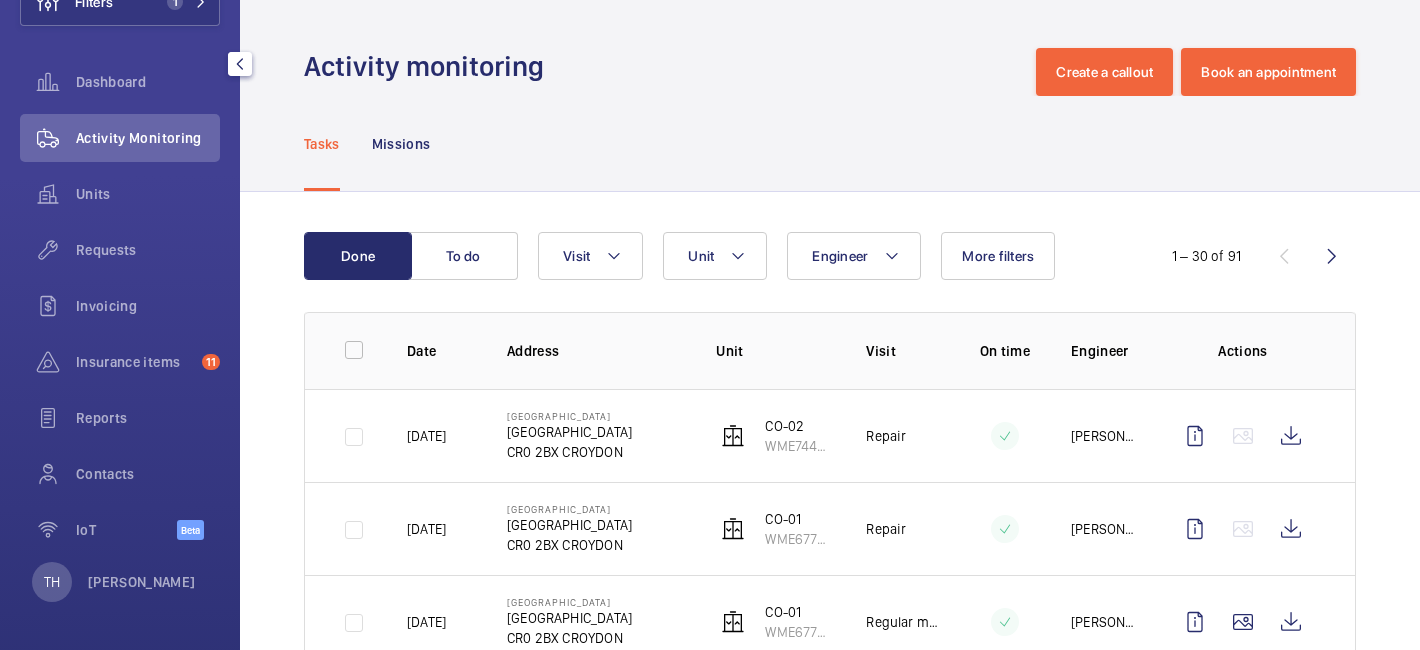 scroll, scrollTop: 0, scrollLeft: 0, axis: both 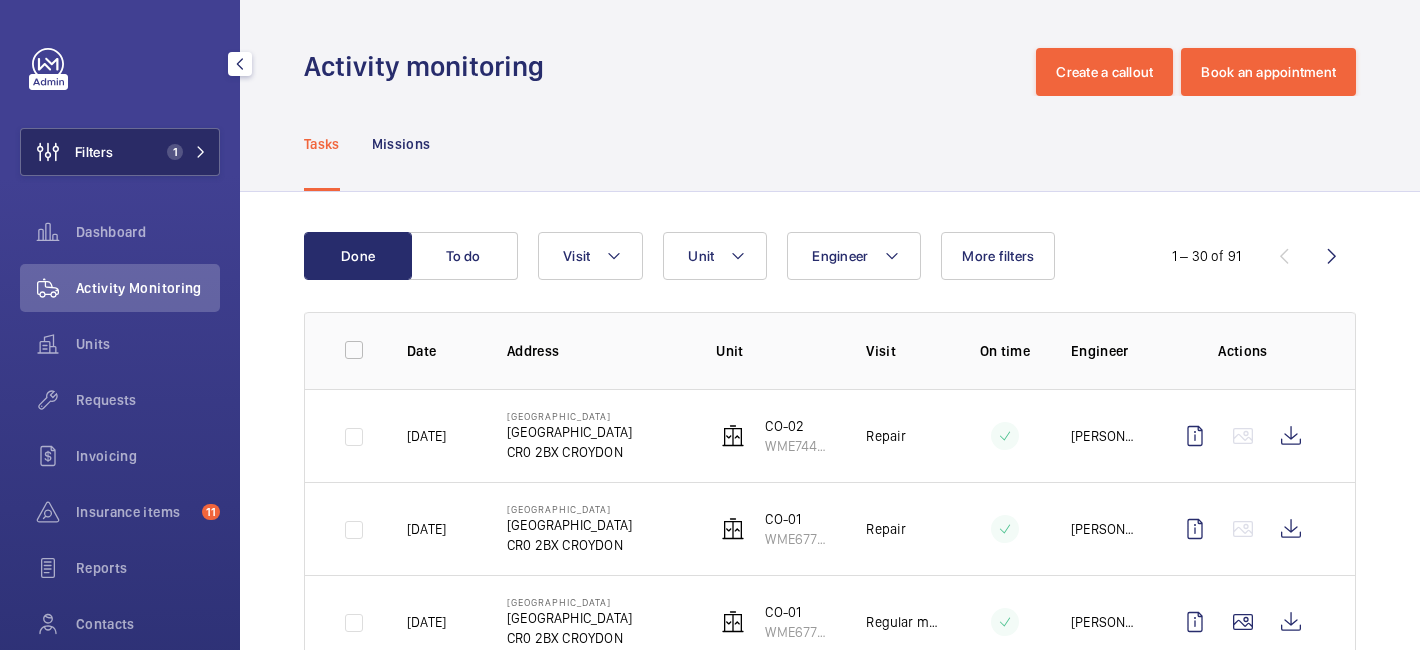click on "Filters 1" 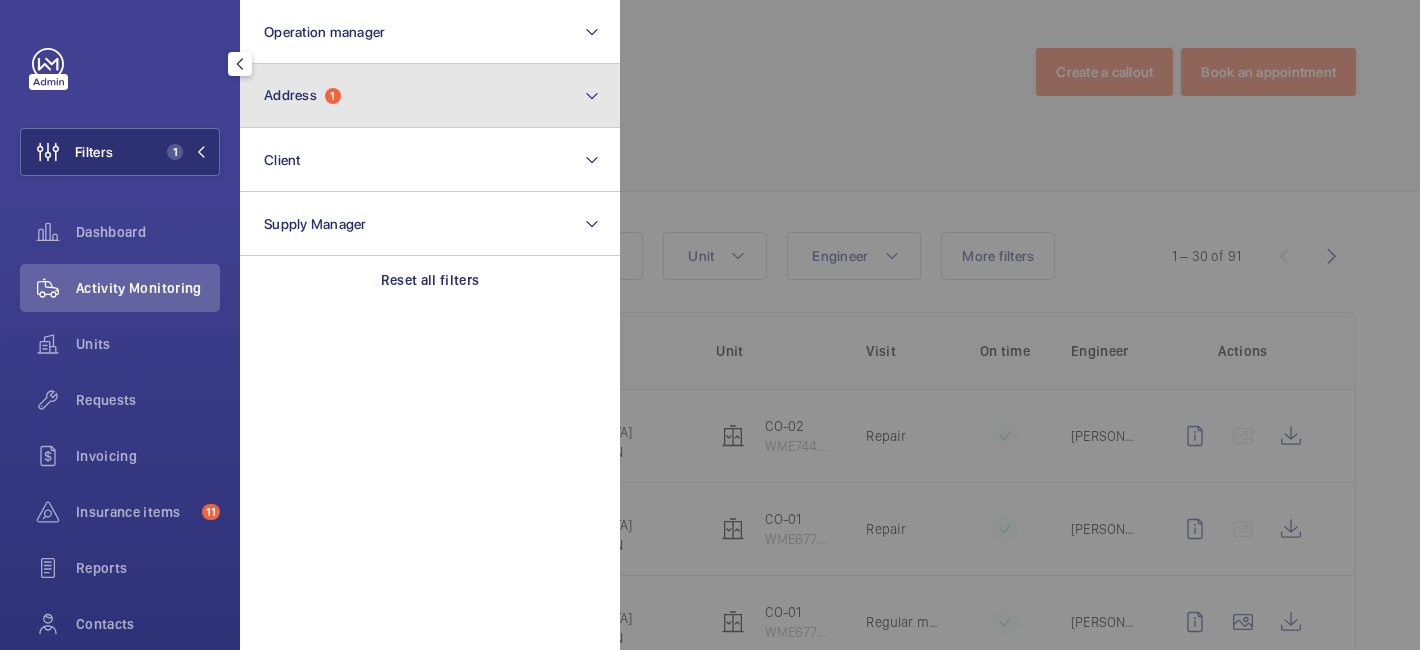 click on "Address  1" 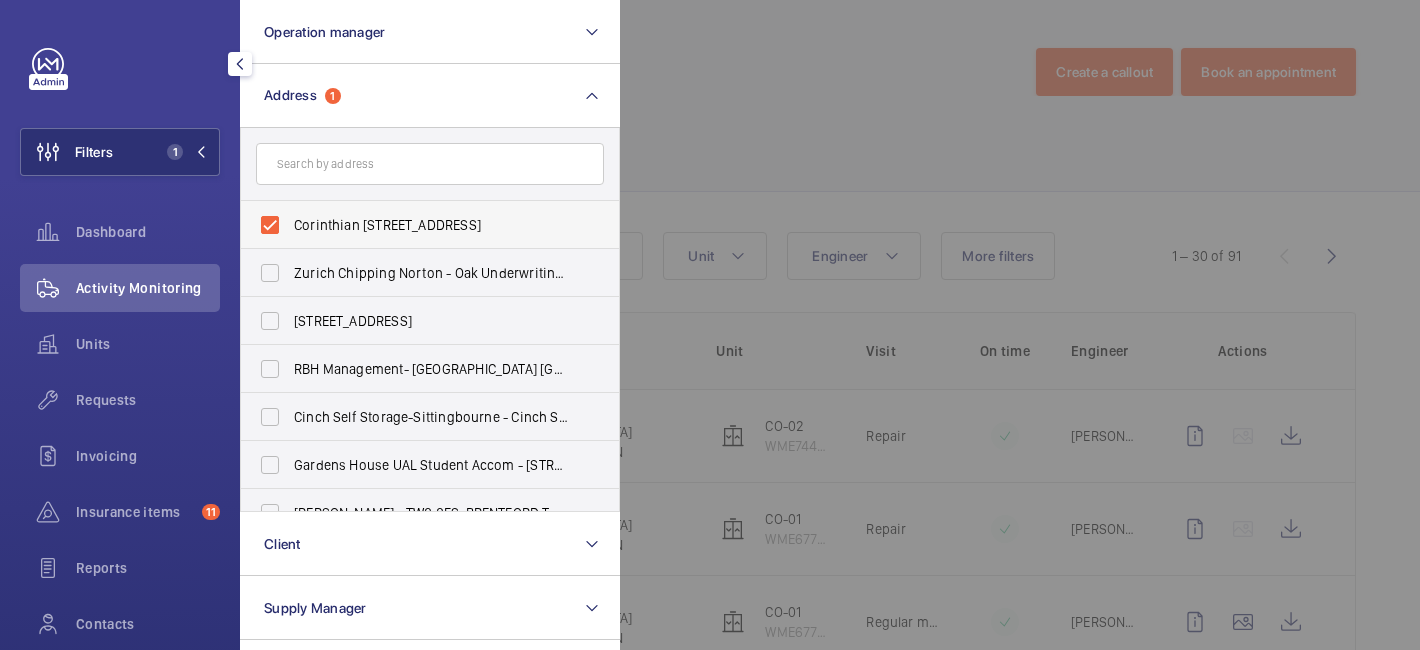 click on "Corinthian [STREET_ADDRESS]" at bounding box center [415, 225] 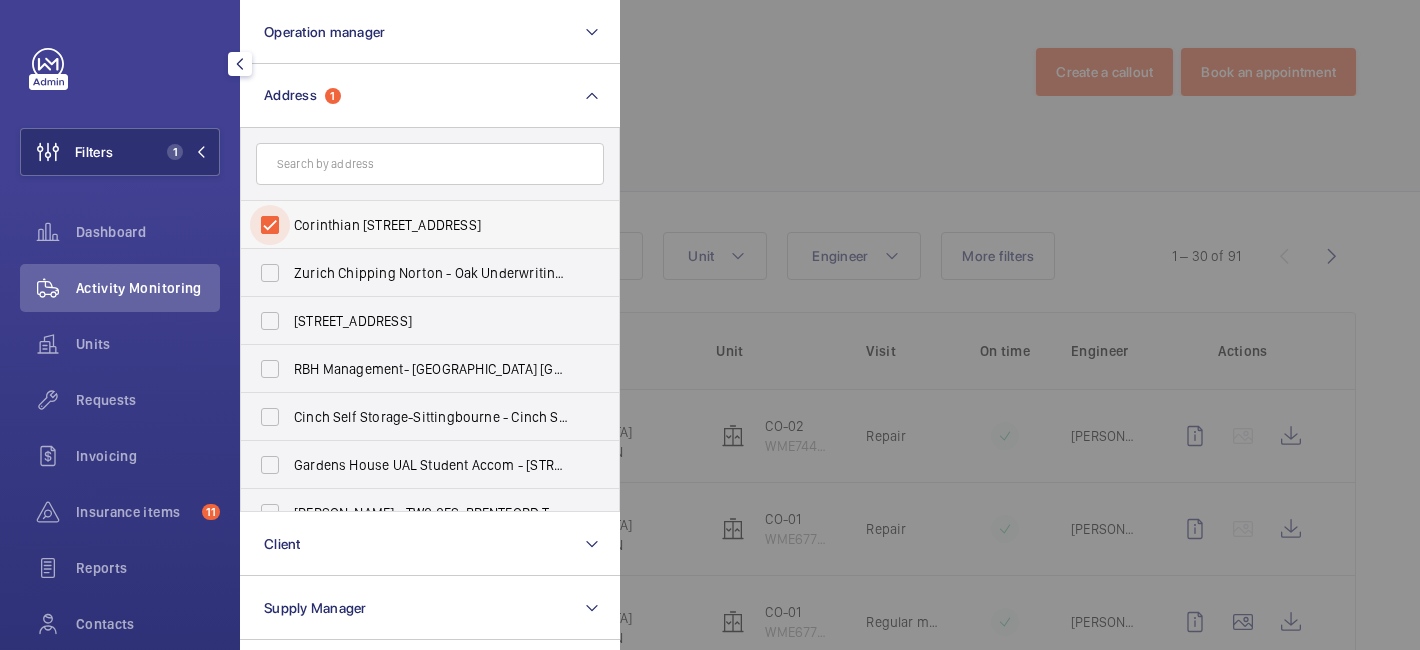 click on "Corinthian [STREET_ADDRESS]" at bounding box center (270, 225) 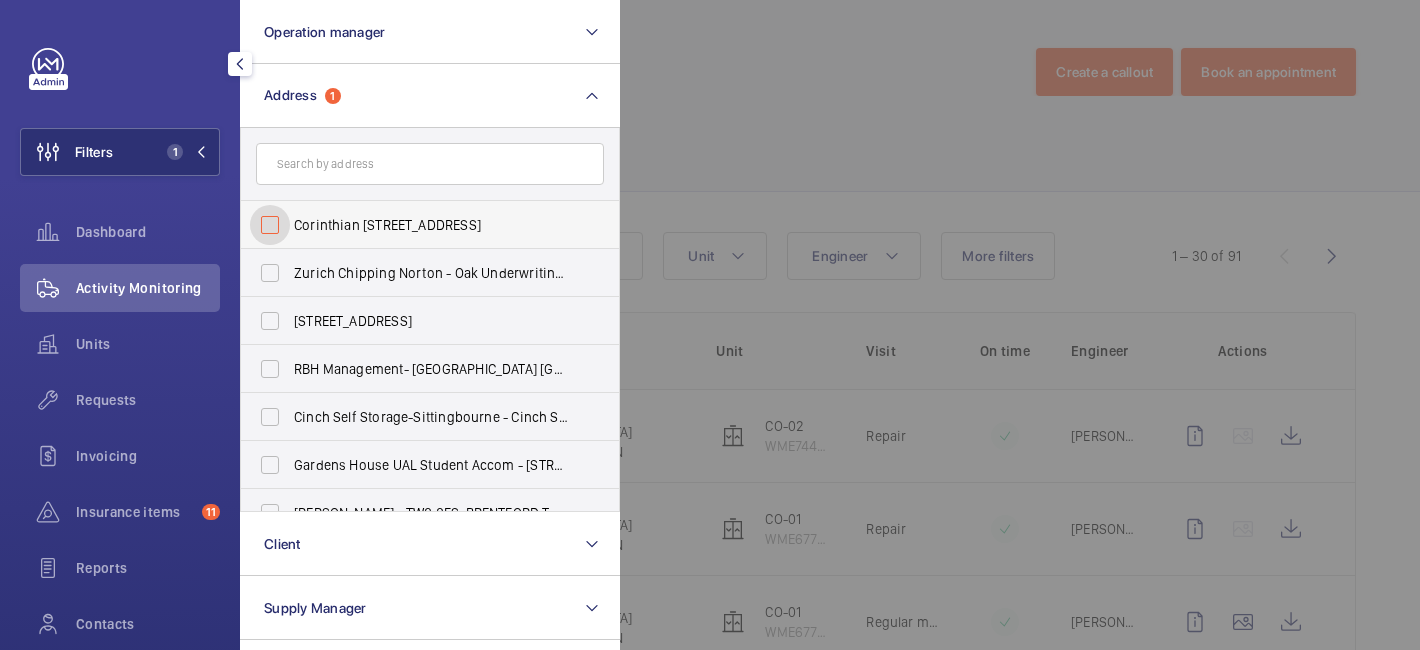 checkbox on "false" 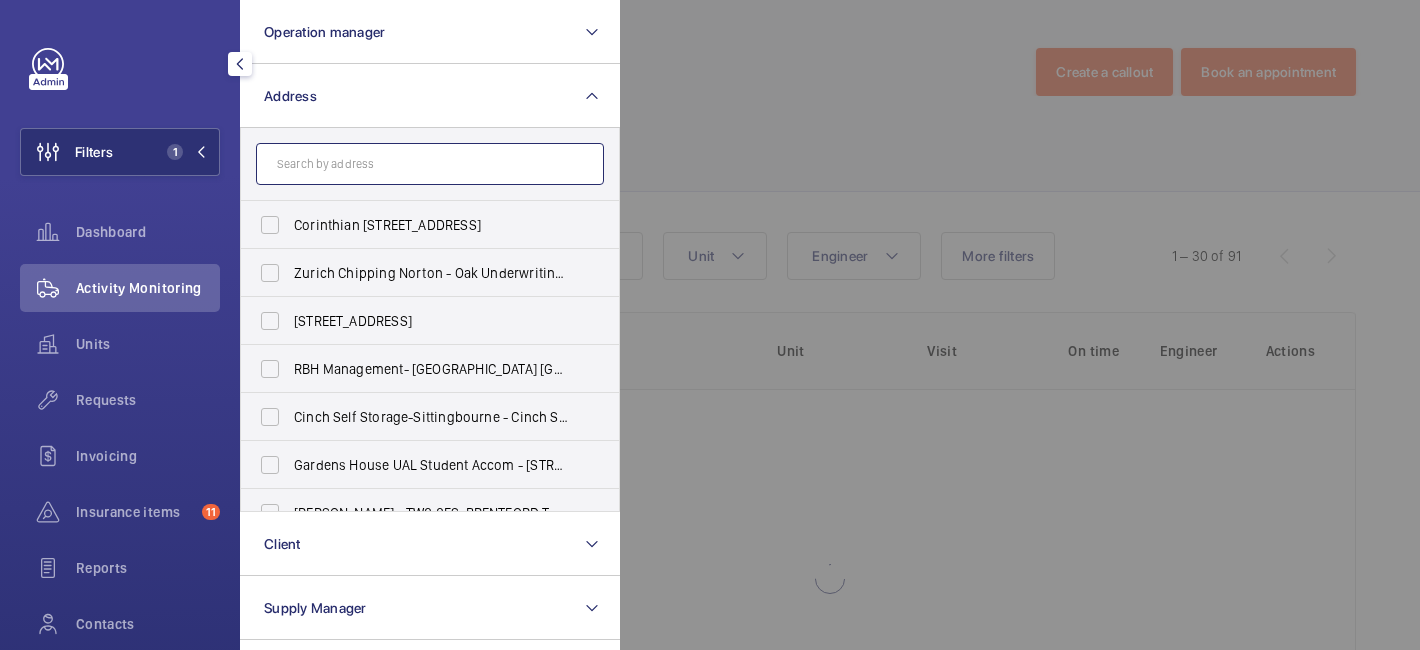 click 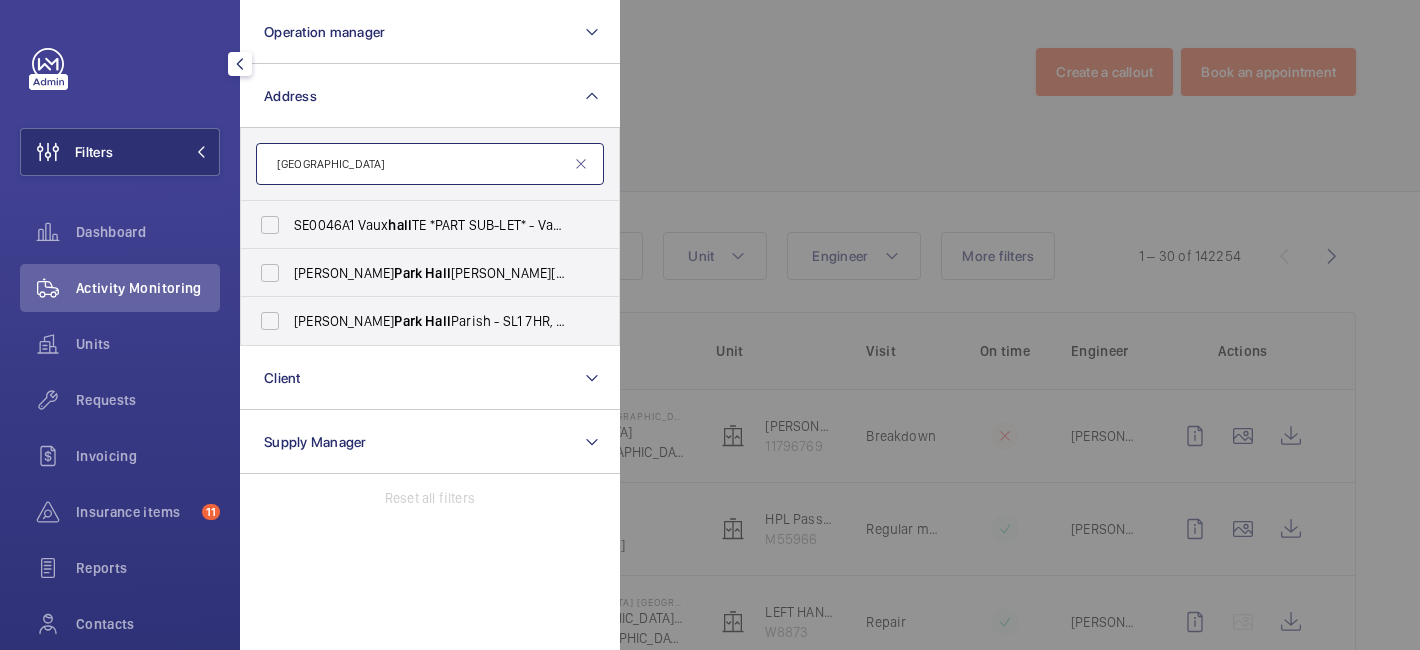 click on "[GEOGRAPHIC_DATA]" 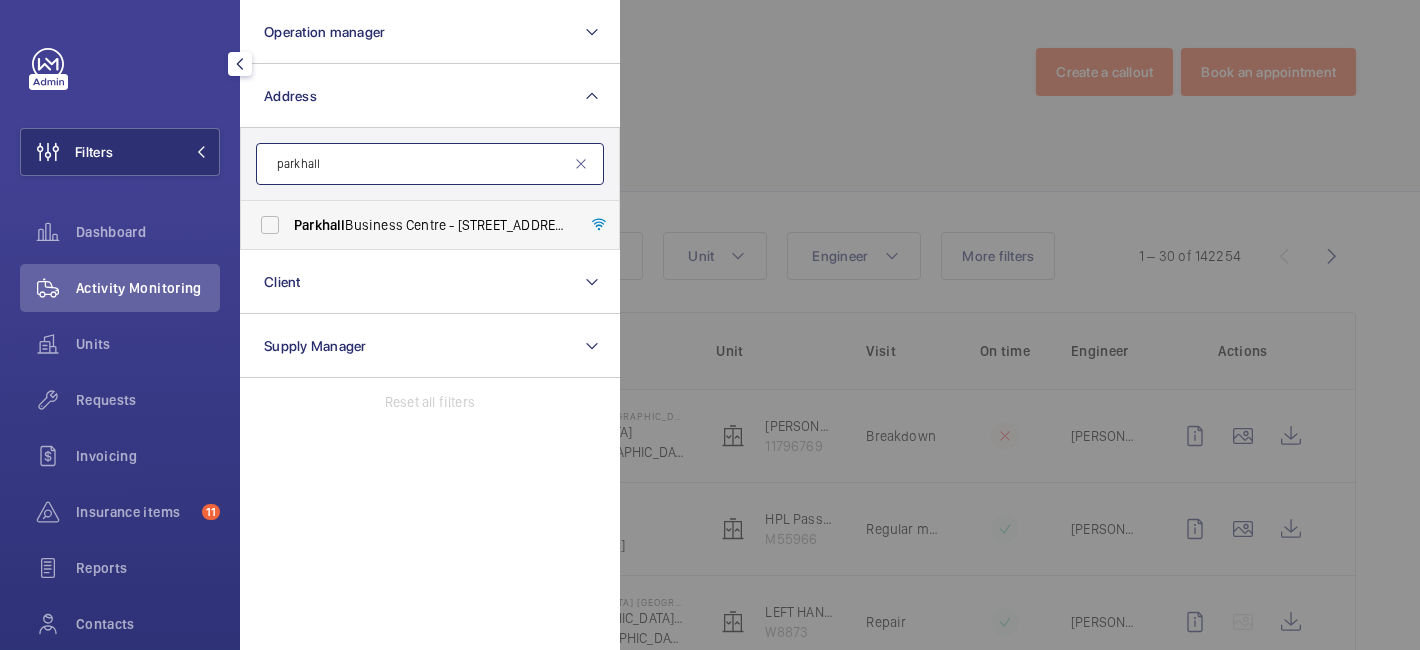 type on "parkhall" 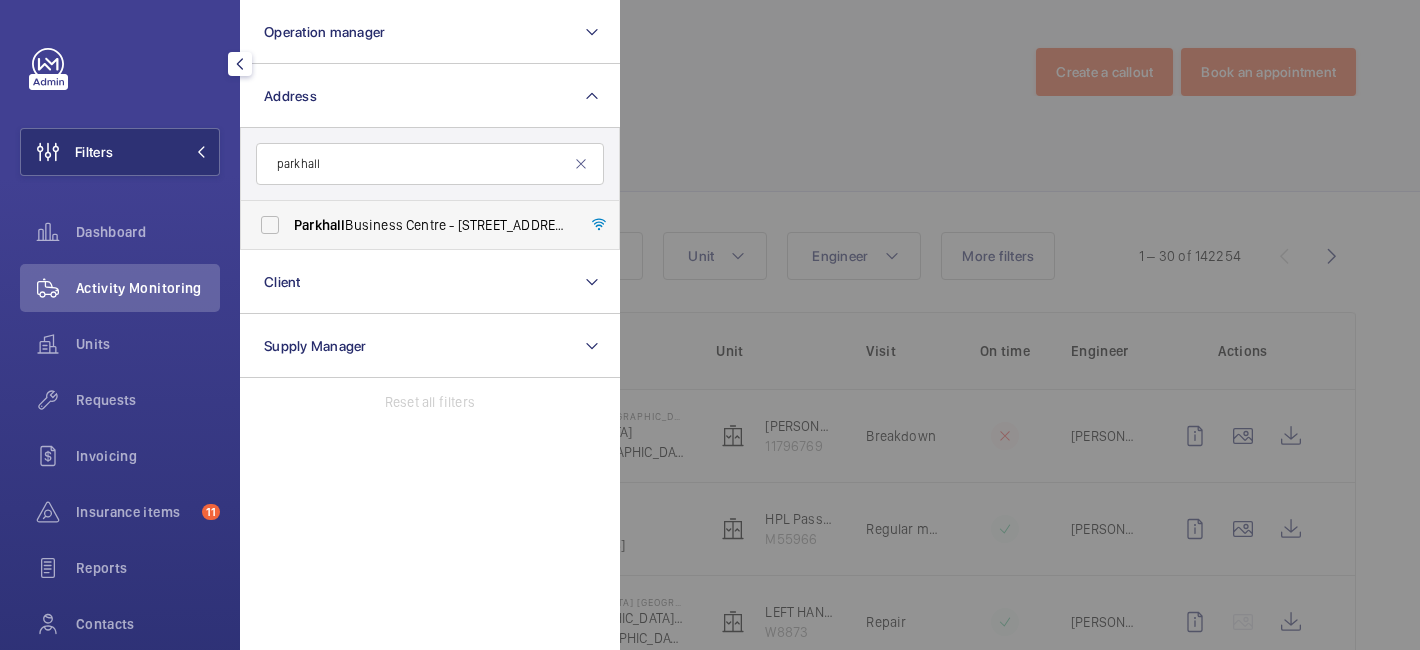 click on "[GEOGRAPHIC_DATA] - [STREET_ADDRESS][PERSON_NAME]" at bounding box center (431, 225) 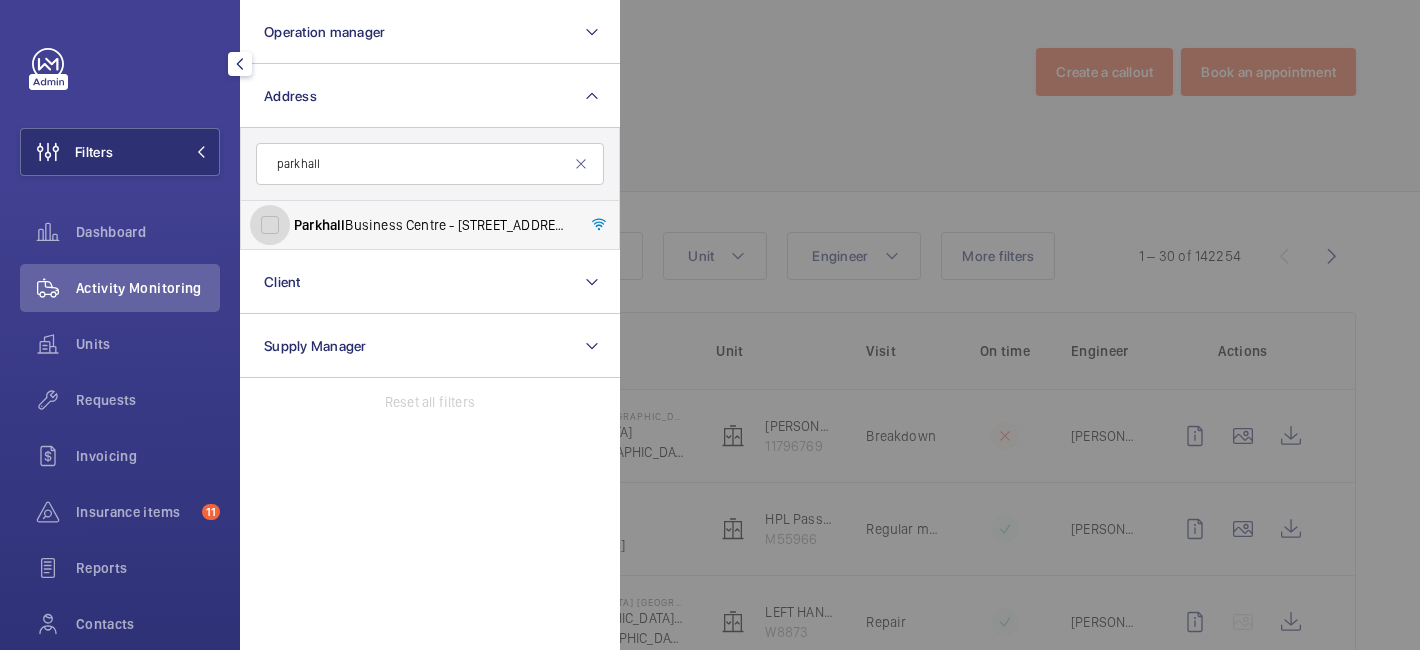 click on "[GEOGRAPHIC_DATA] - [STREET_ADDRESS][PERSON_NAME]" at bounding box center [270, 225] 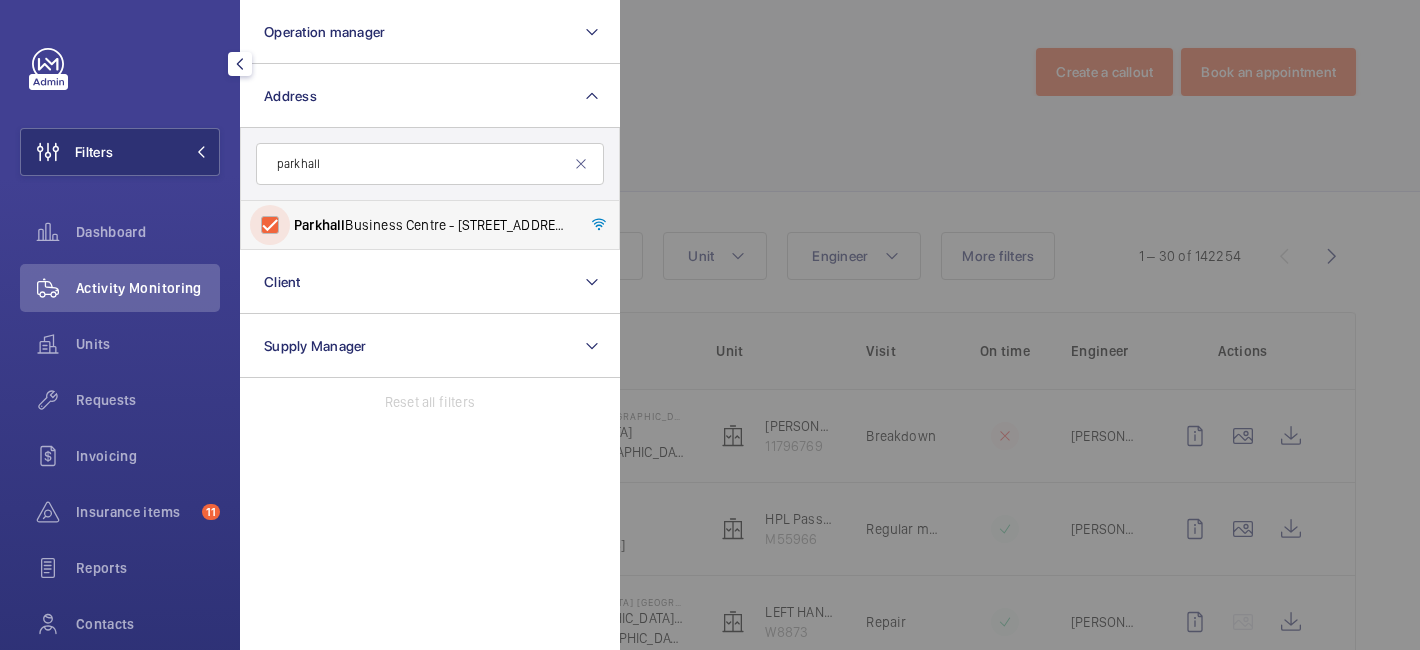 checkbox on "true" 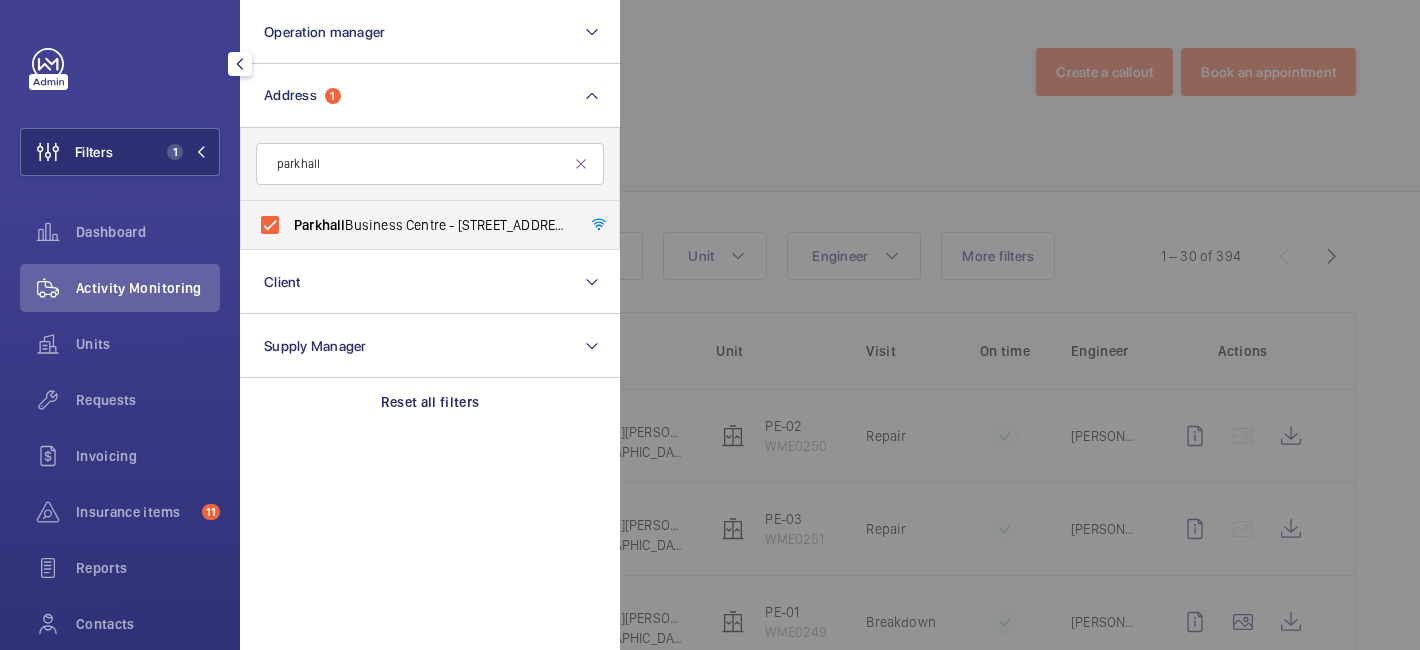 click 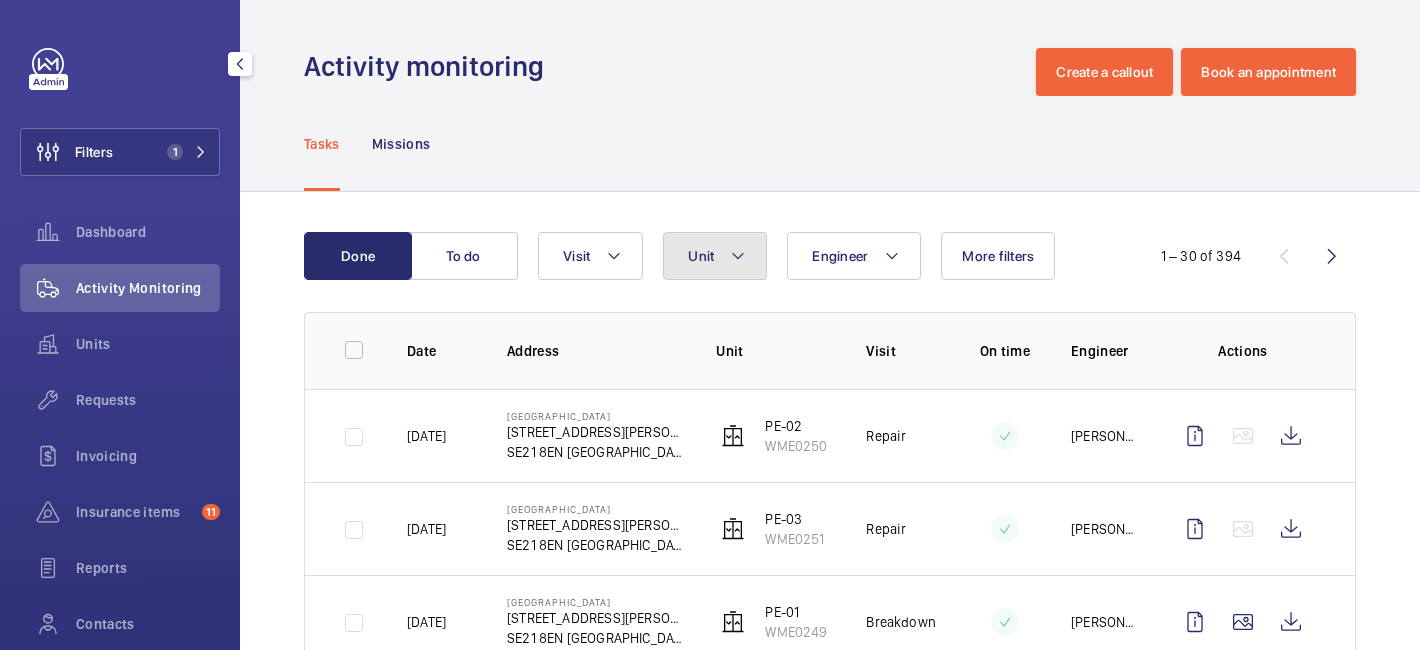 click on "Unit" 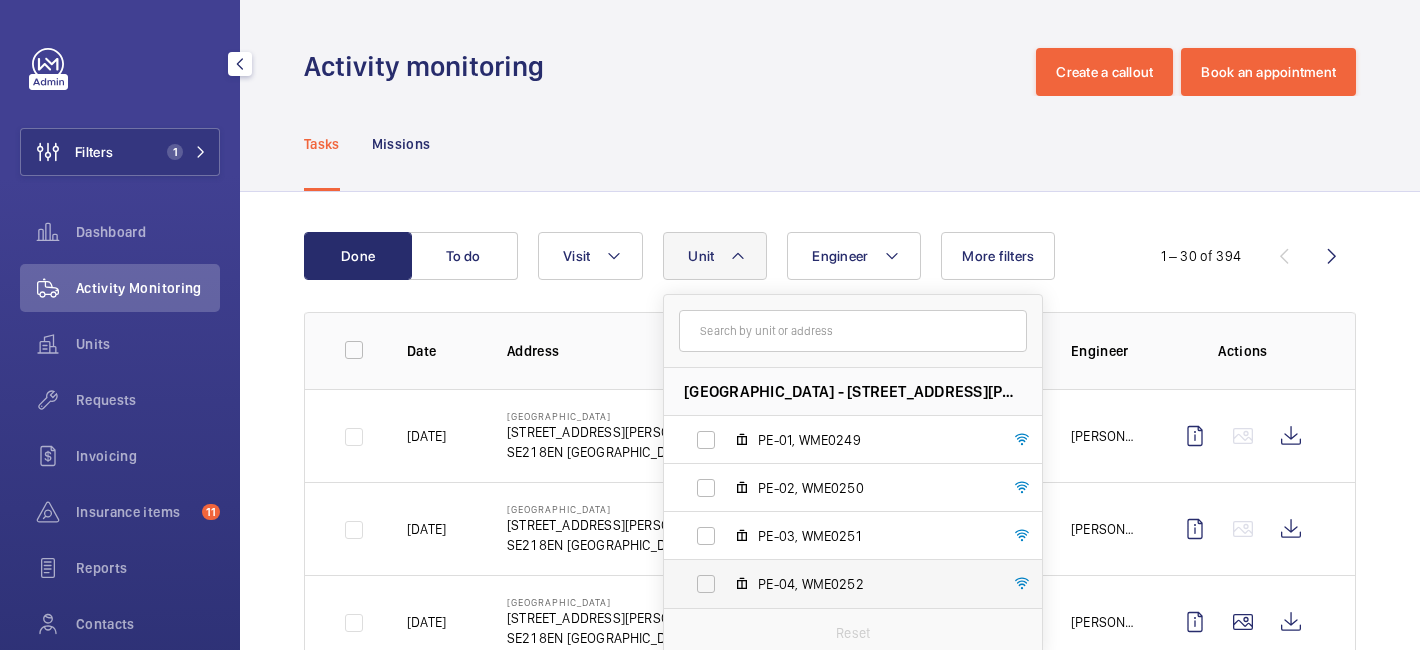 click on "PE-04, WME0252" at bounding box center [874, 584] 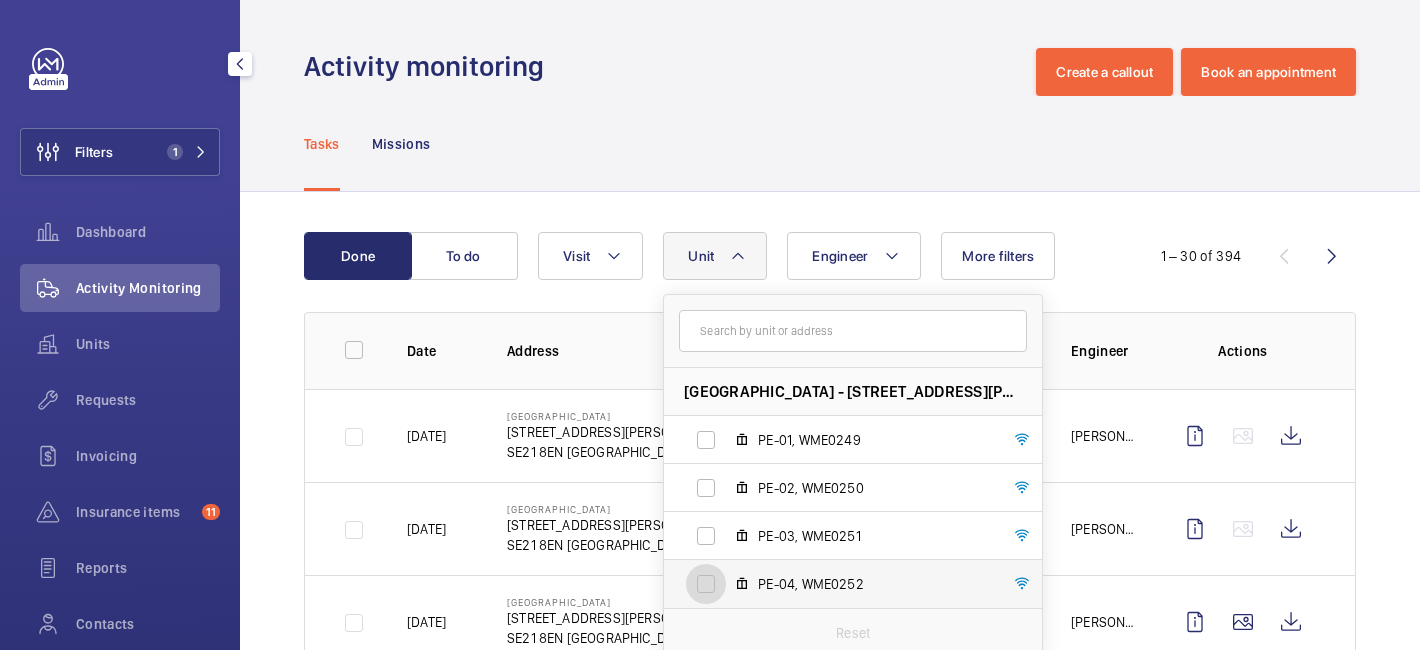 click on "PE-04, WME0252" at bounding box center (706, 584) 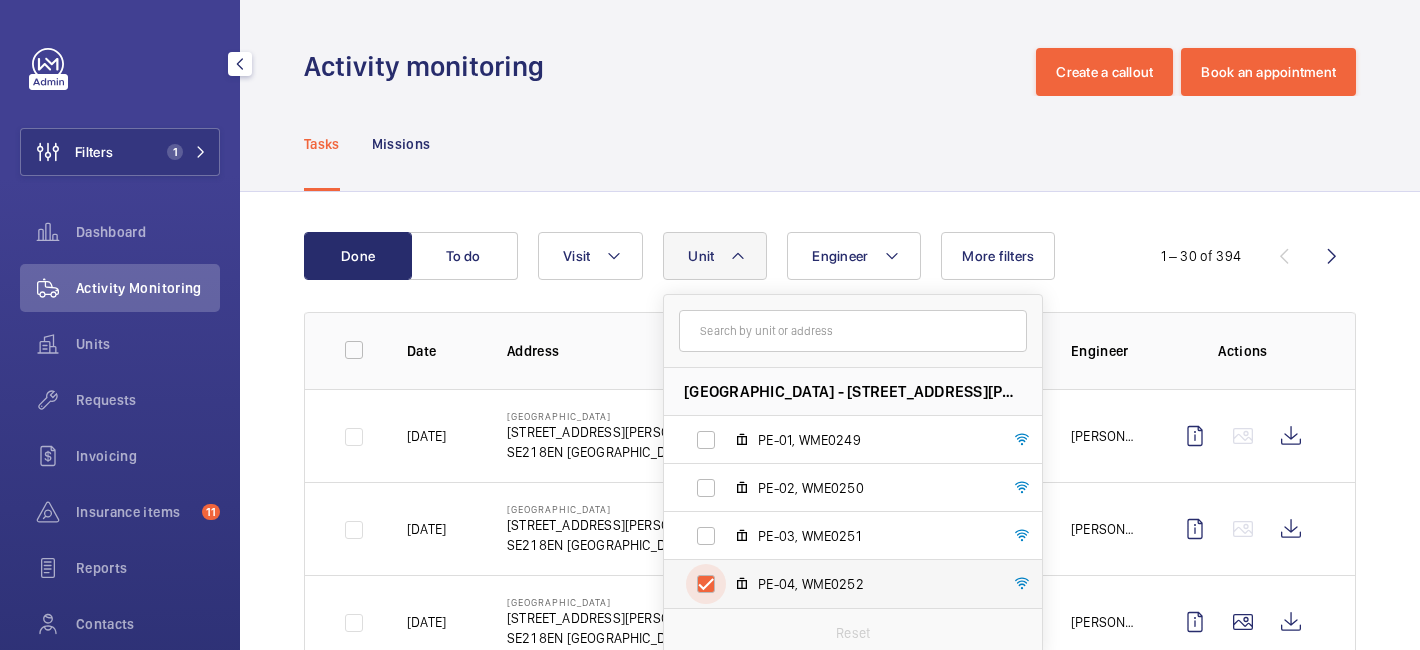 checkbox on "true" 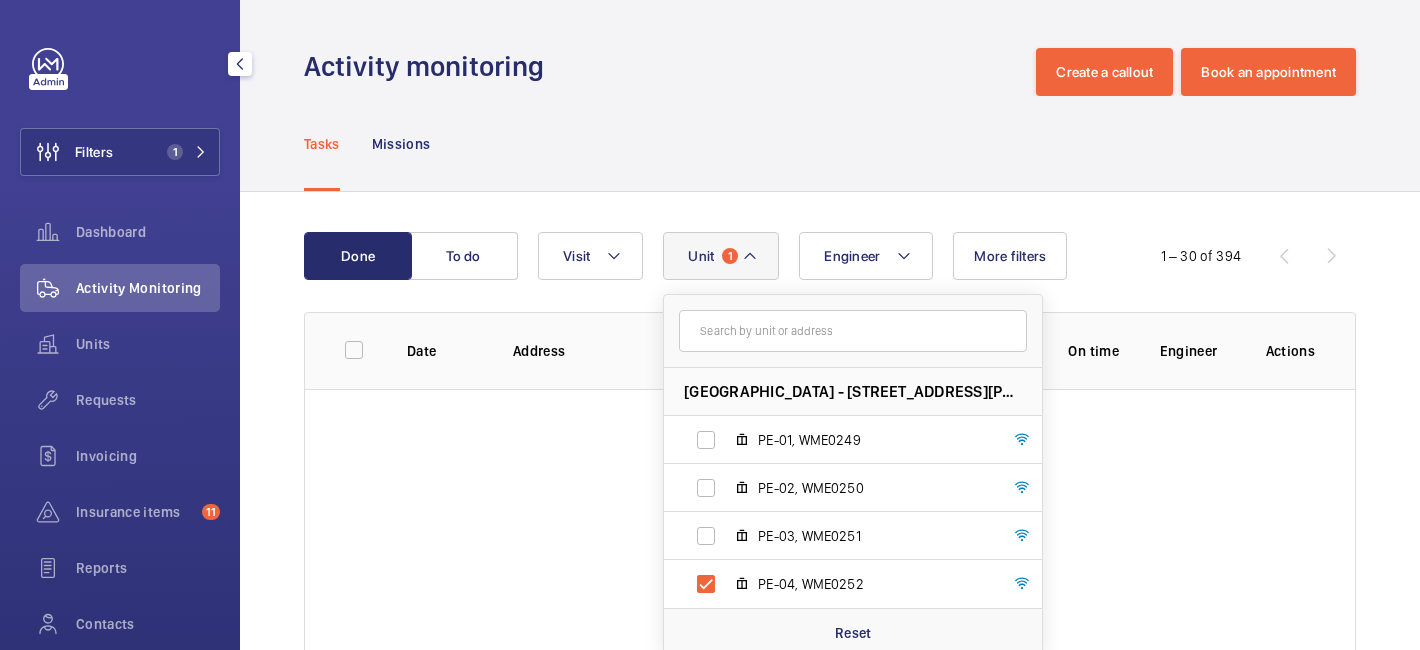 click on "Done To do Engineer [GEOGRAPHIC_DATA] - [STREET_ADDRESS][PERSON_NAME]-01, WME0249 PE-02, WME0250 PE-03, WME0251 PE-04, WME0252 Reset Visit More filters  1 – 30 of 394  Date Address Unit Visit On time Engineer Actions" 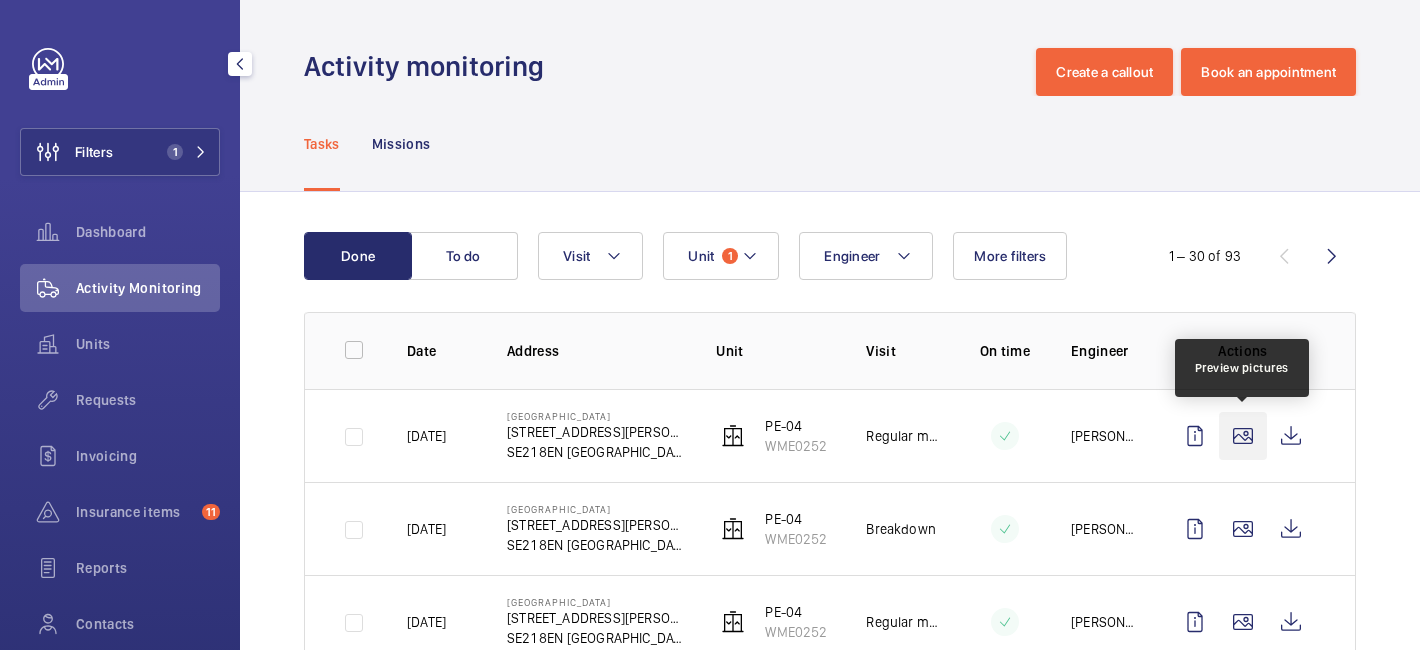 click 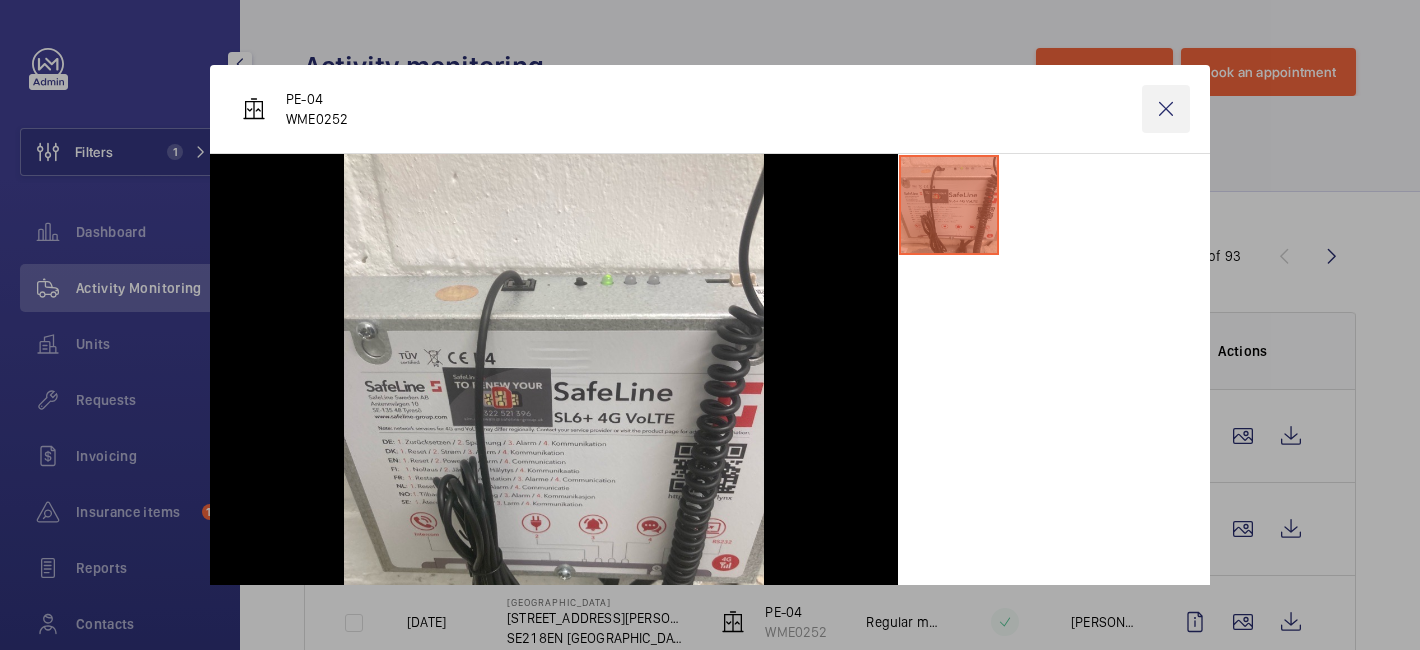 click at bounding box center [1166, 109] 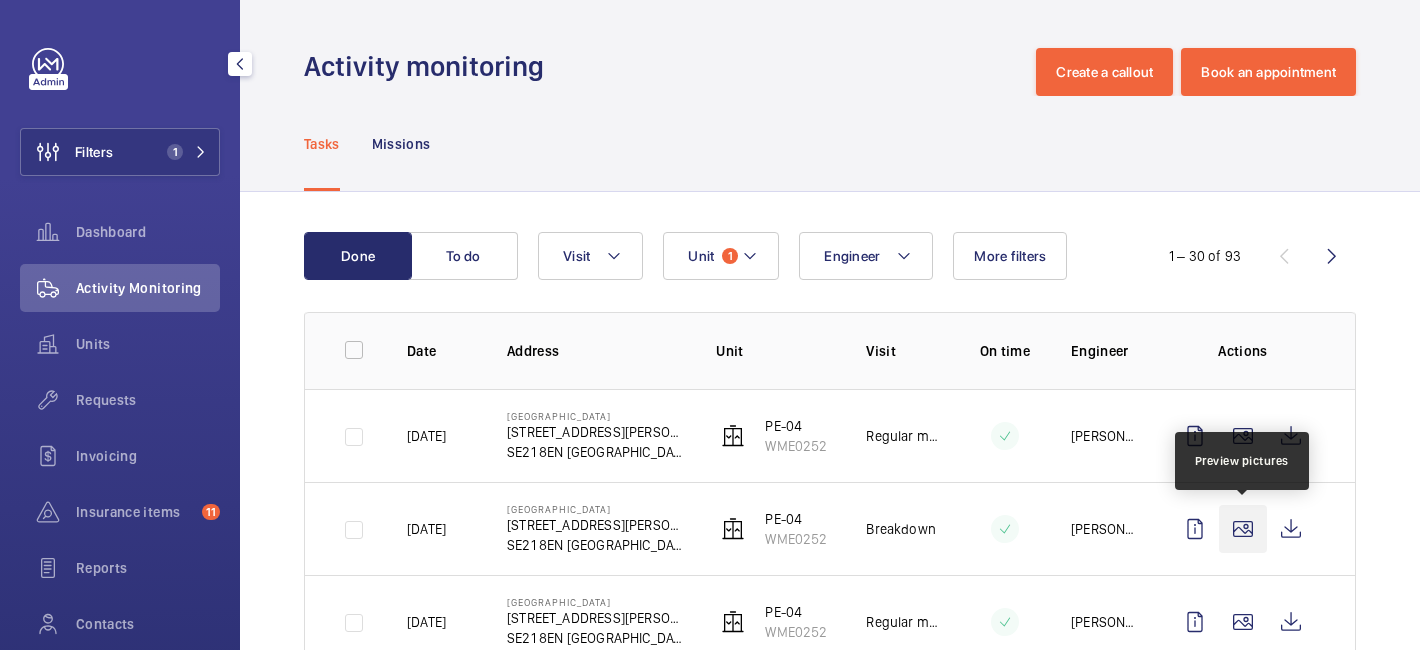 click 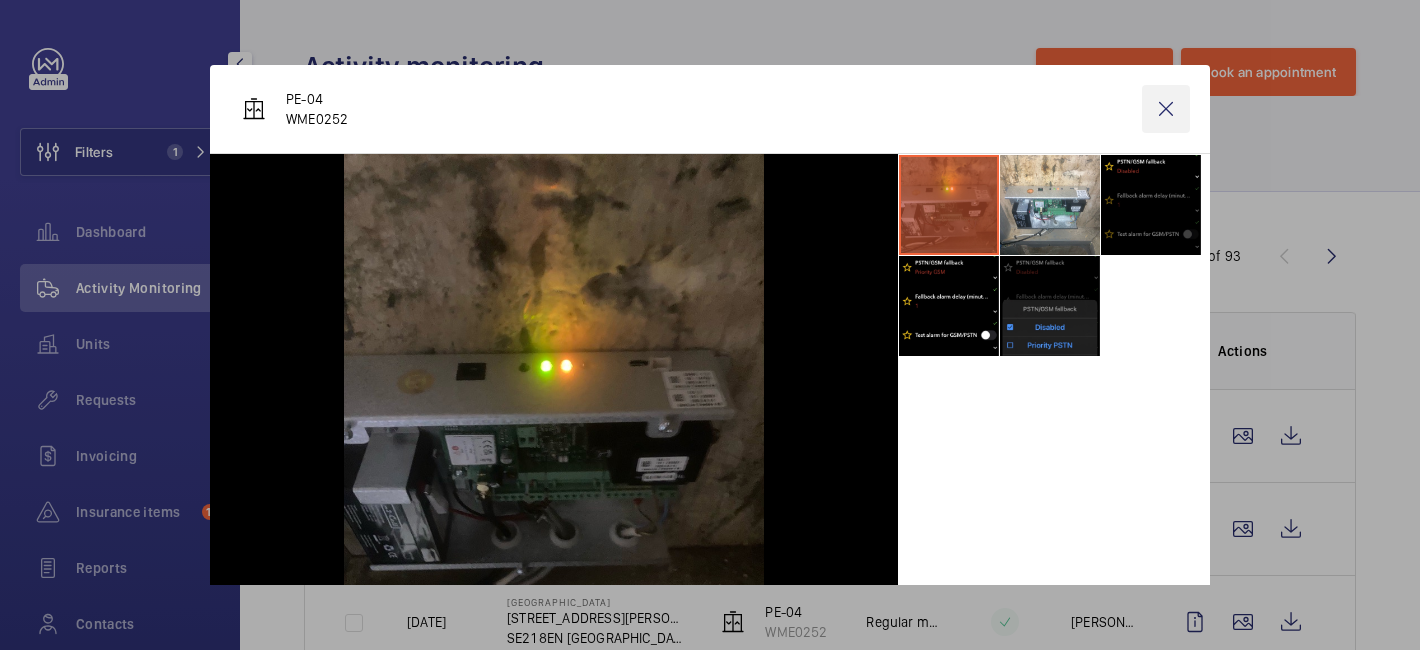 click at bounding box center [1166, 109] 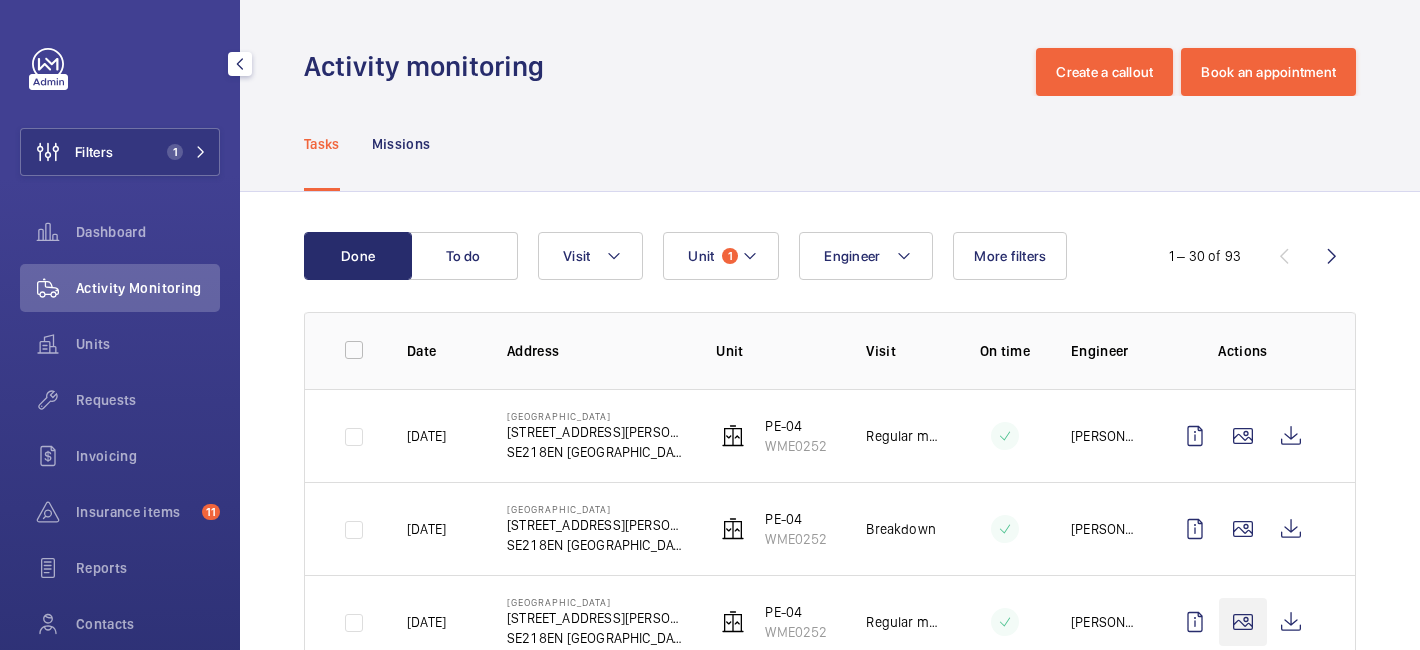 scroll, scrollTop: 89, scrollLeft: 0, axis: vertical 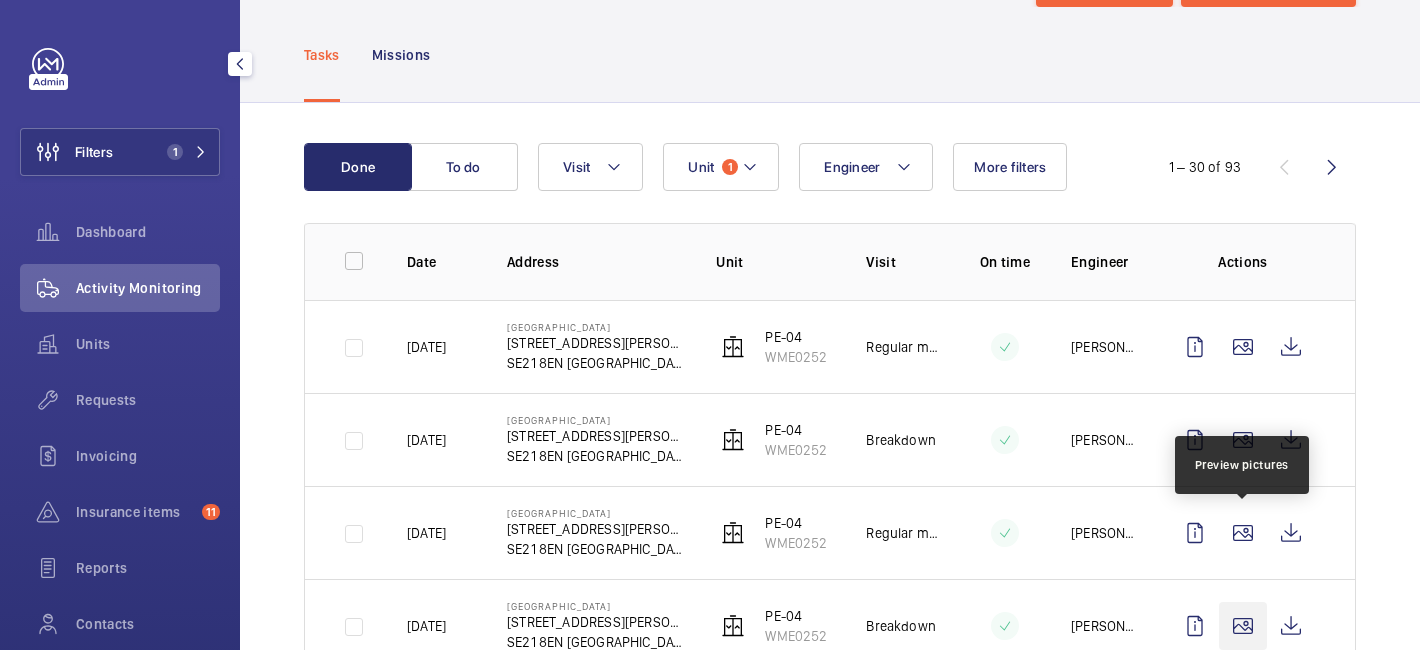 click 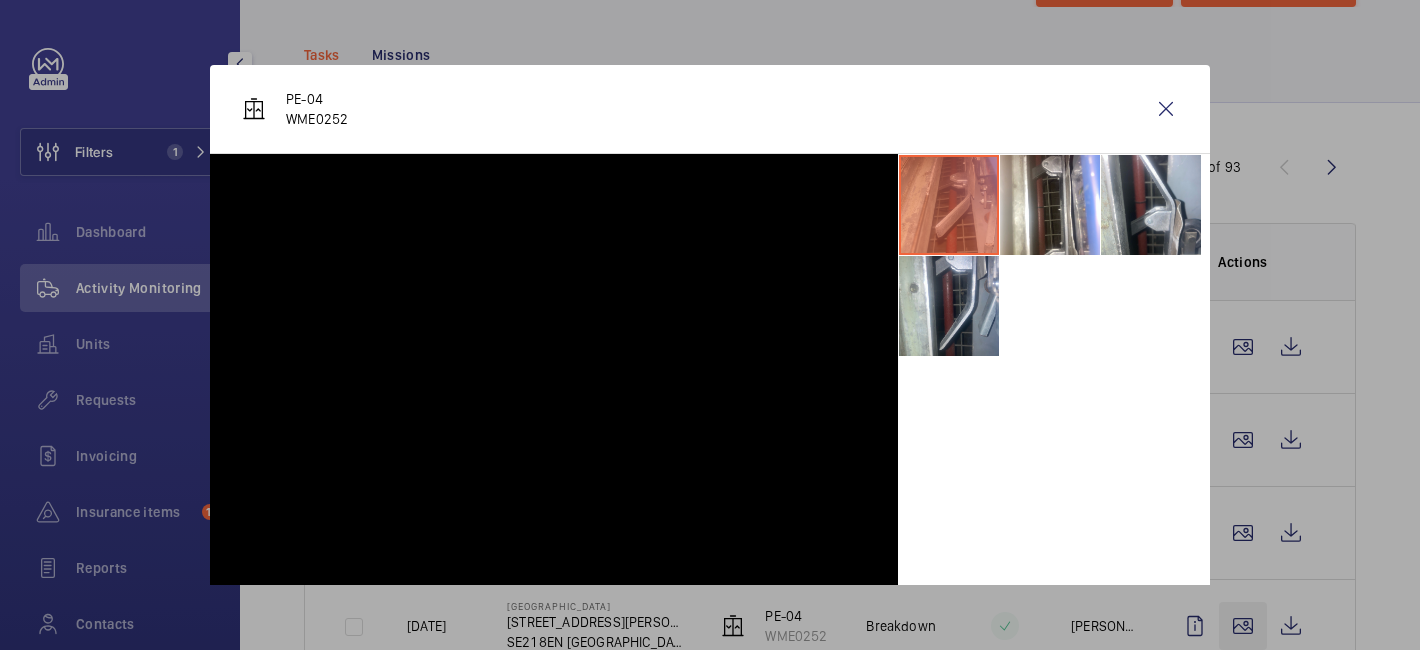 scroll, scrollTop: 262, scrollLeft: 0, axis: vertical 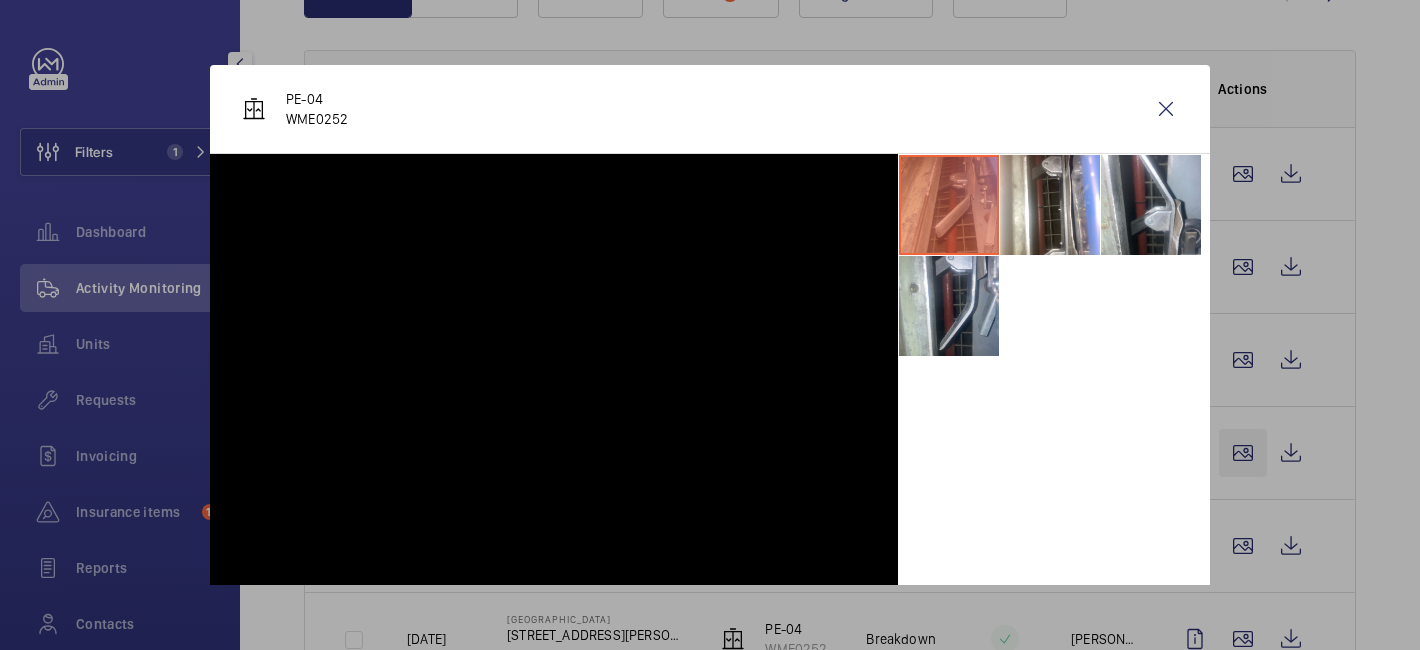 click at bounding box center (710, 325) 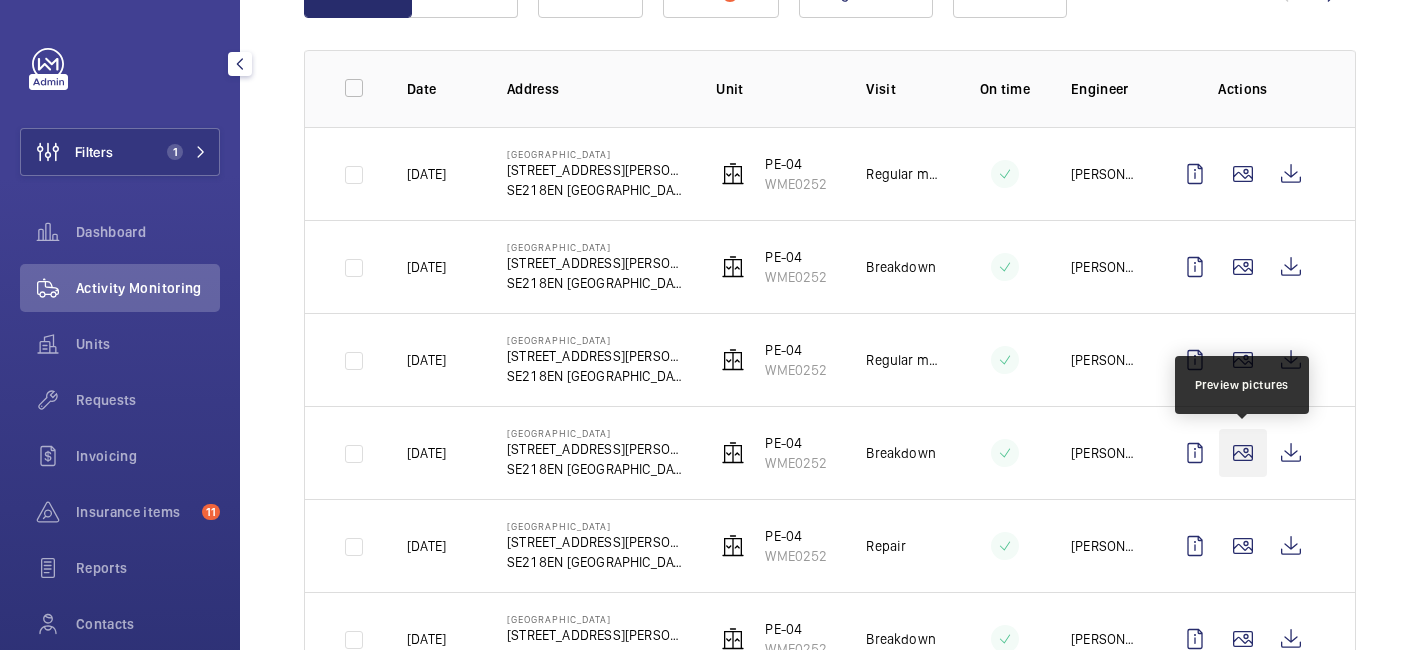 click 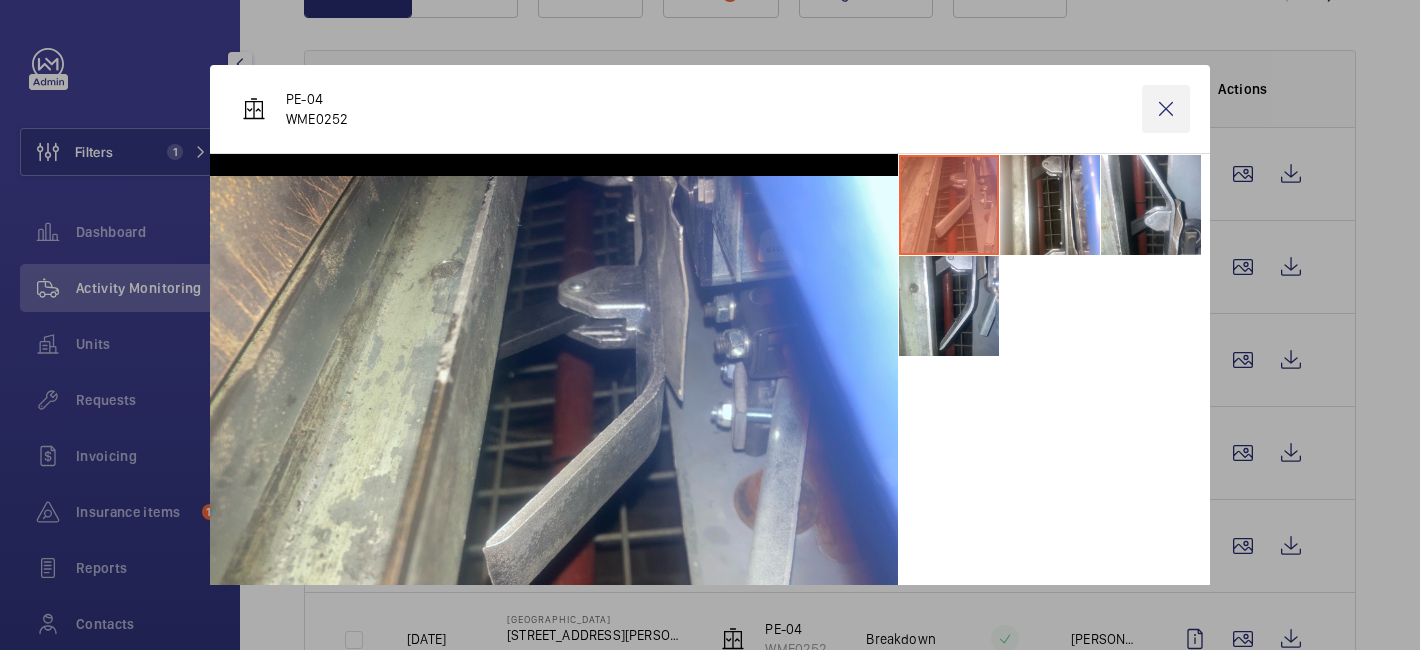 click at bounding box center (1166, 109) 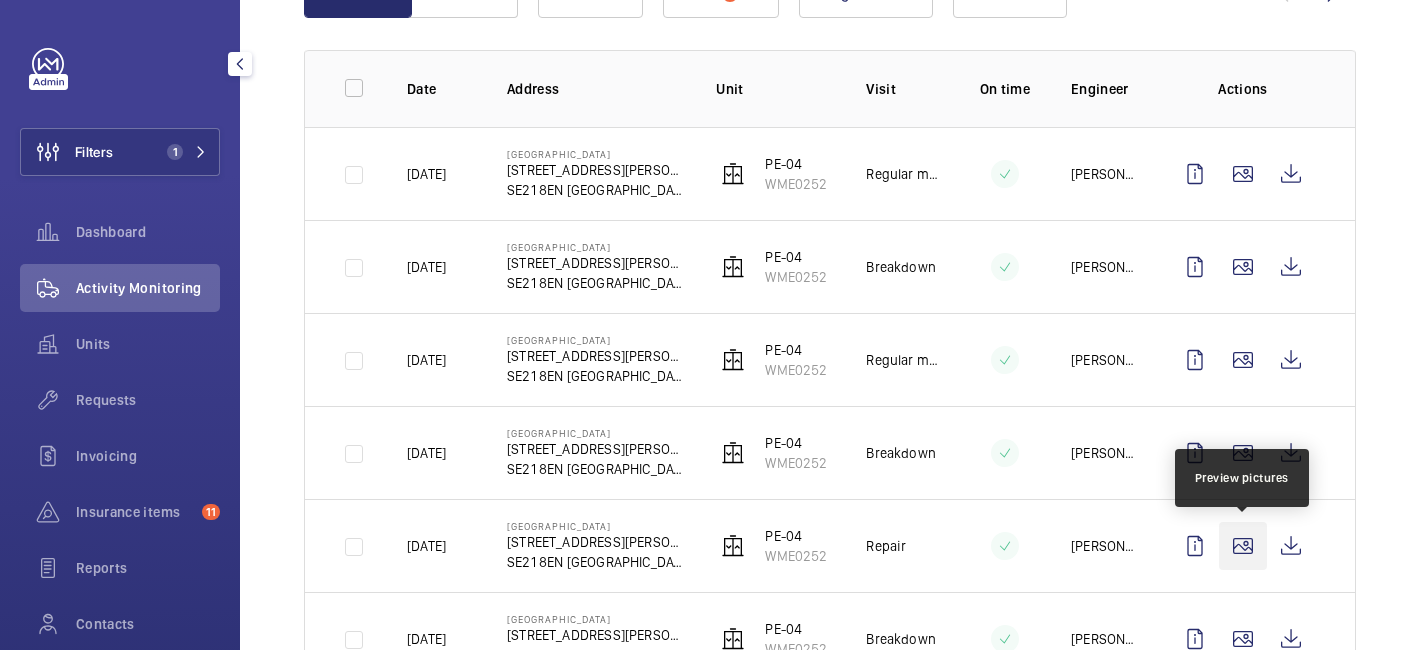 click 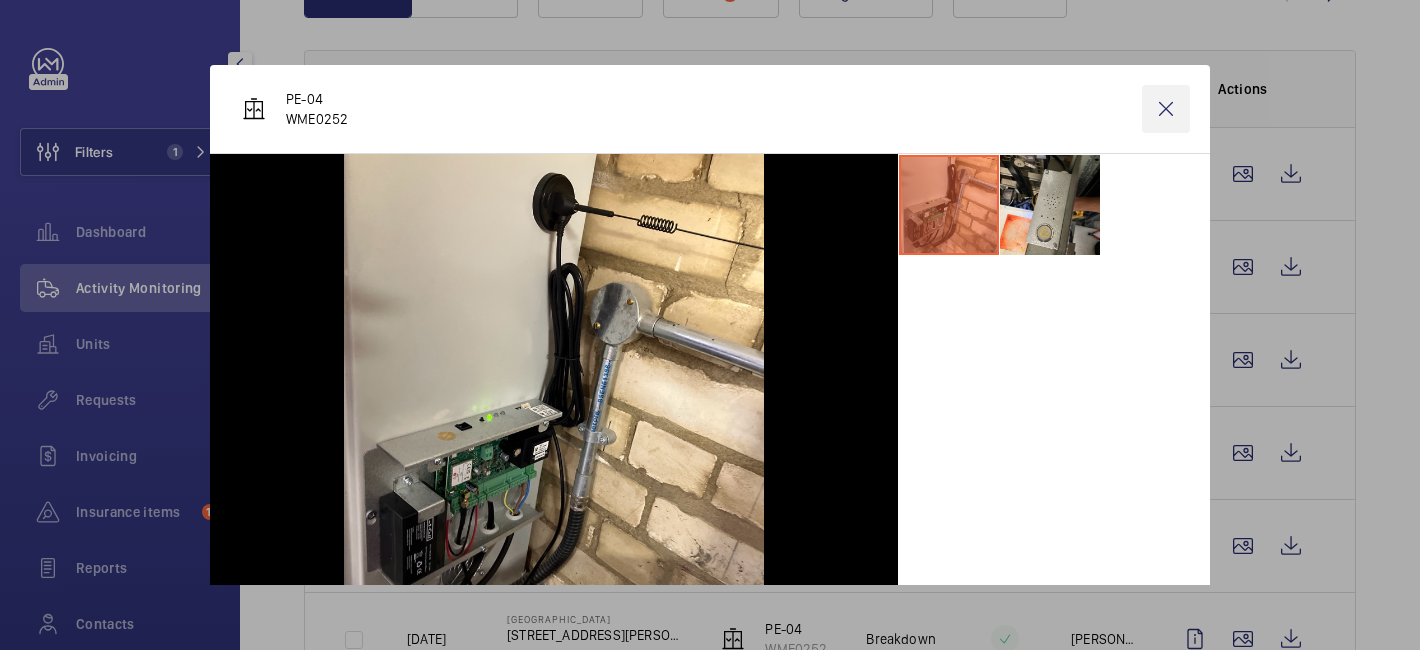 click at bounding box center [1166, 109] 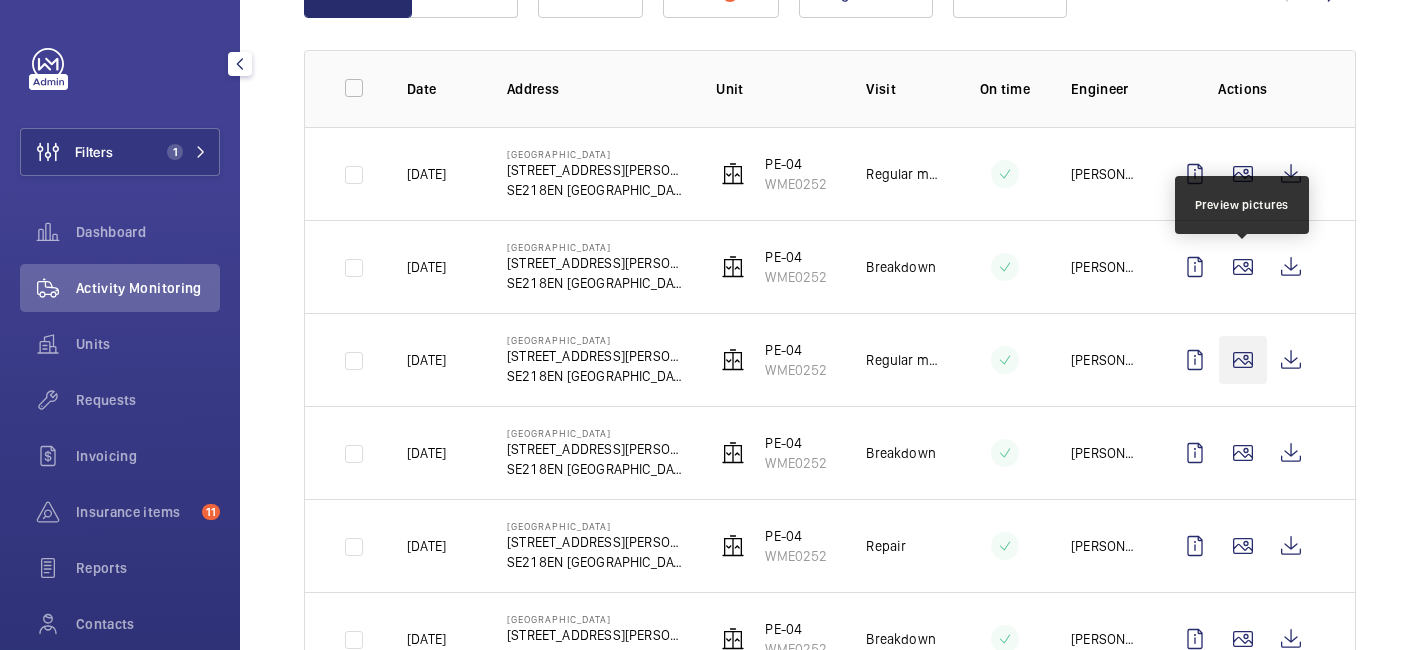 scroll, scrollTop: 349, scrollLeft: 0, axis: vertical 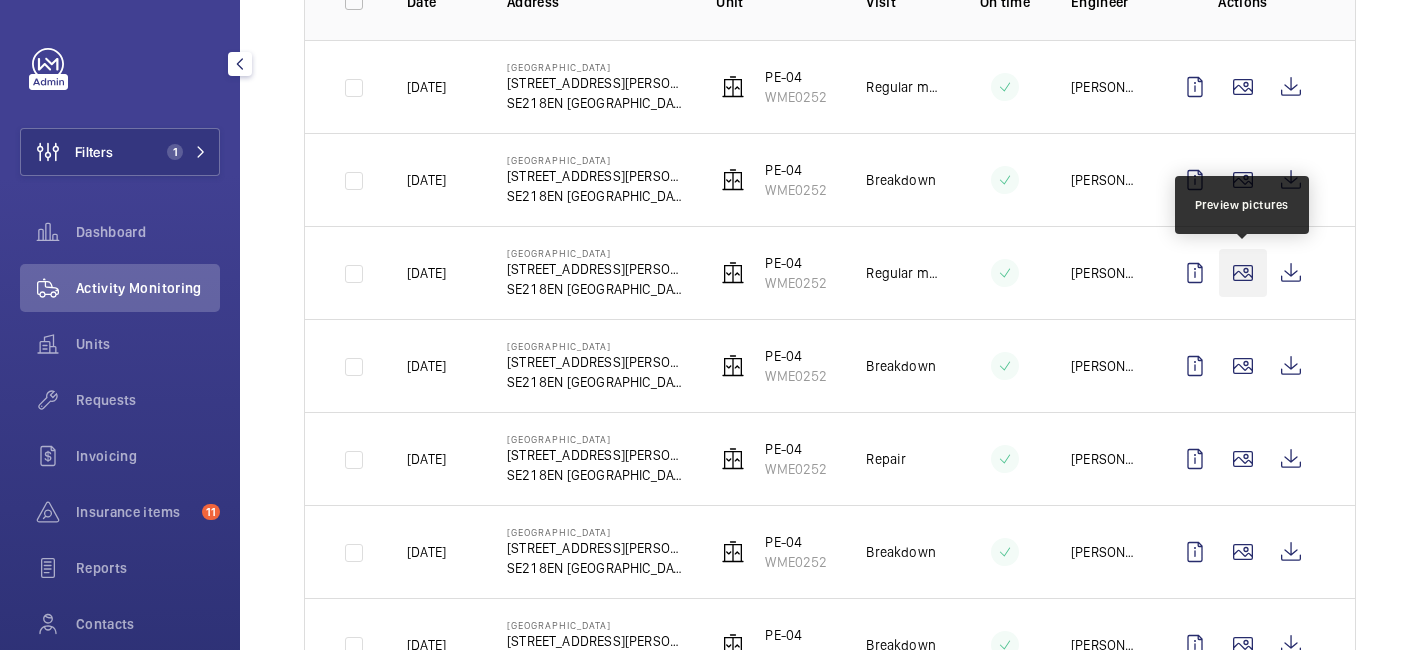 click 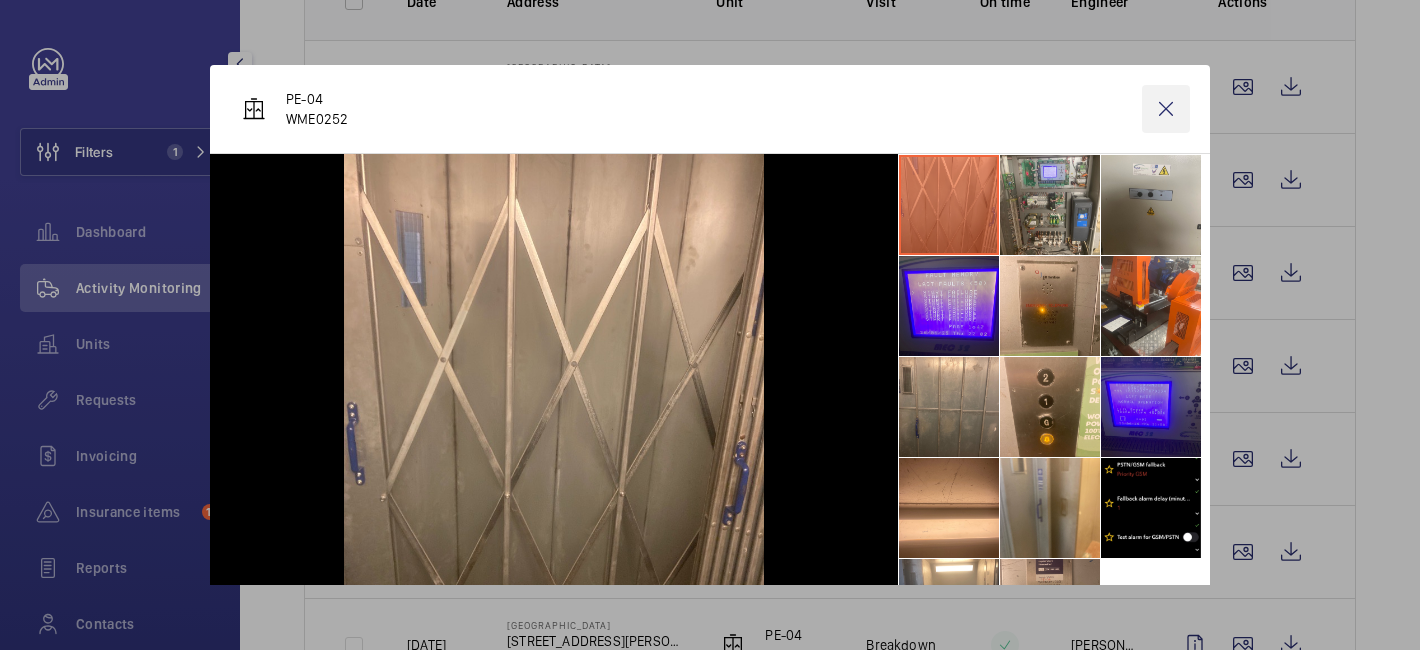 click at bounding box center [1166, 109] 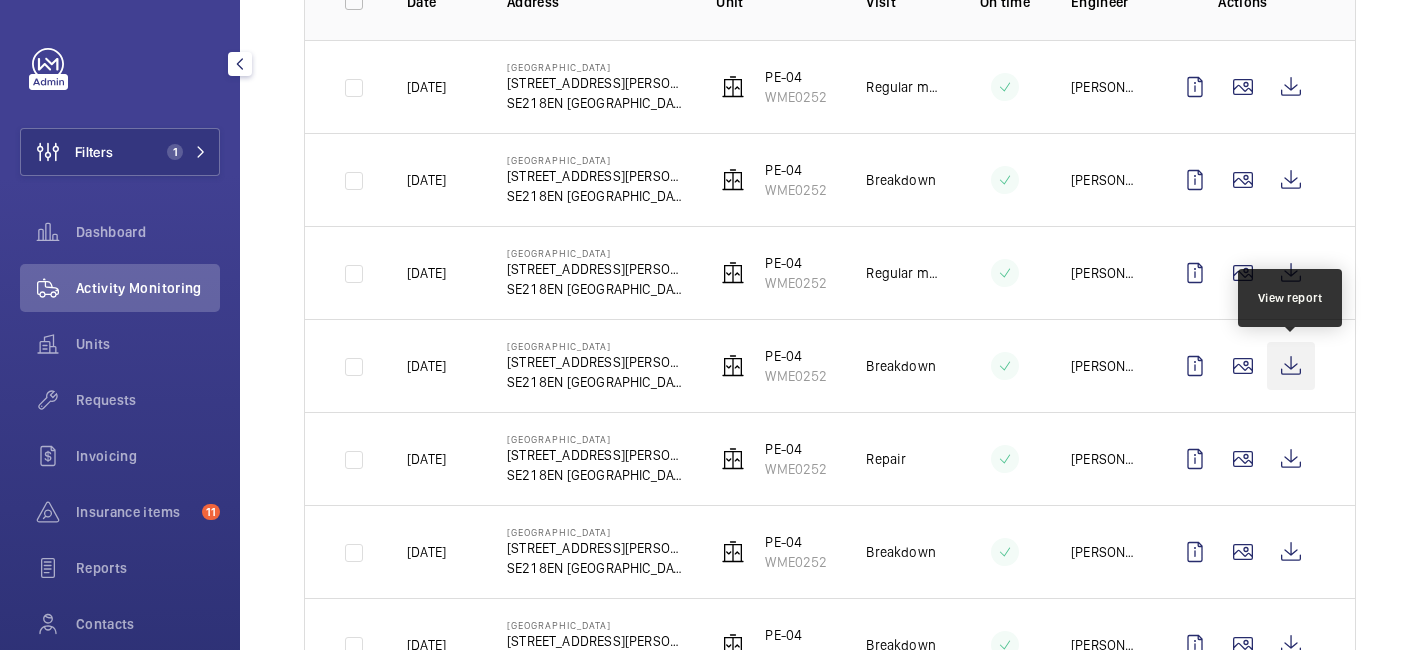 click 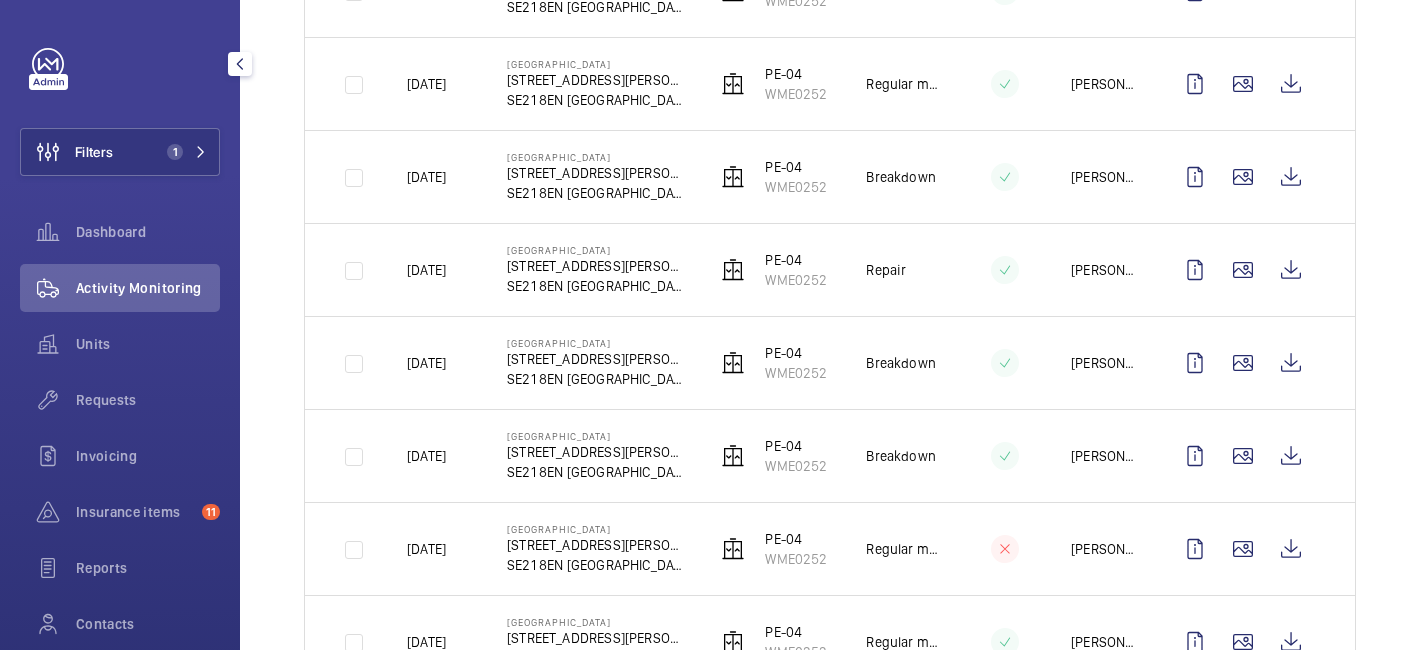 scroll, scrollTop: 544, scrollLeft: 0, axis: vertical 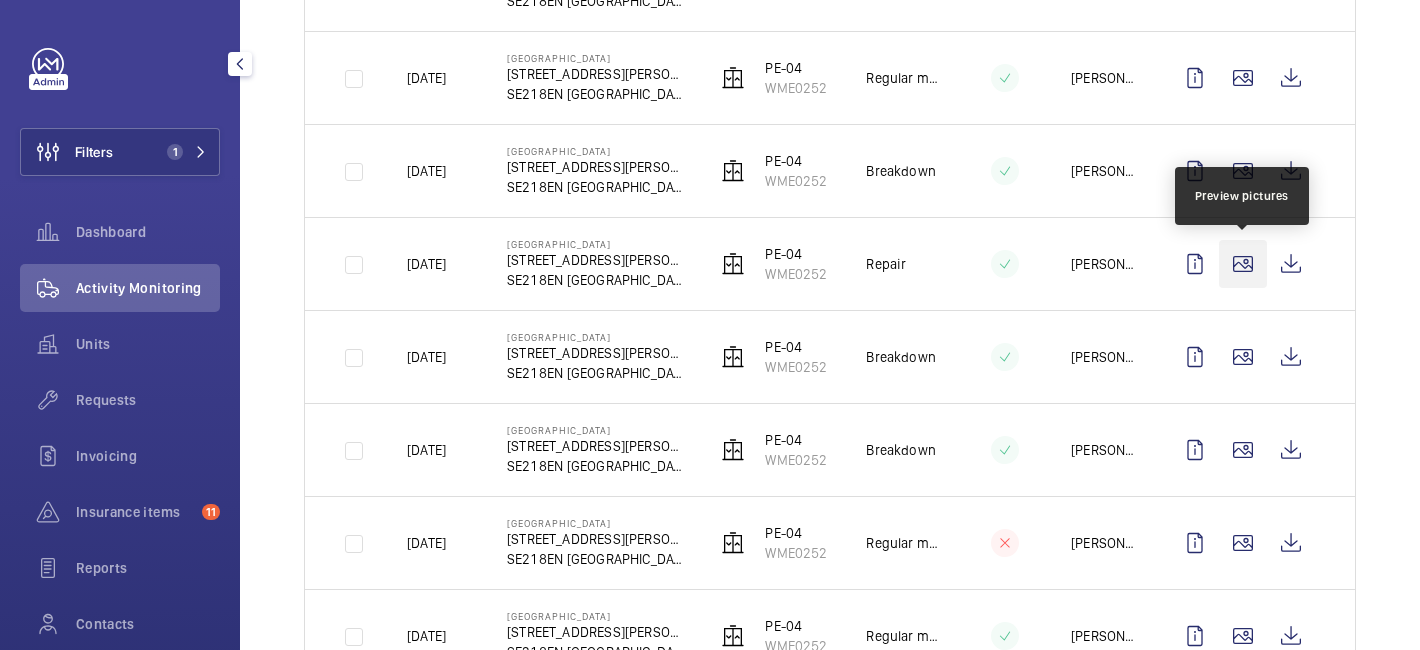 click 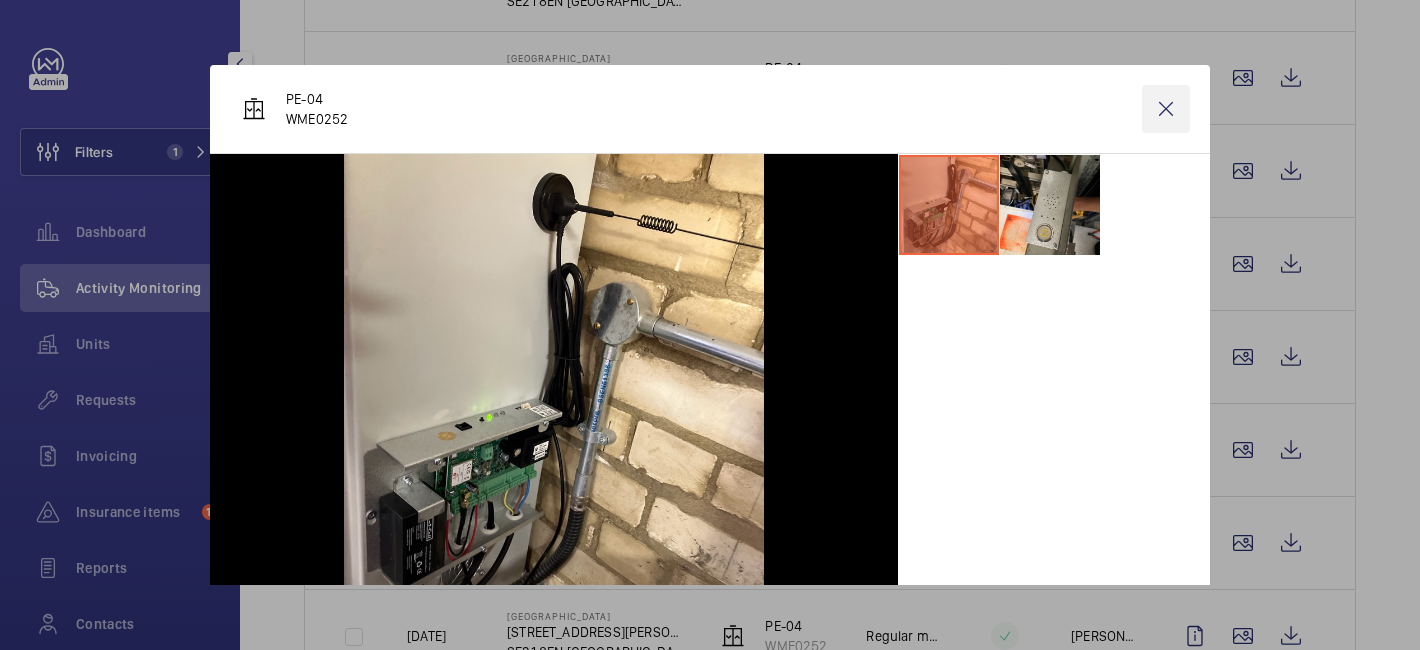 click at bounding box center (1166, 109) 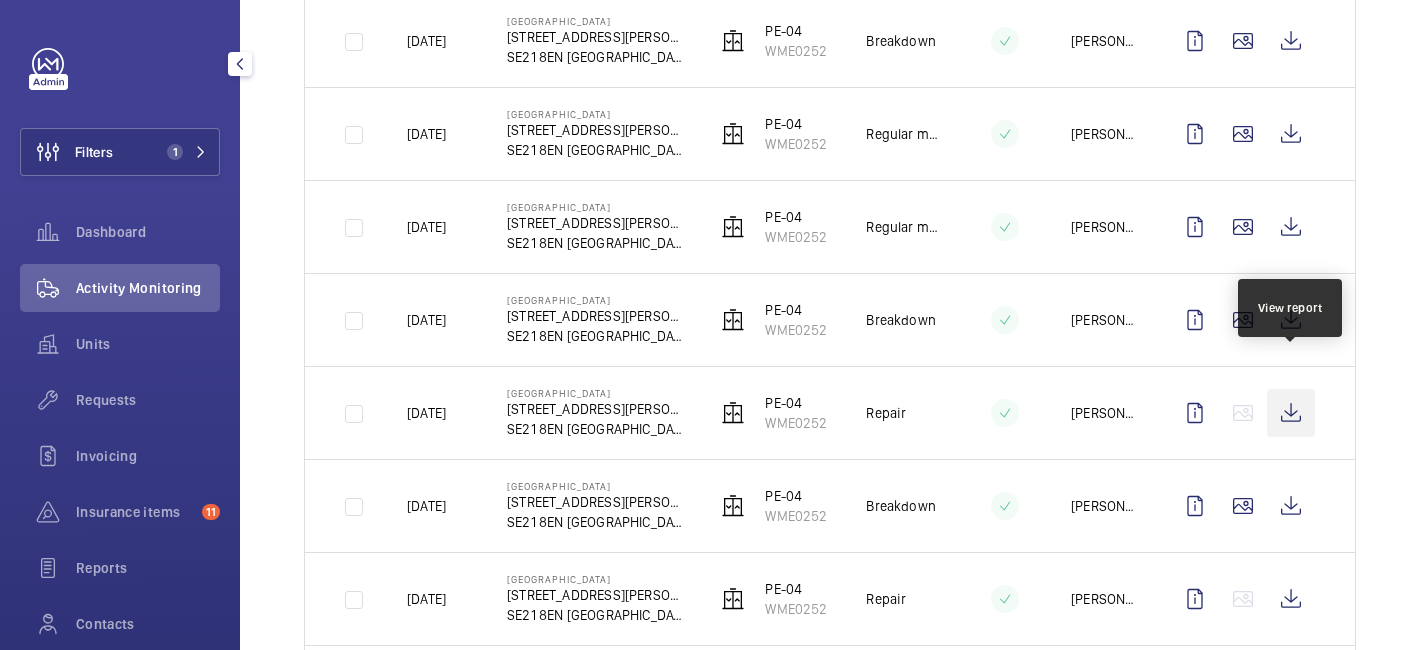 scroll, scrollTop: 1455, scrollLeft: 0, axis: vertical 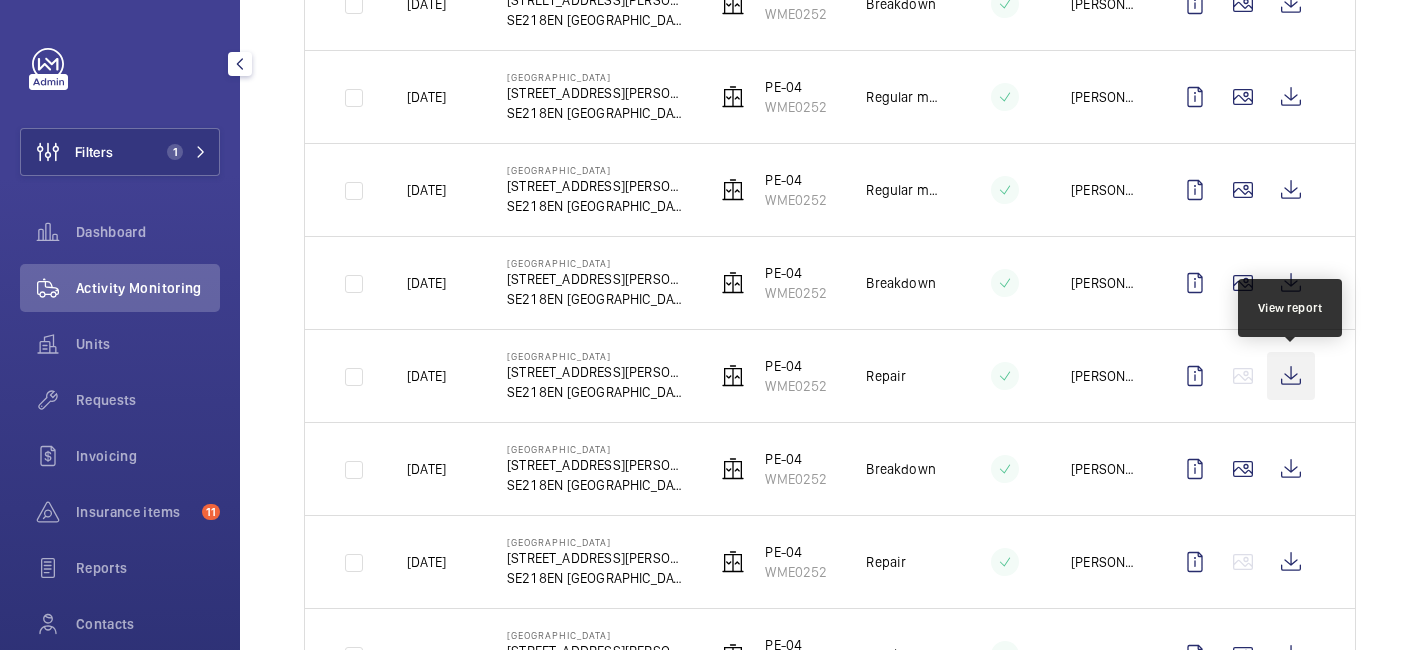 click 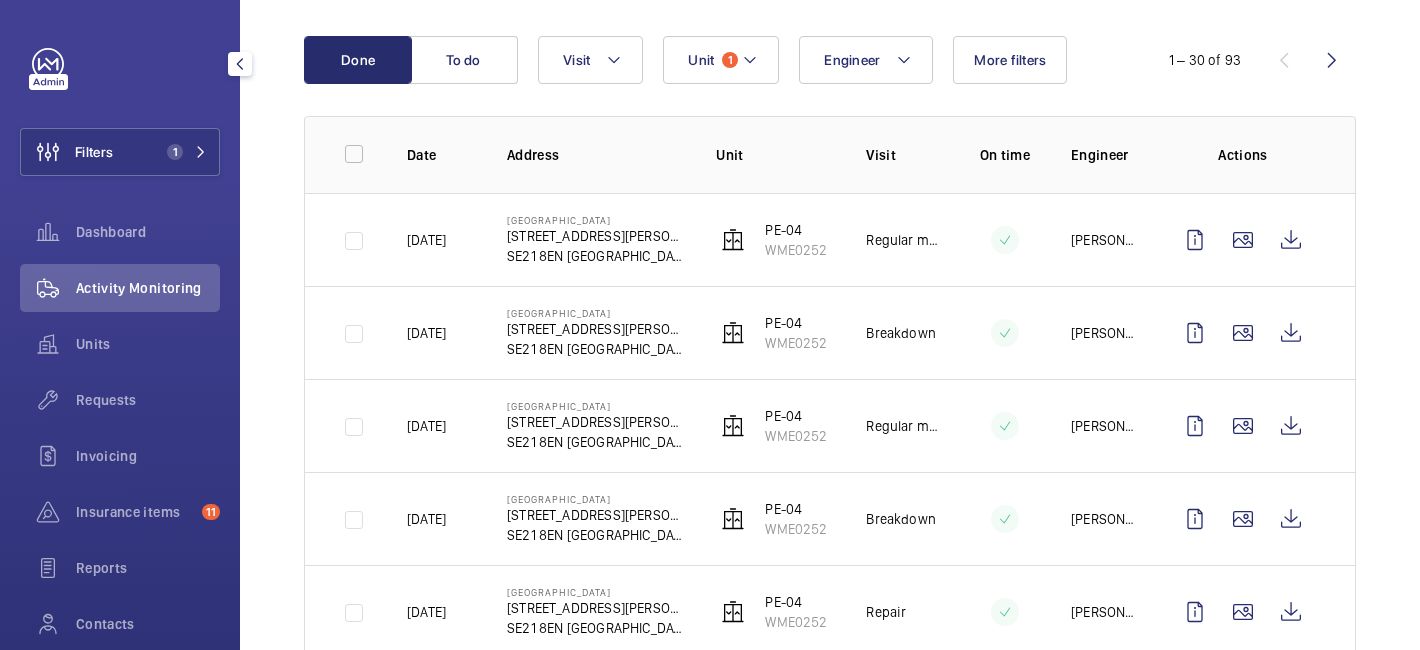 scroll, scrollTop: 0, scrollLeft: 0, axis: both 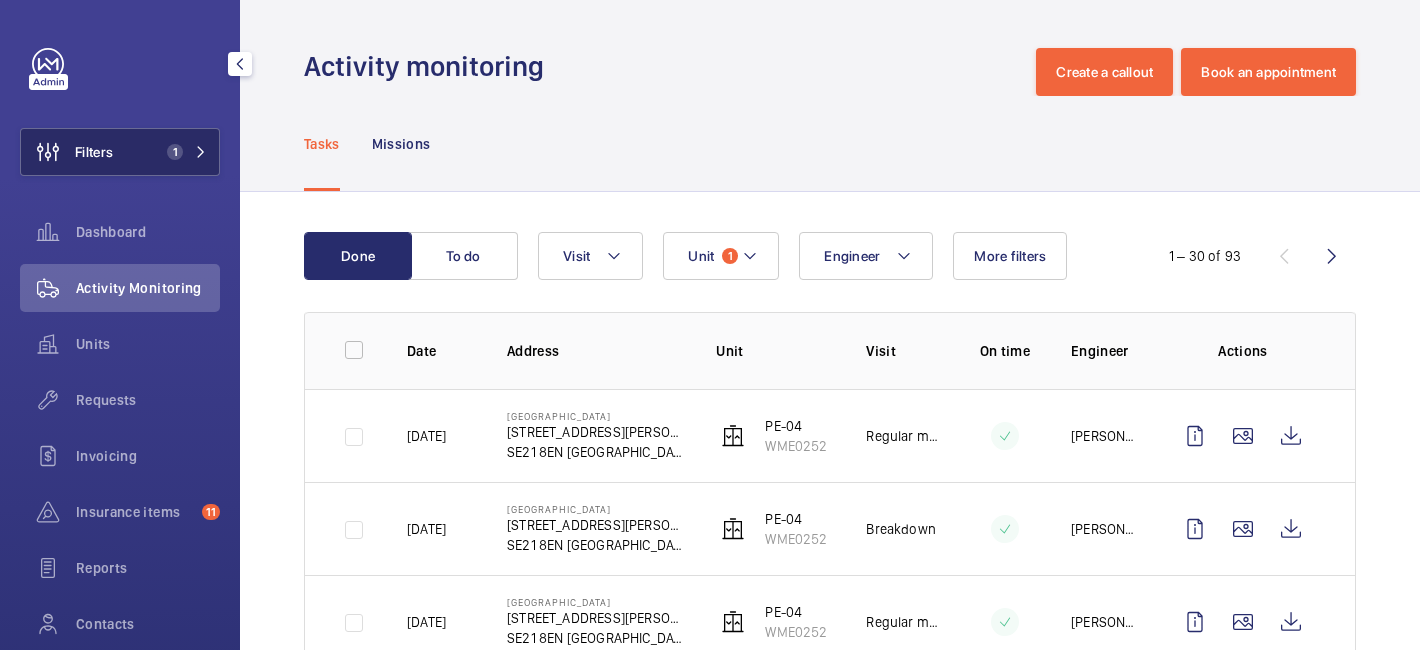 click on "Filters 1" 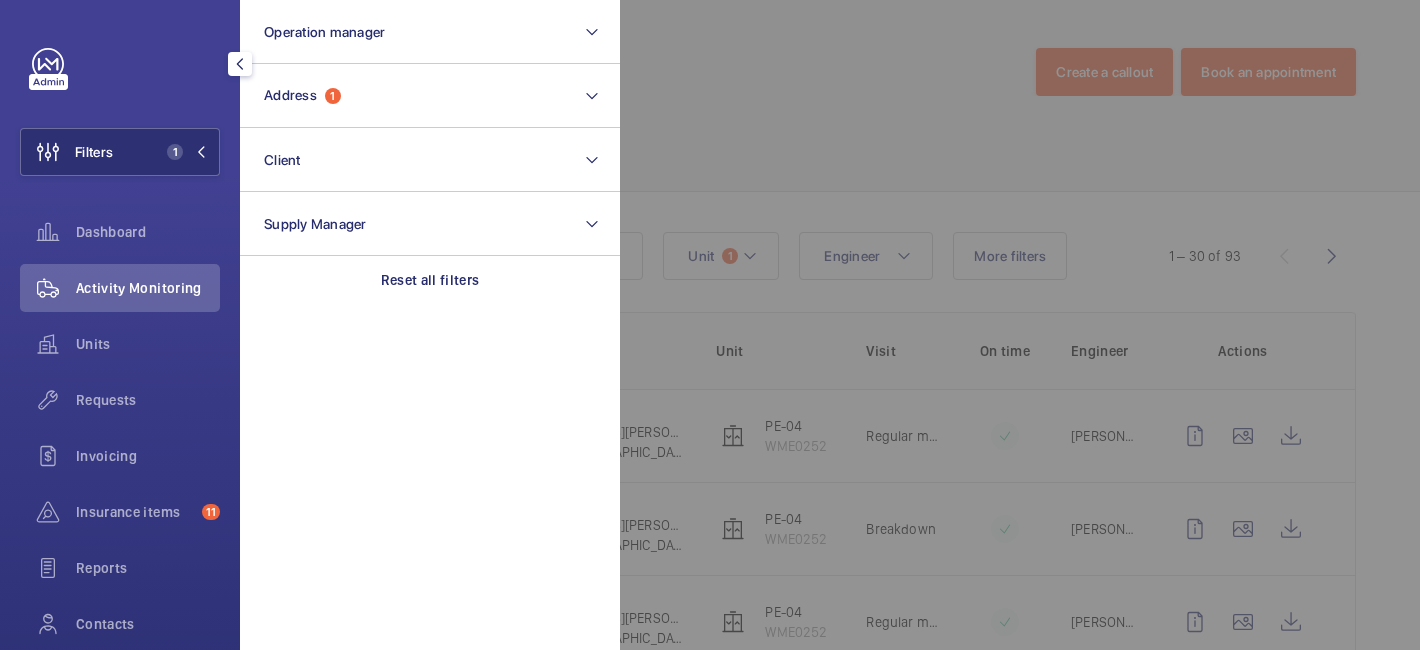 click 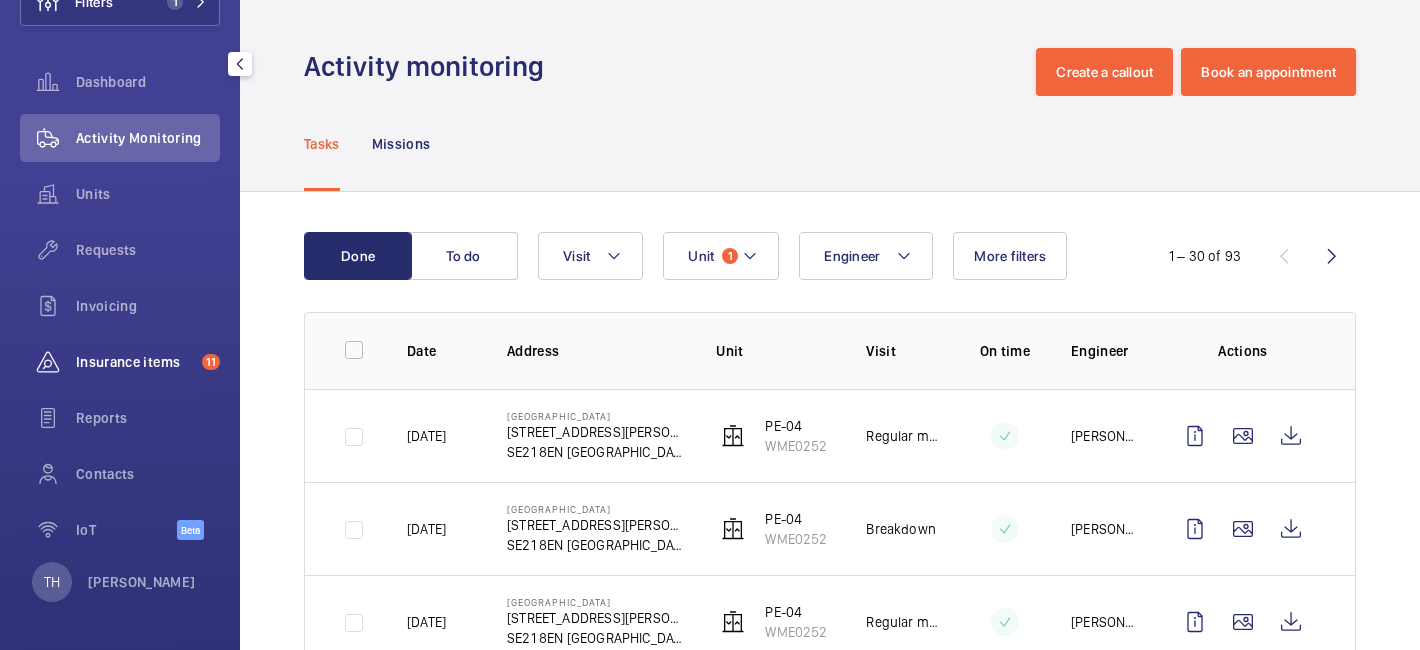 scroll, scrollTop: 0, scrollLeft: 0, axis: both 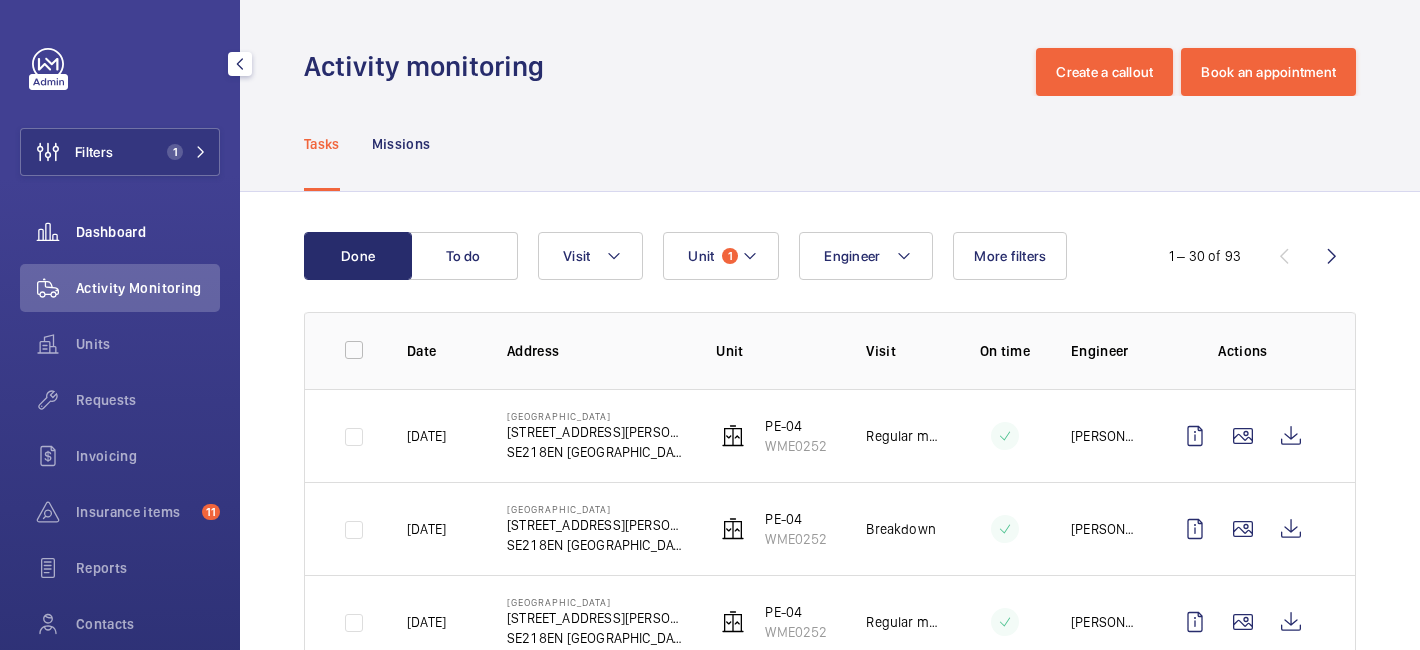 click on "Dashboard" 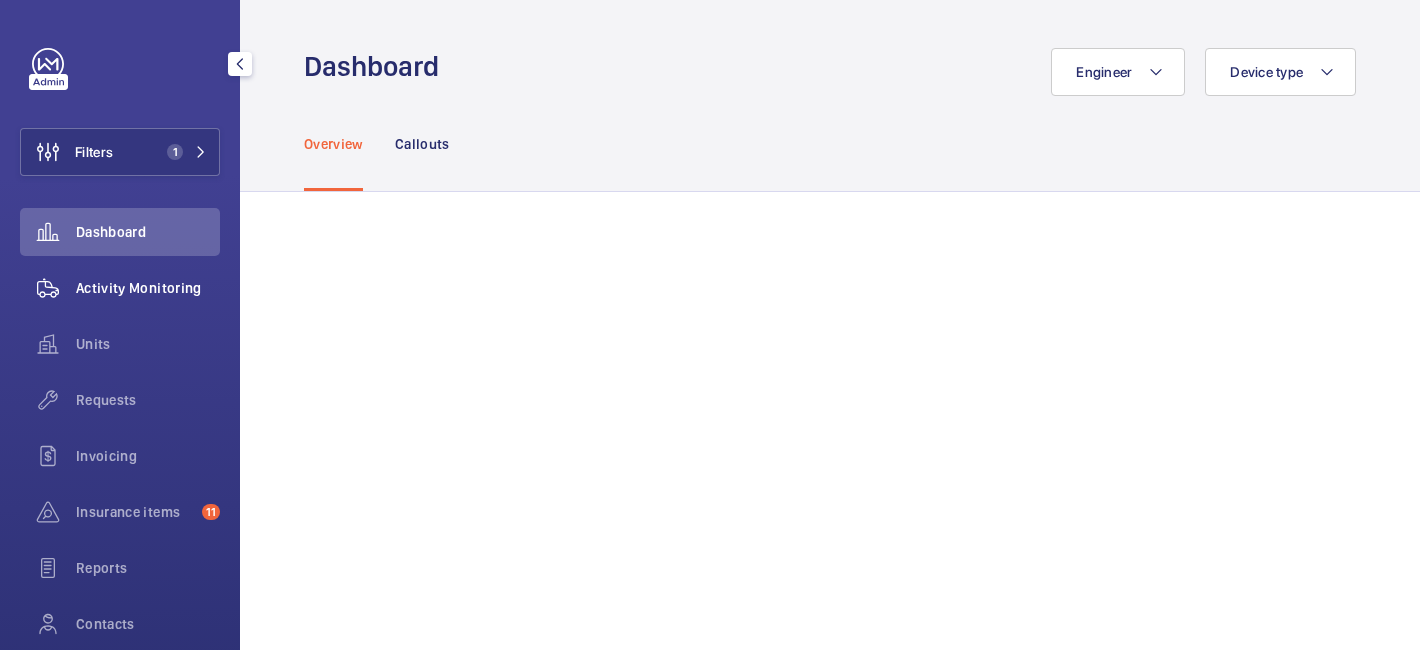 click on "Activity Monitoring" 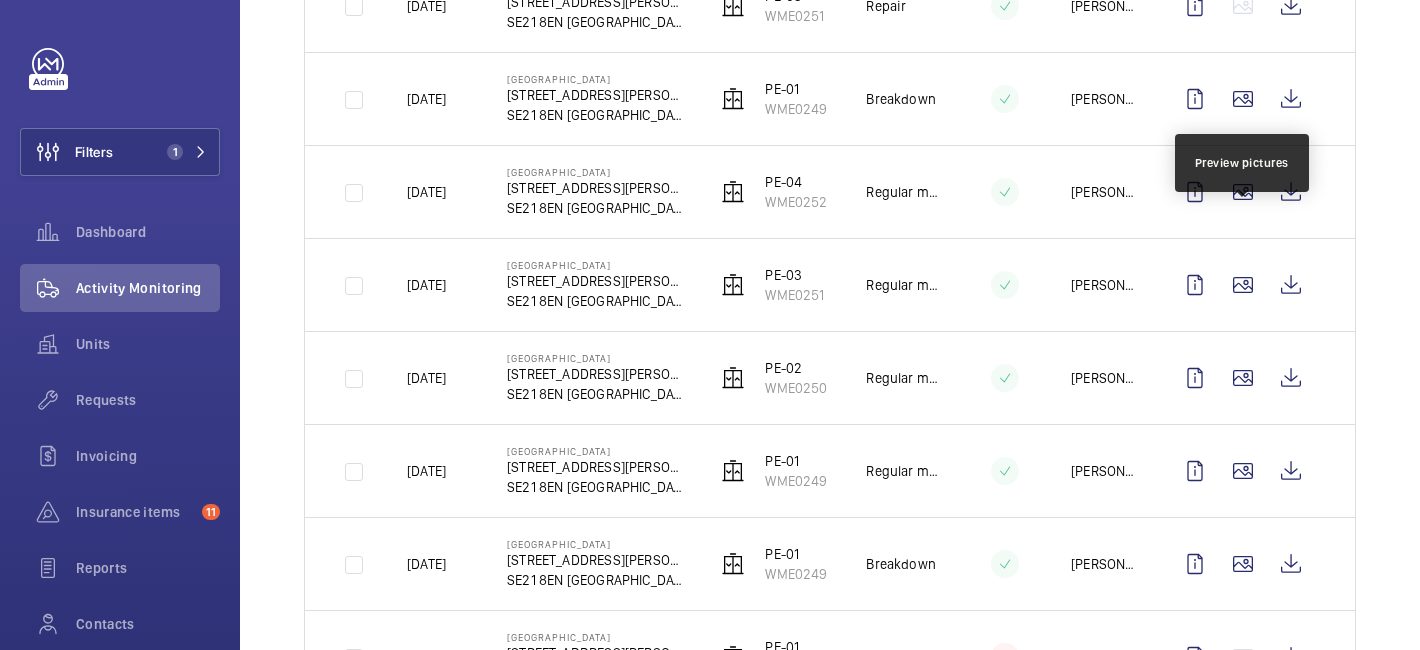 scroll, scrollTop: 0, scrollLeft: 0, axis: both 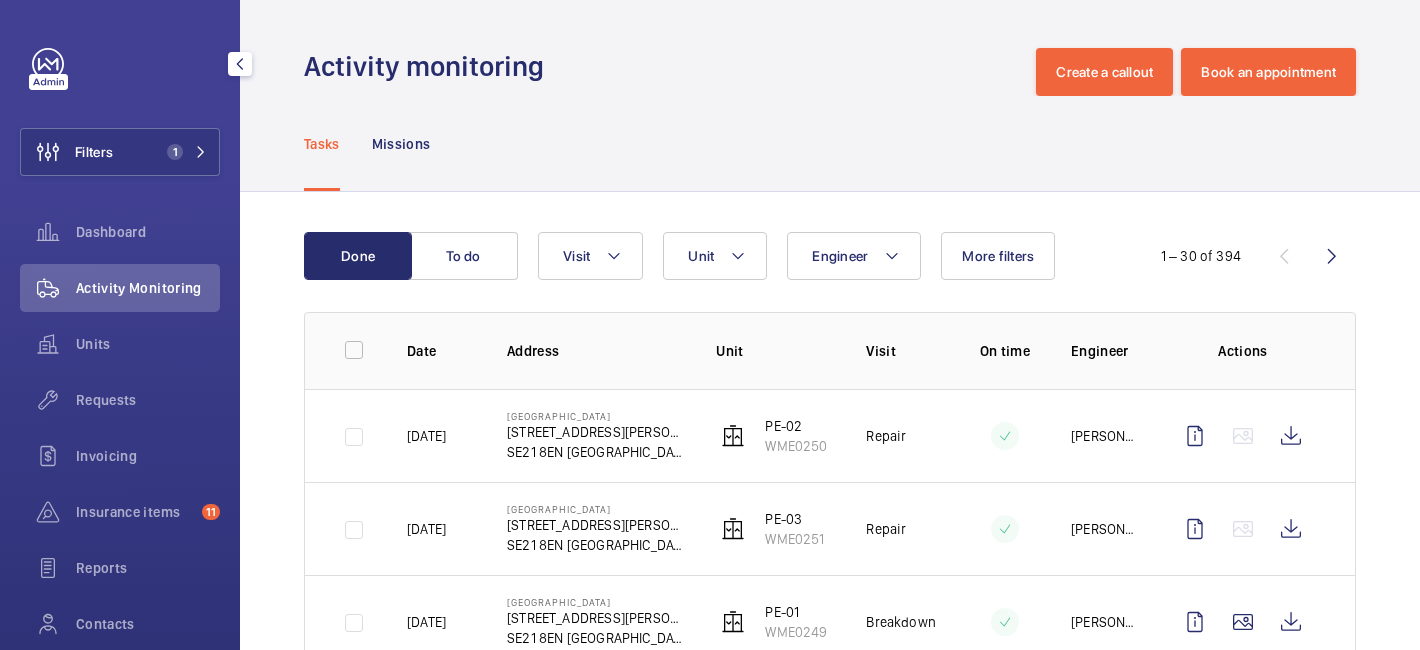 click 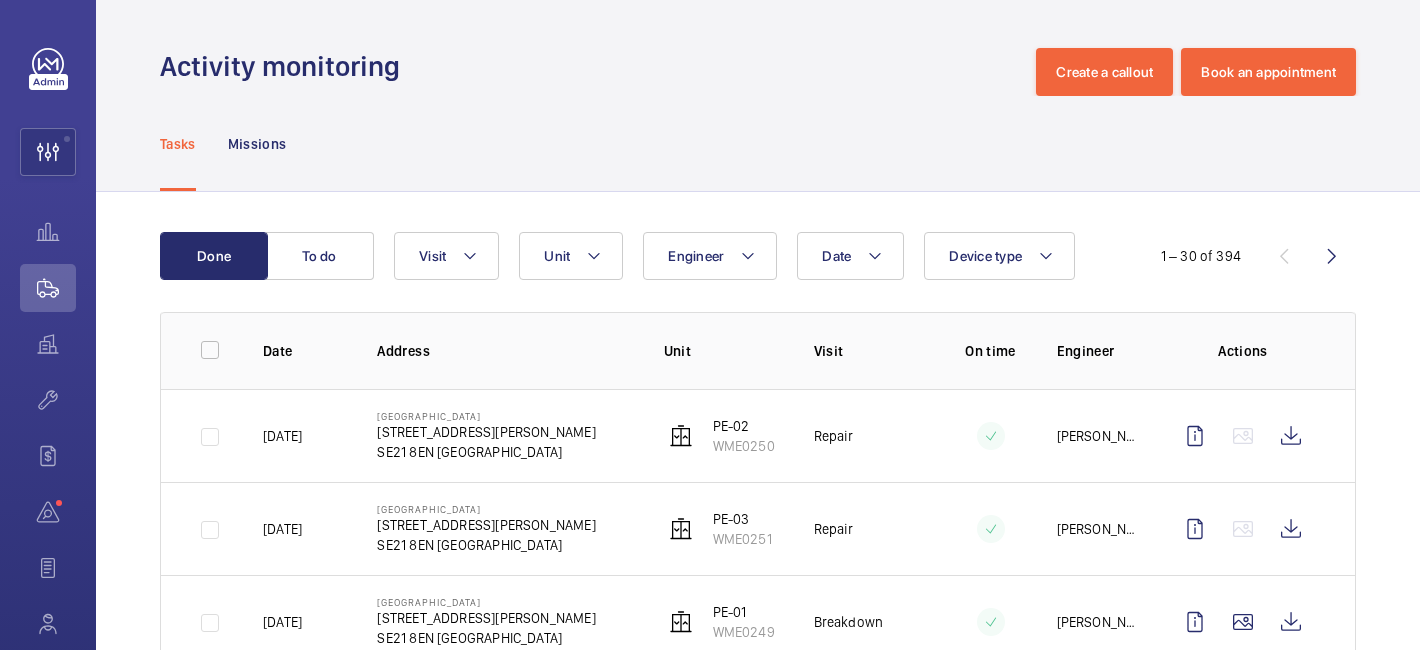 click on "Tasks Missions" 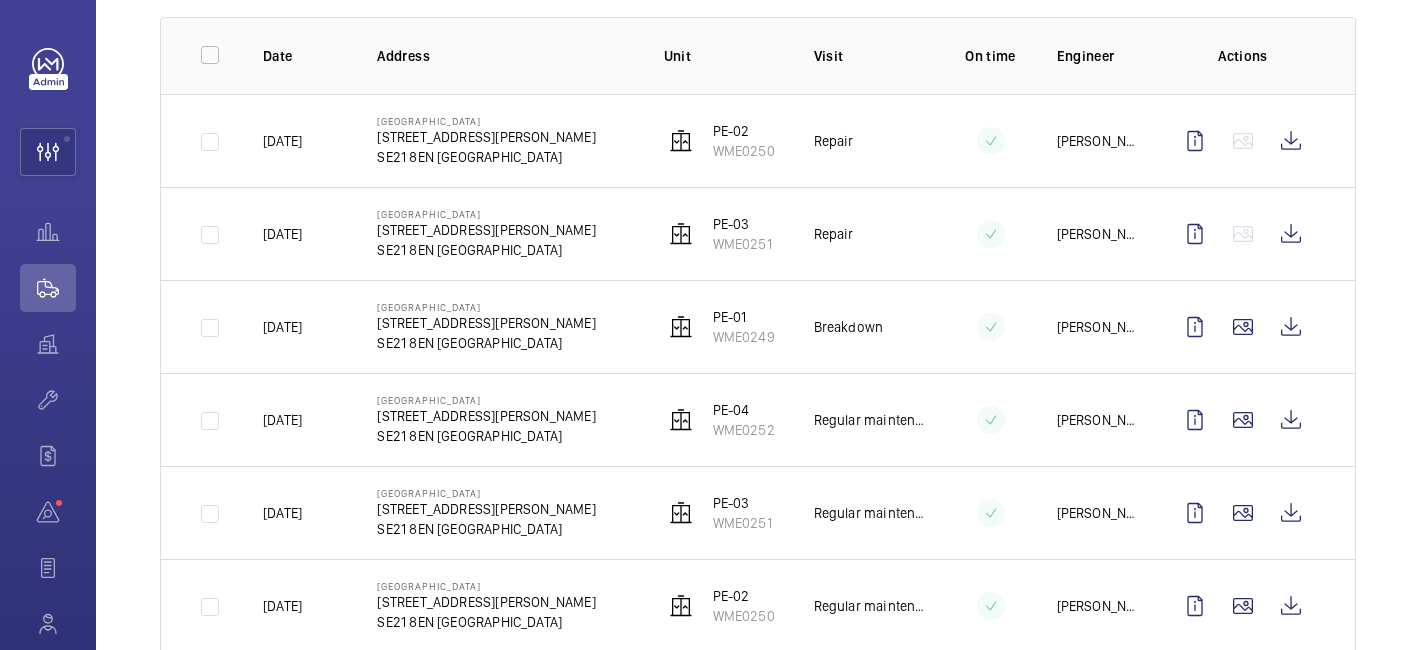 scroll, scrollTop: 0, scrollLeft: 0, axis: both 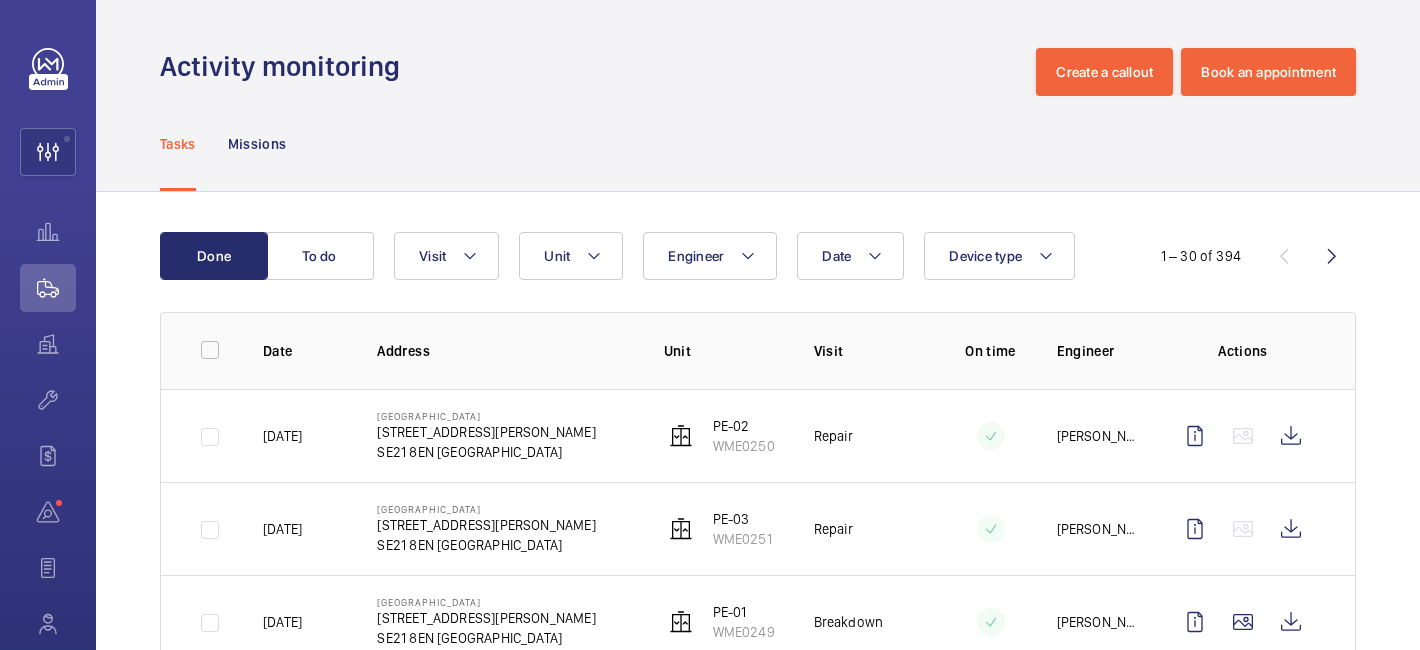 click on "Activity monitoring  Create a callout Book an appointment" 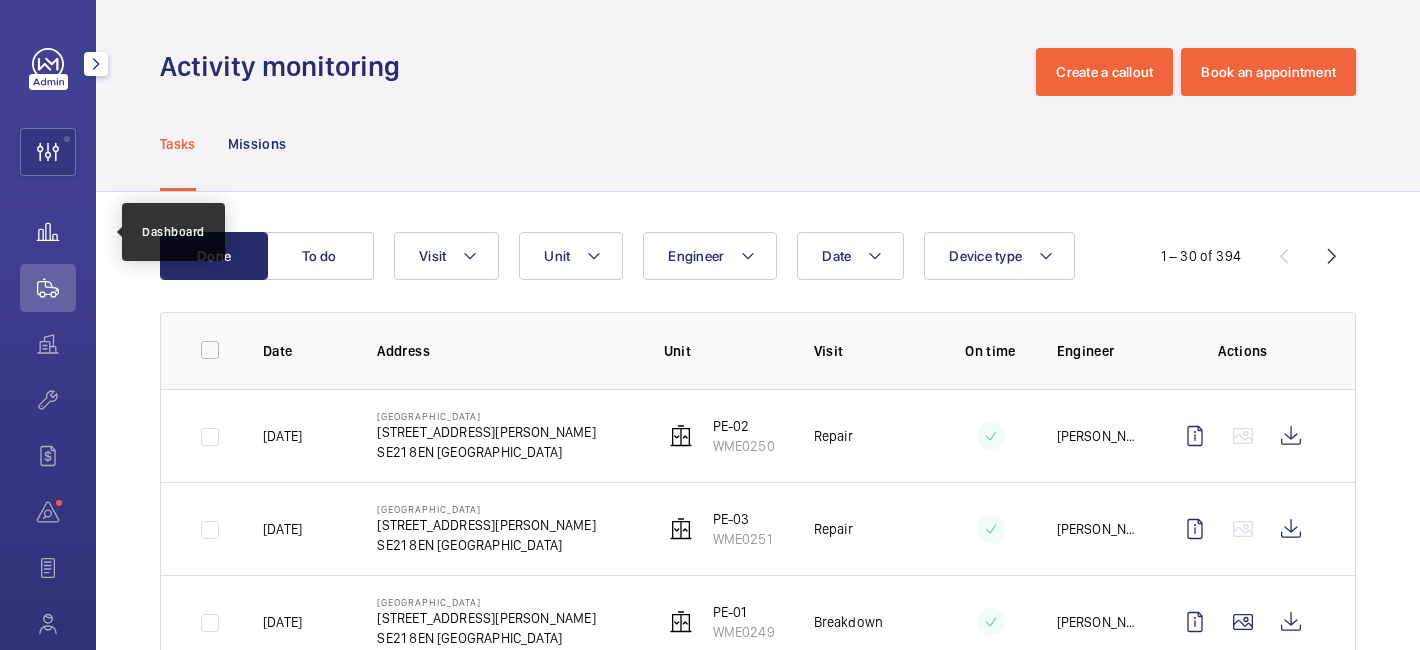 click 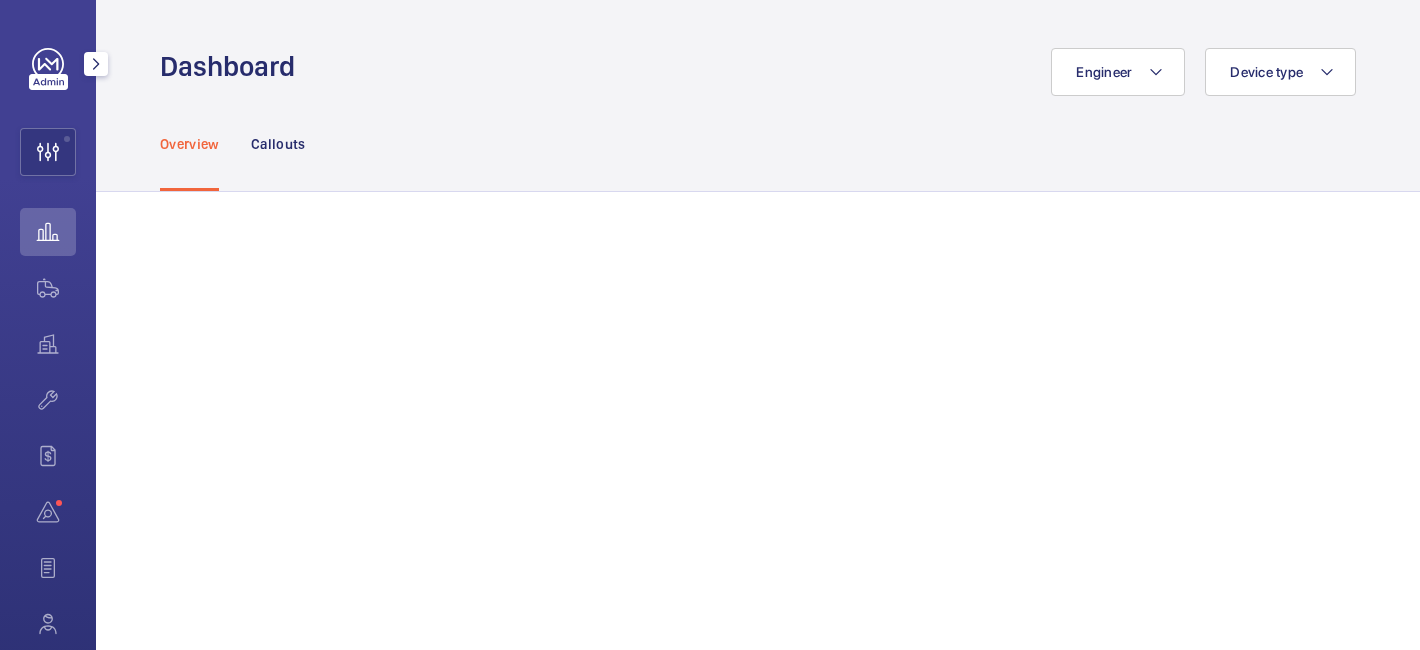 click 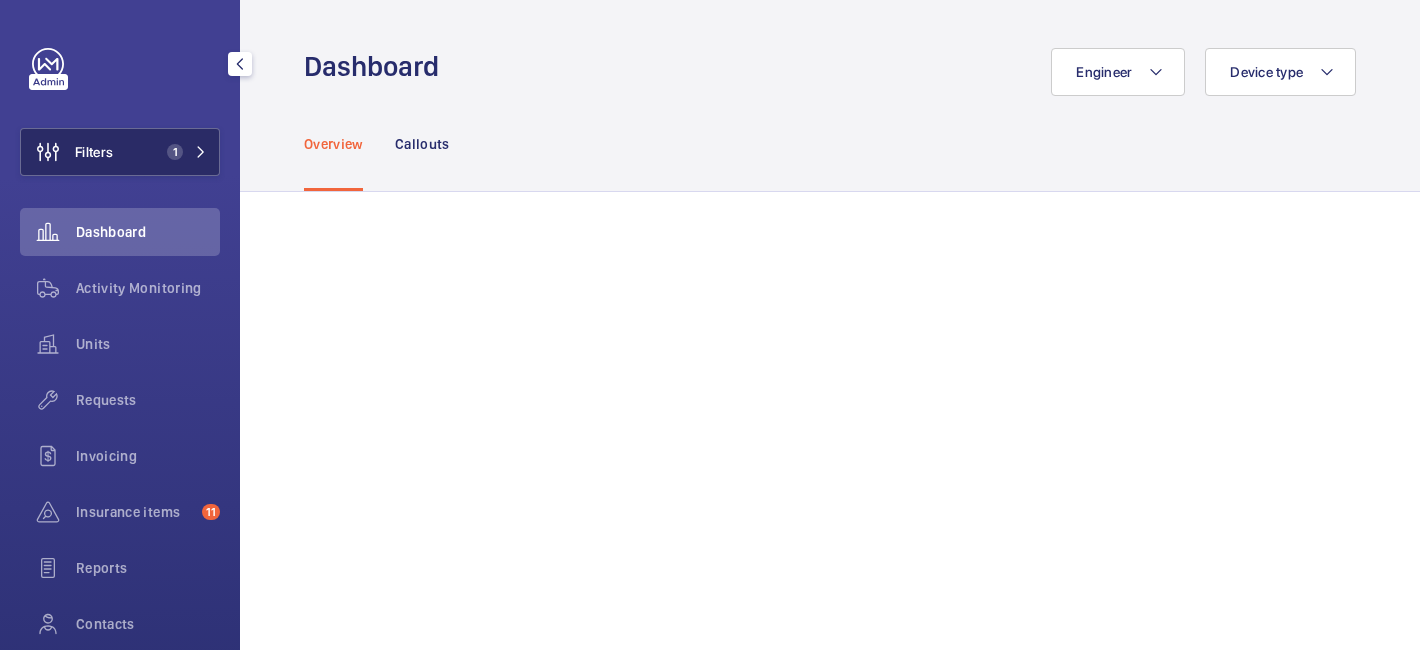 click on "1" 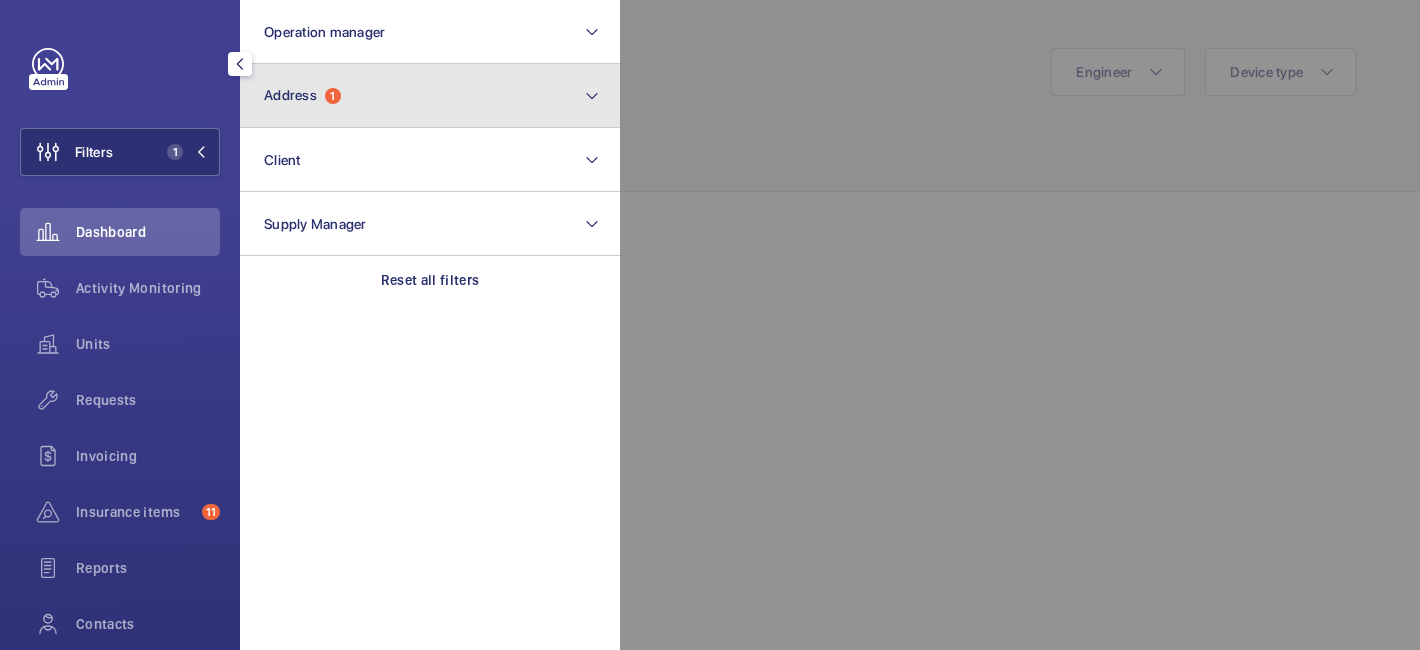 click on "Address  1" 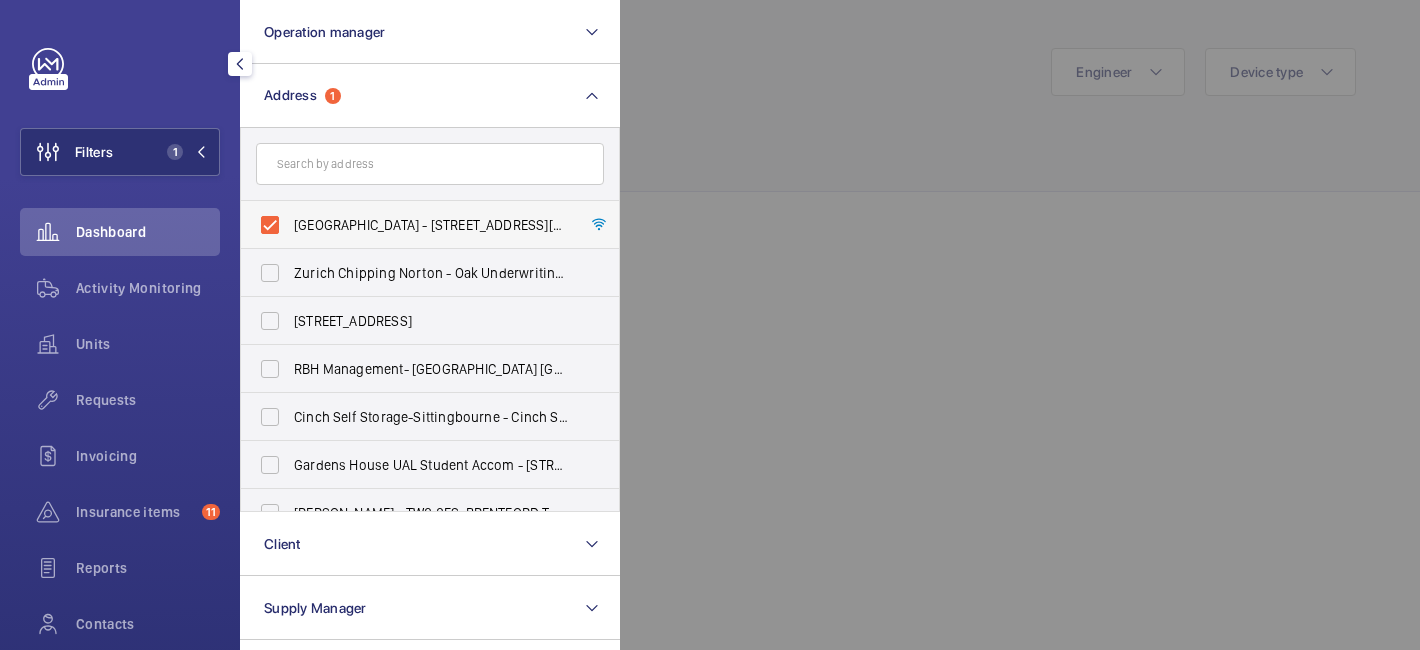 click on "[GEOGRAPHIC_DATA] - [STREET_ADDRESS][PERSON_NAME]" at bounding box center [415, 225] 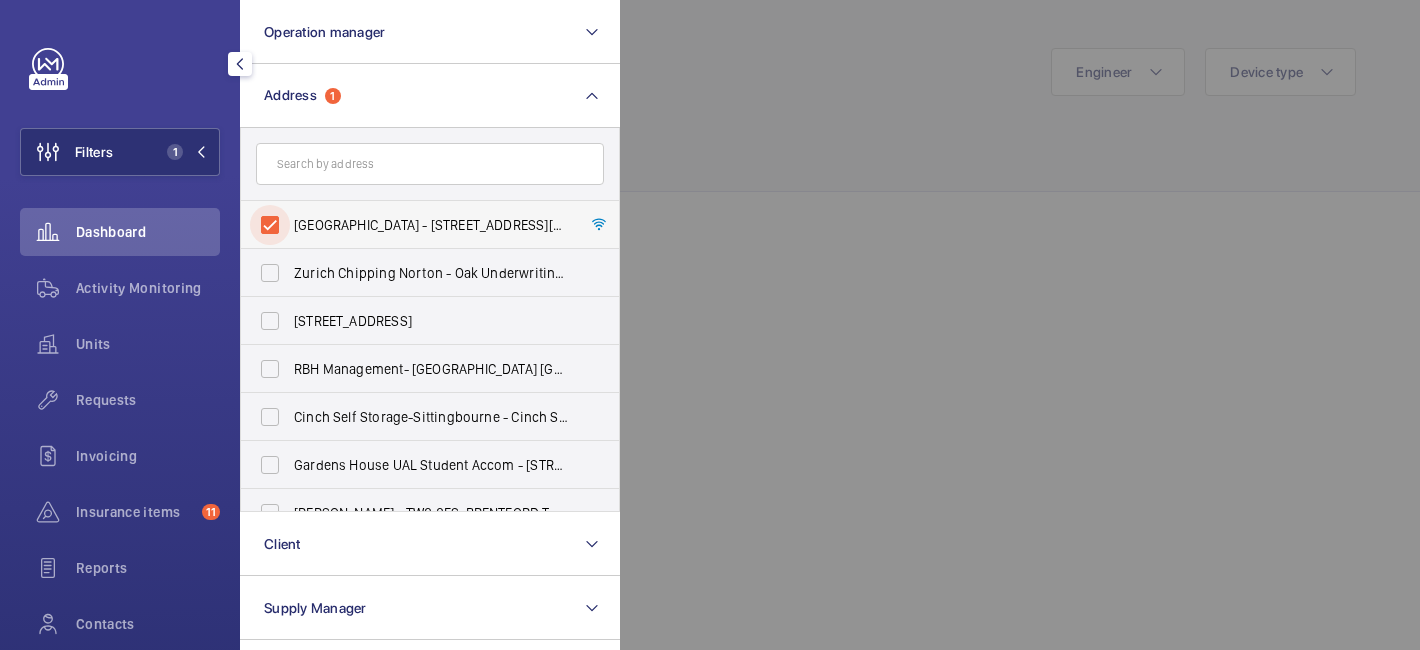 click on "[GEOGRAPHIC_DATA] - [STREET_ADDRESS][PERSON_NAME]" at bounding box center [270, 225] 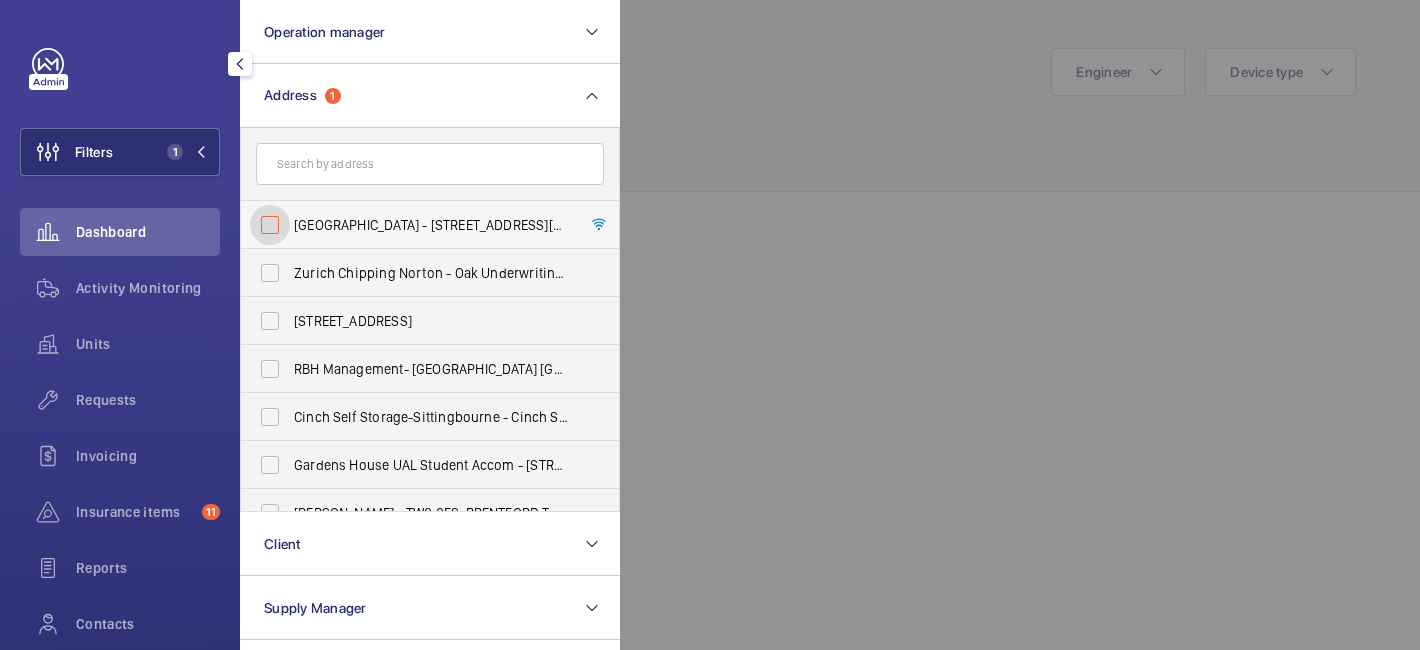 checkbox on "false" 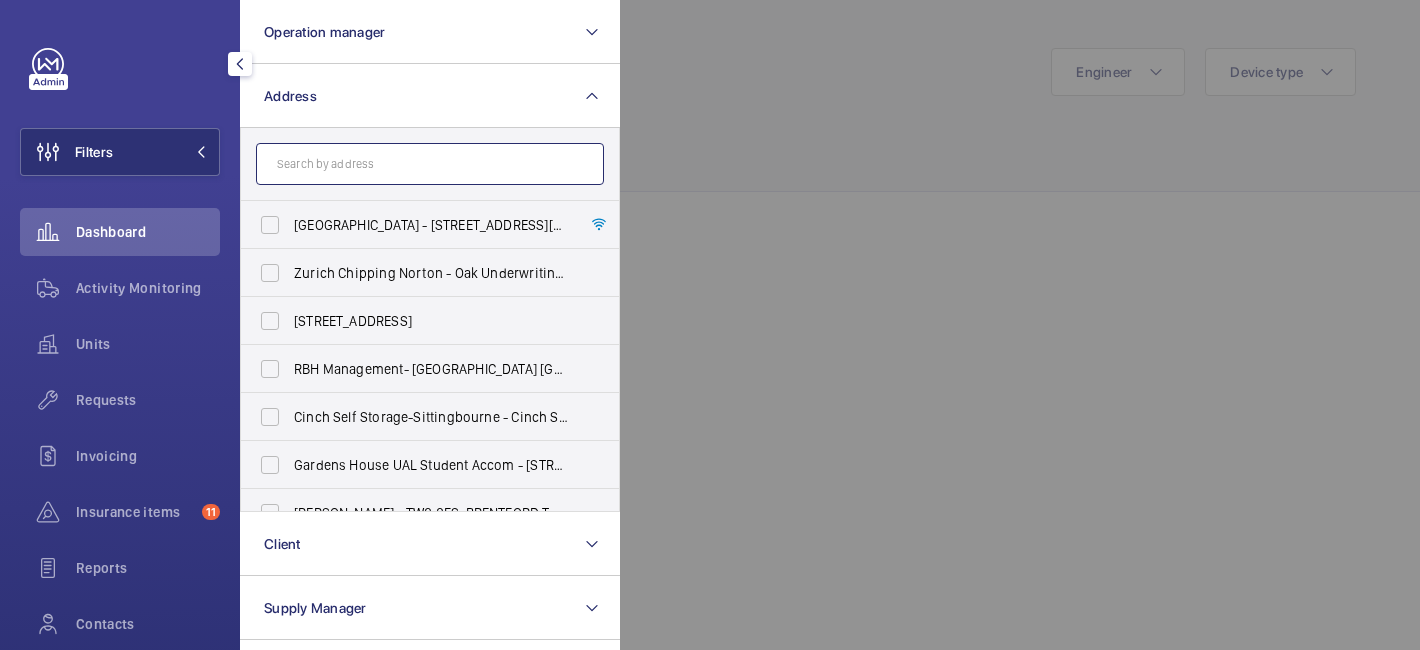 click 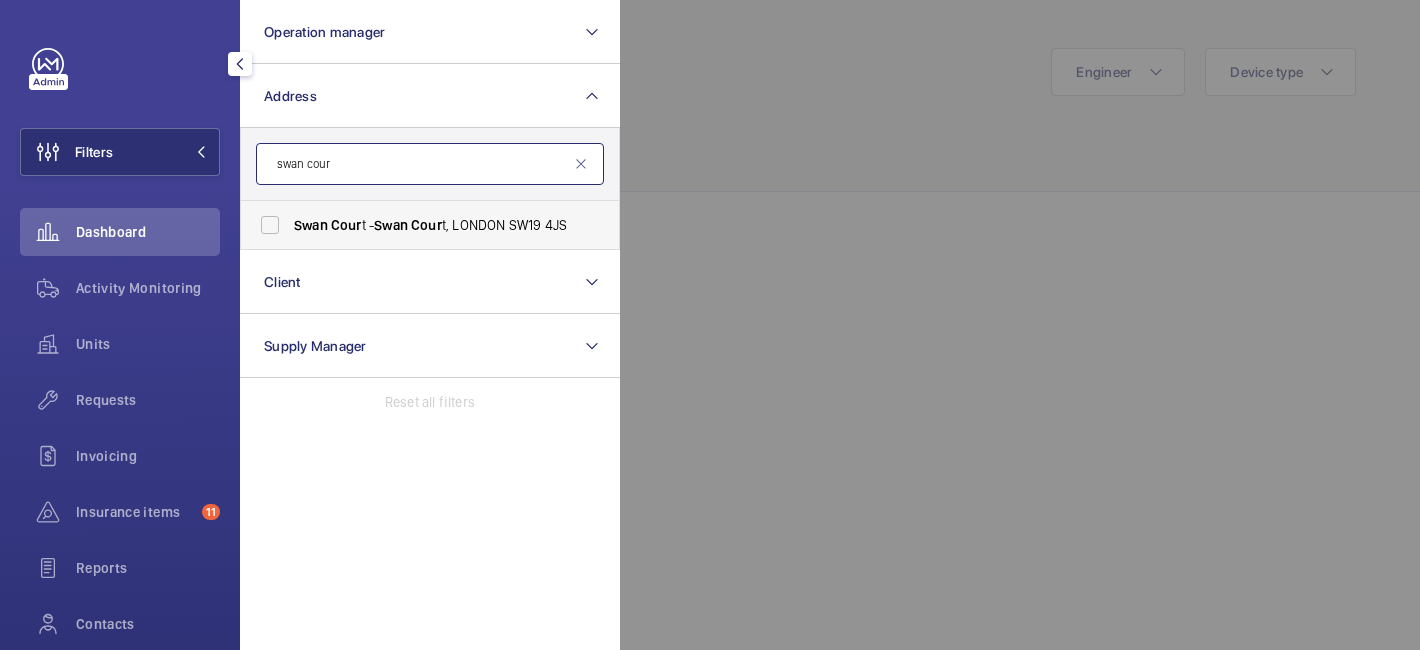type on "swan cour" 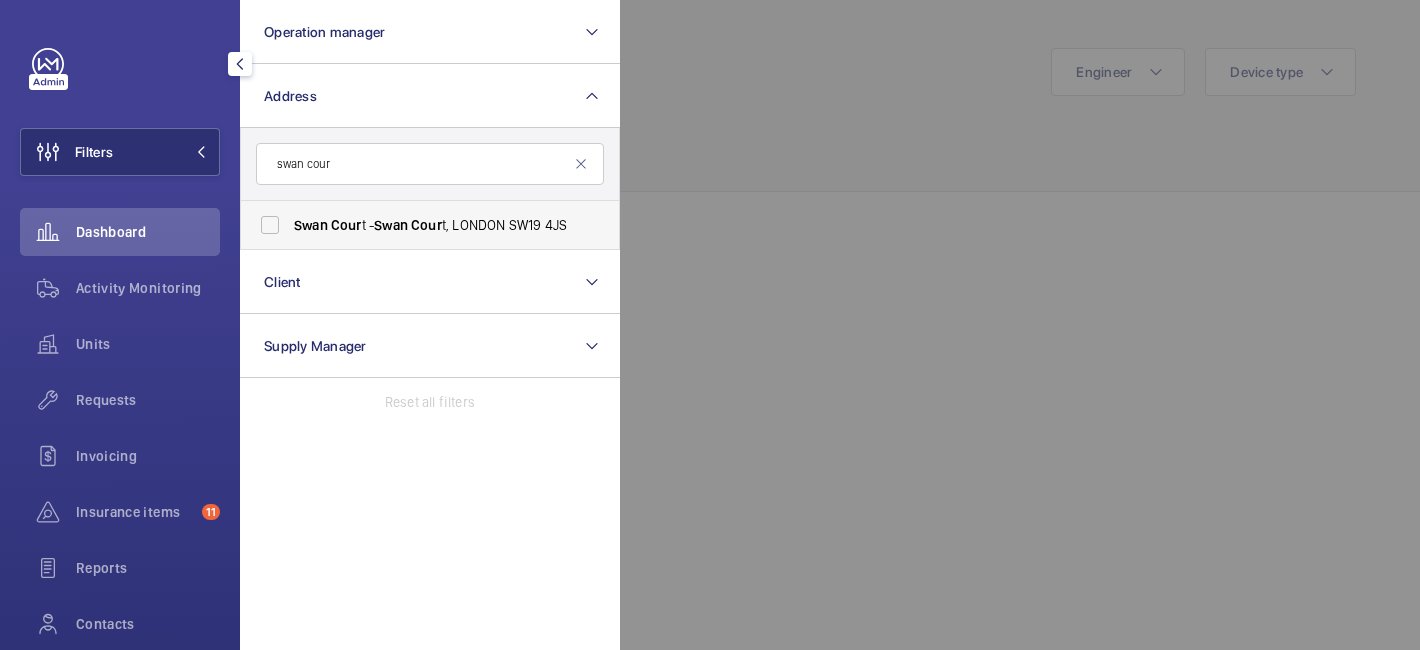 click on "Swan" at bounding box center [311, 225] 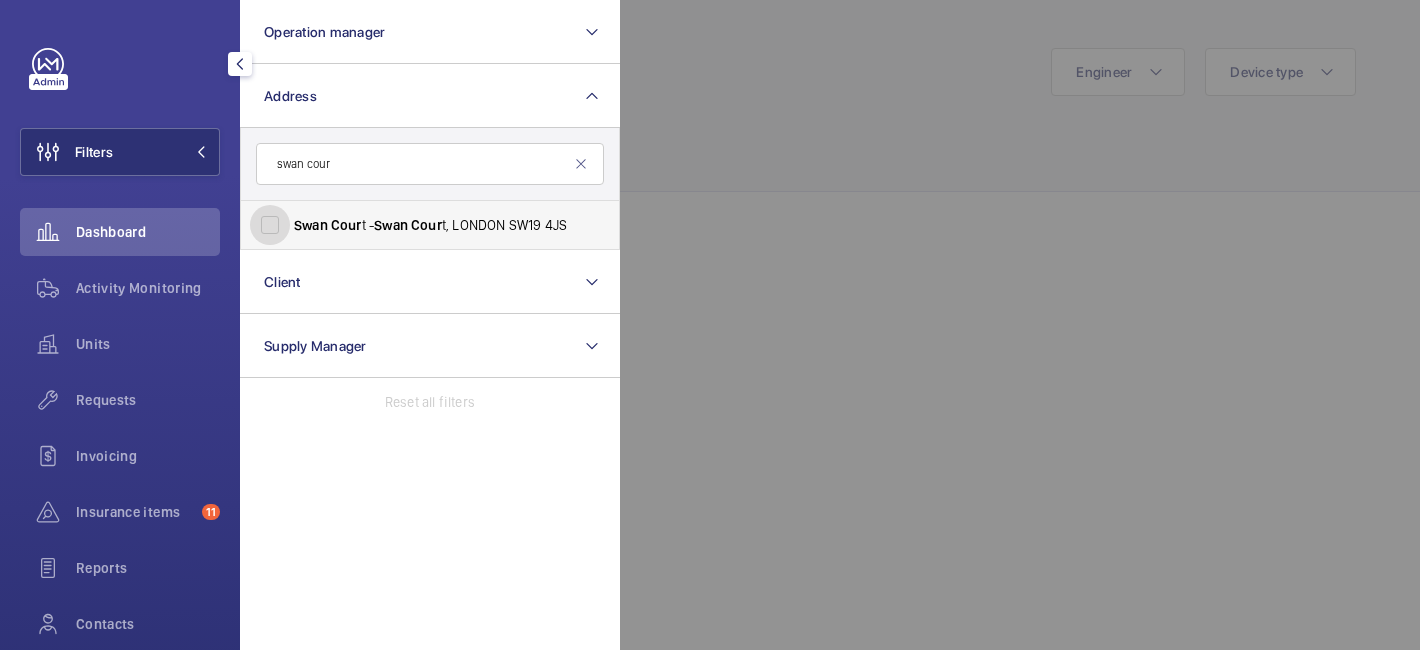 click on "Swan   Cour t -  Swan   Cour t, LONDON SW19 4JS" at bounding box center (270, 225) 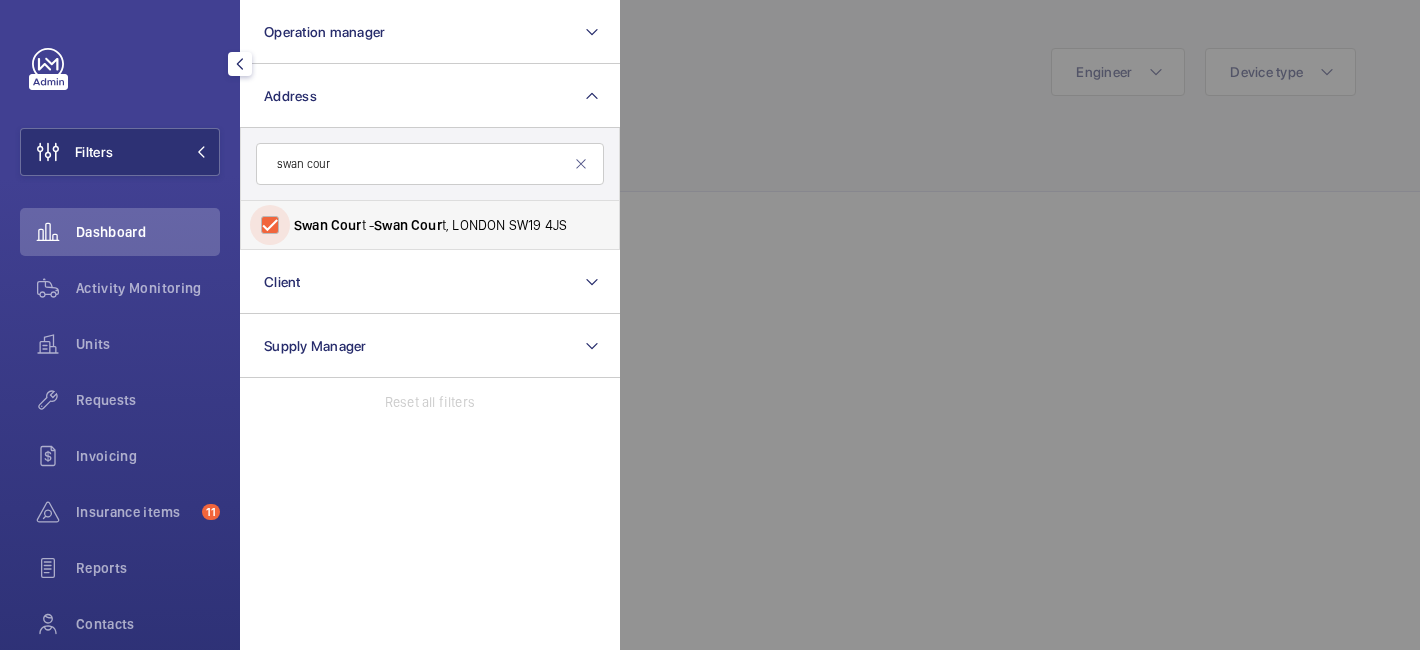 checkbox on "true" 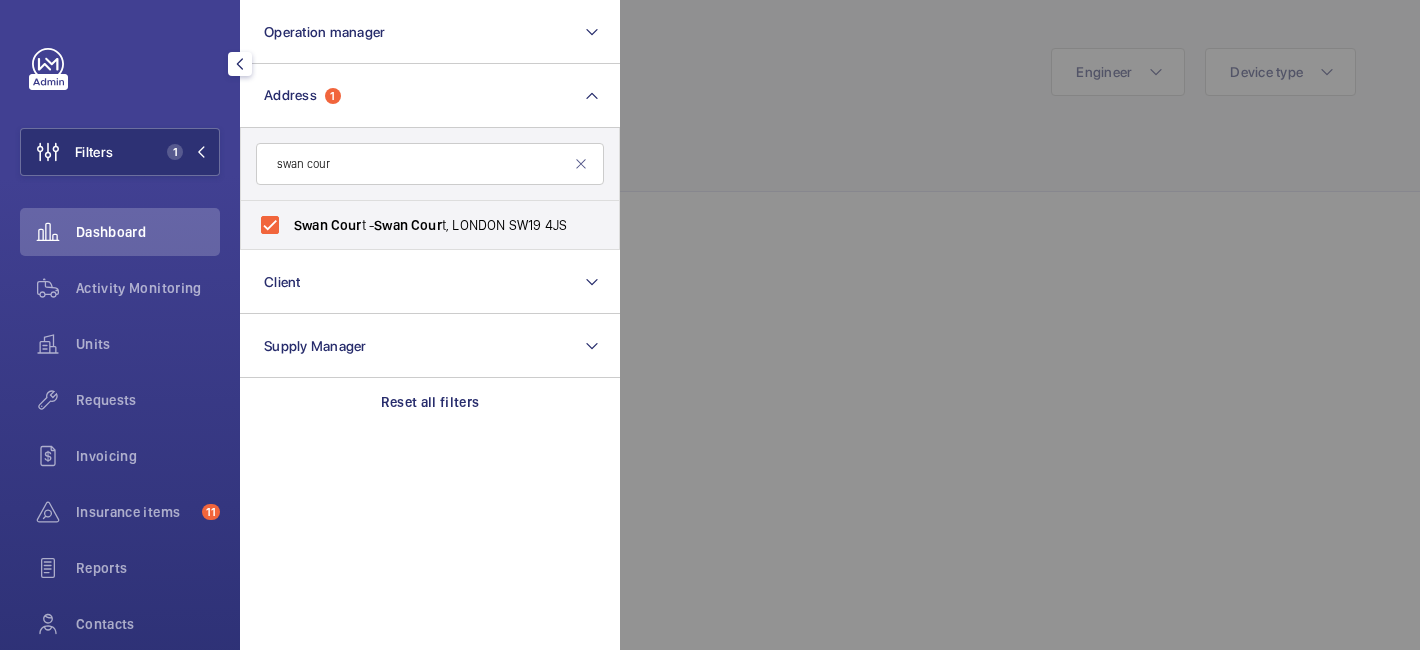 click 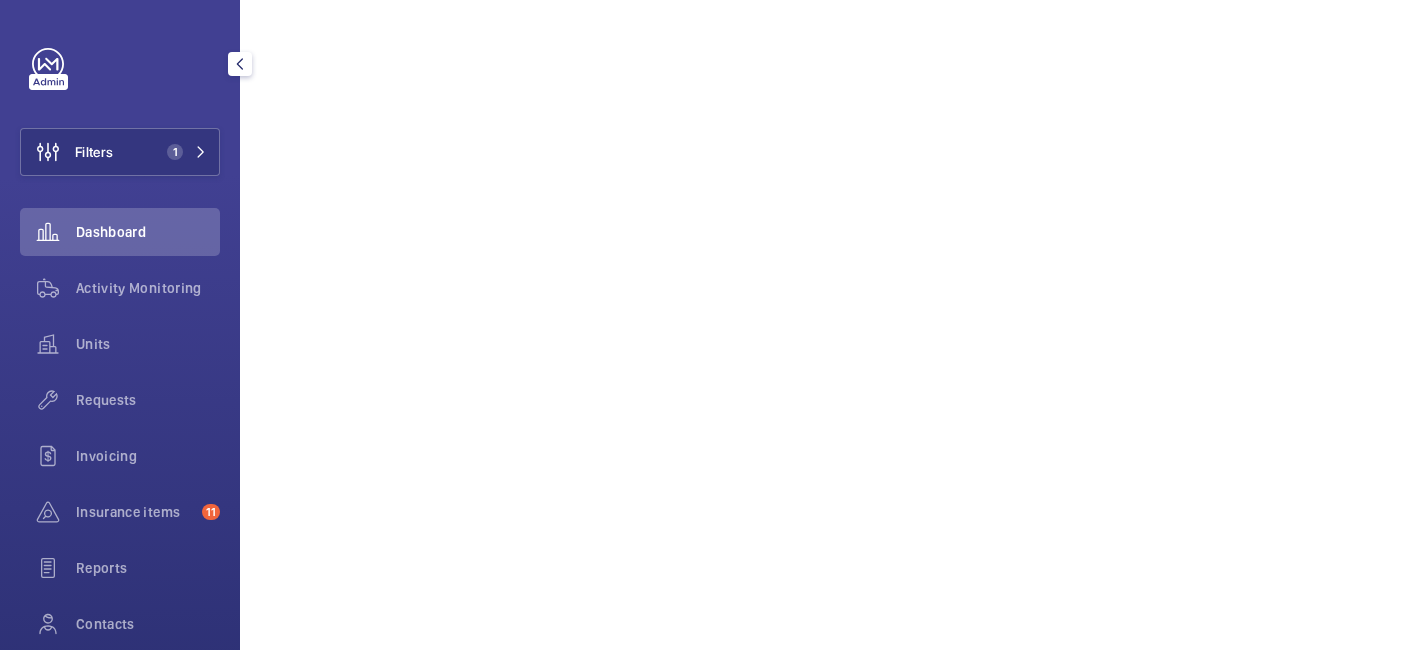 scroll, scrollTop: 281, scrollLeft: 0, axis: vertical 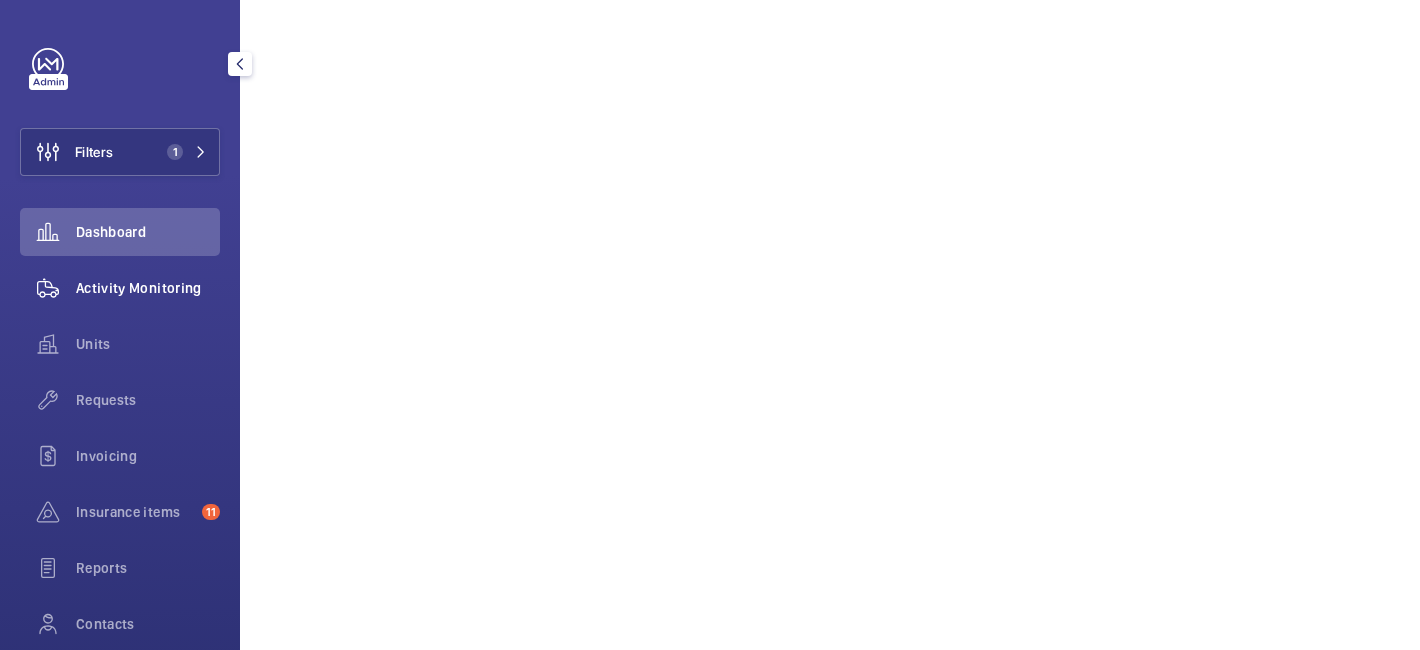 click on "Activity Monitoring" 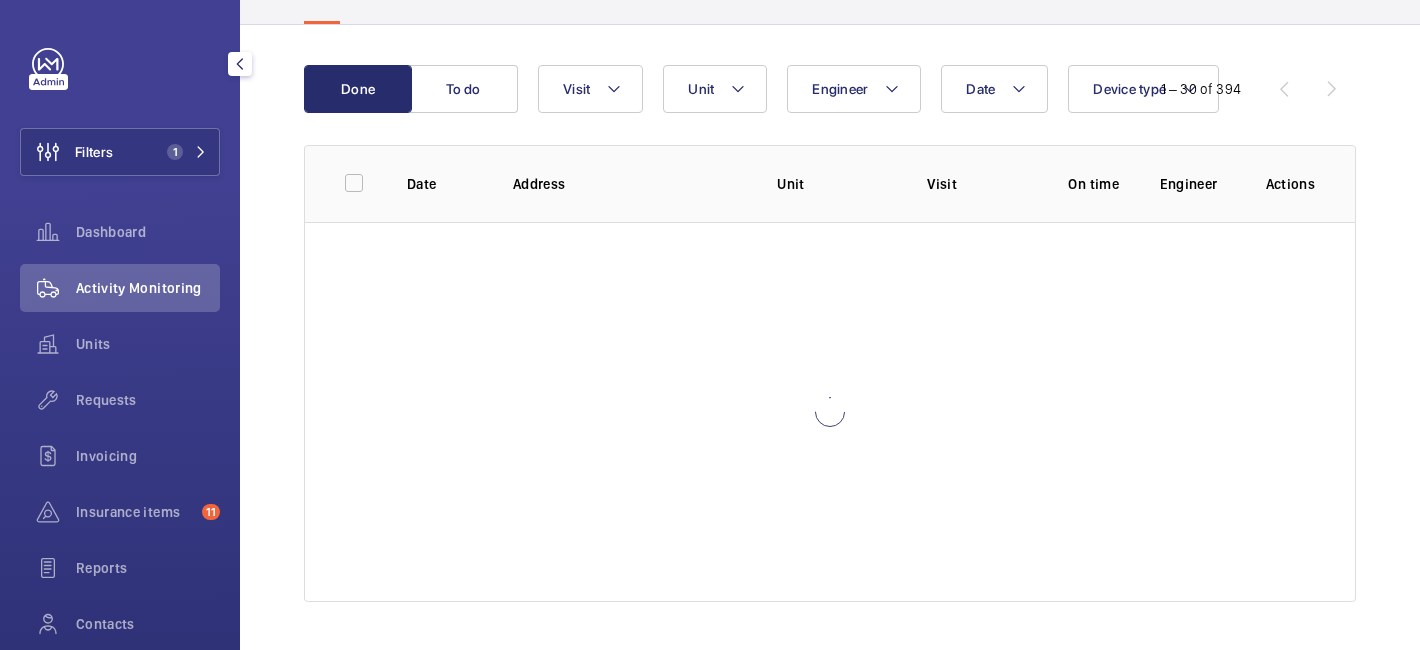 scroll, scrollTop: 167, scrollLeft: 0, axis: vertical 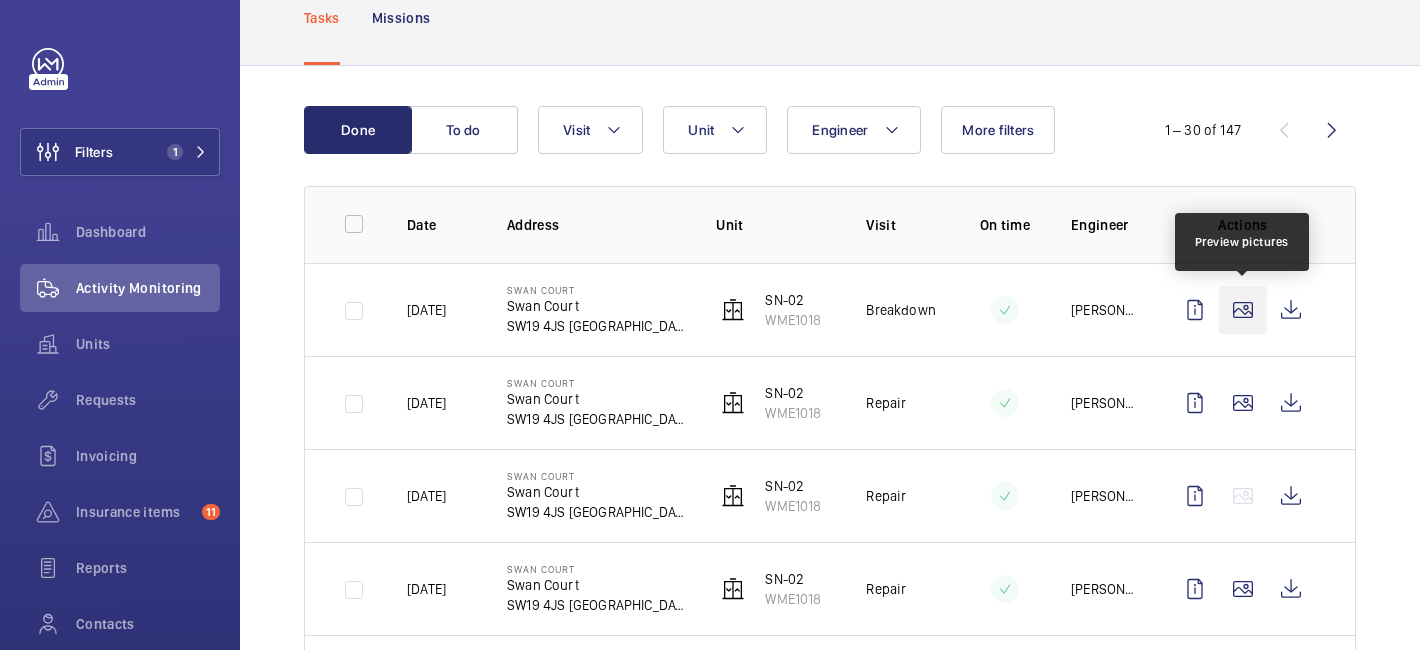 click 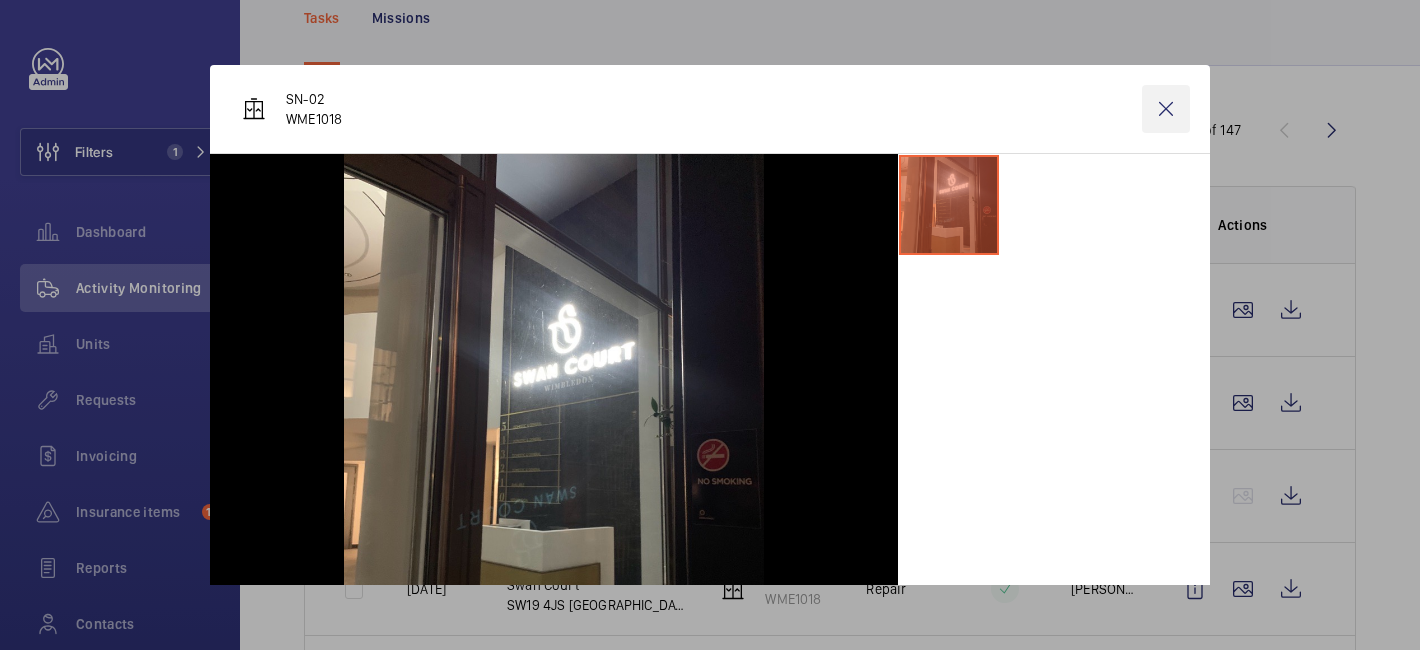 click at bounding box center (1166, 109) 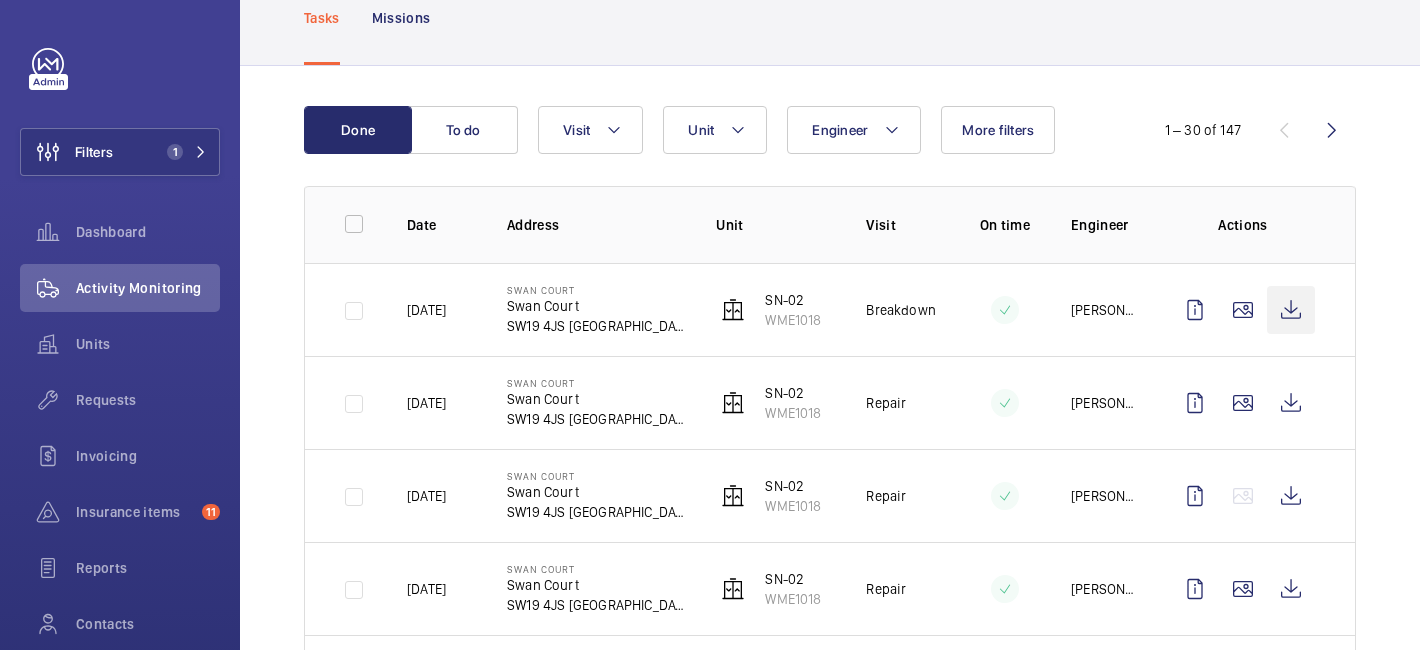click 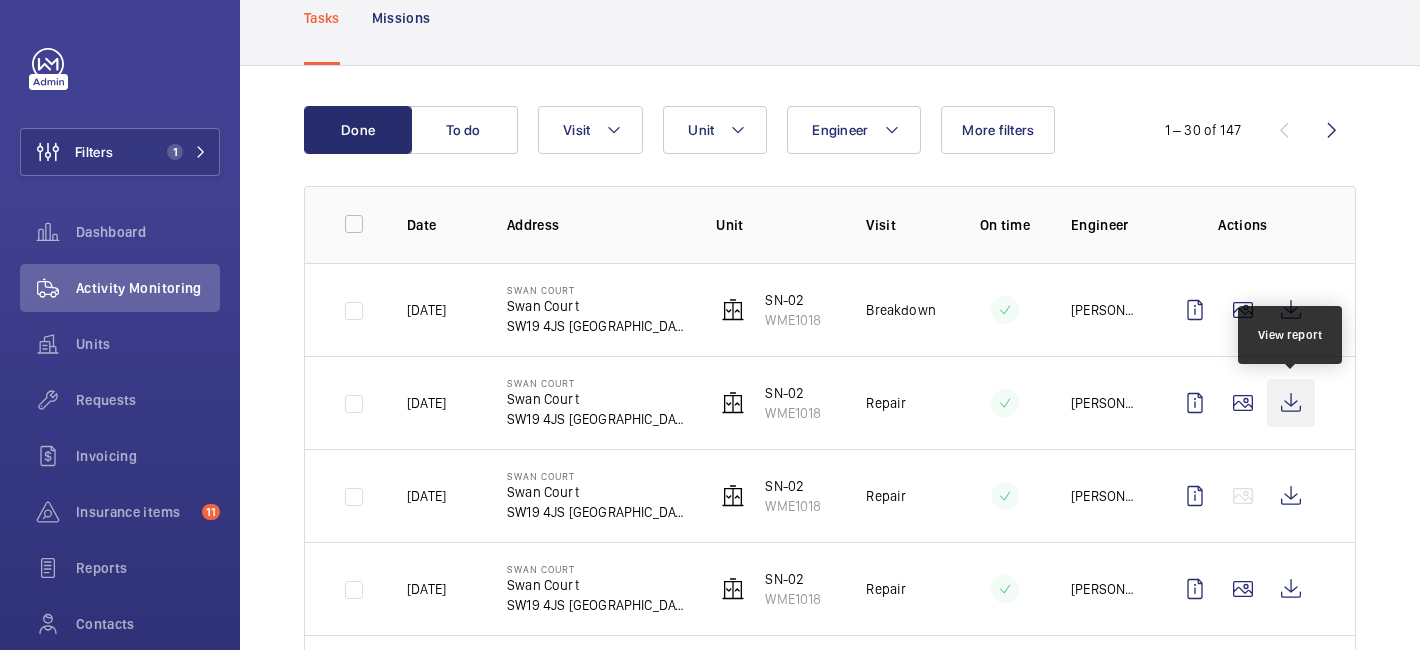 click 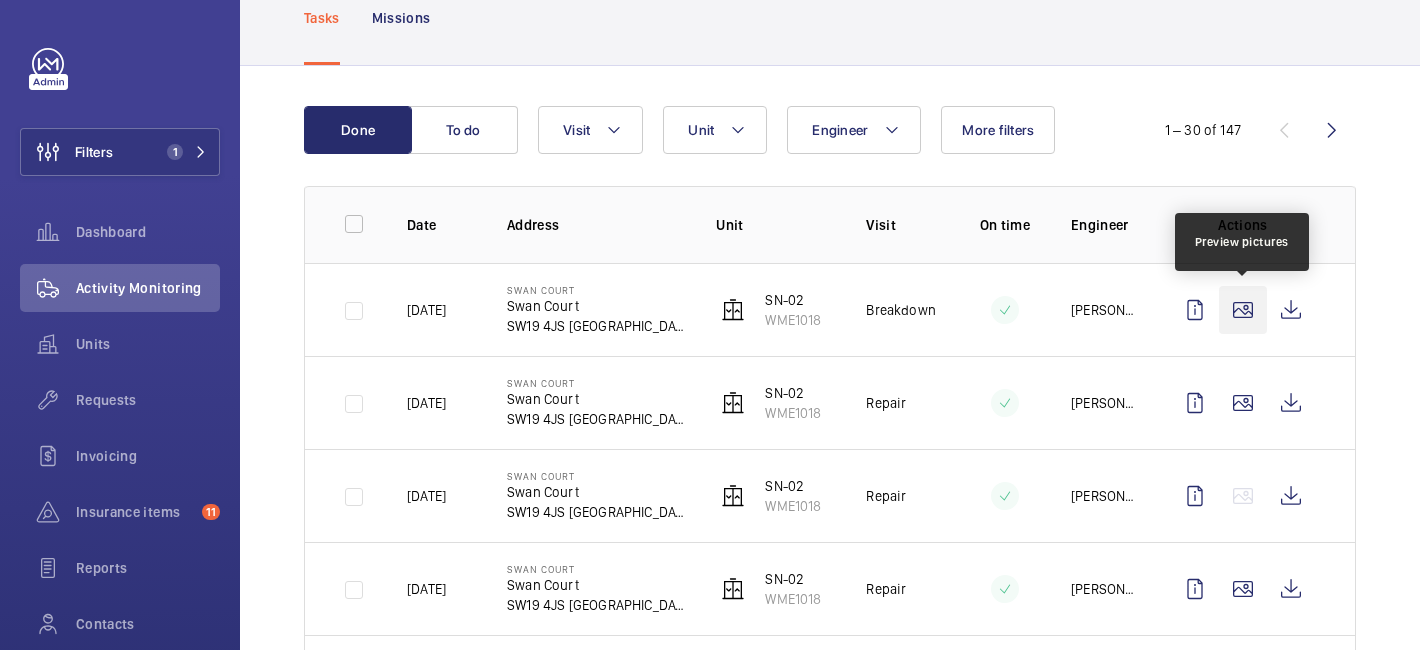 click 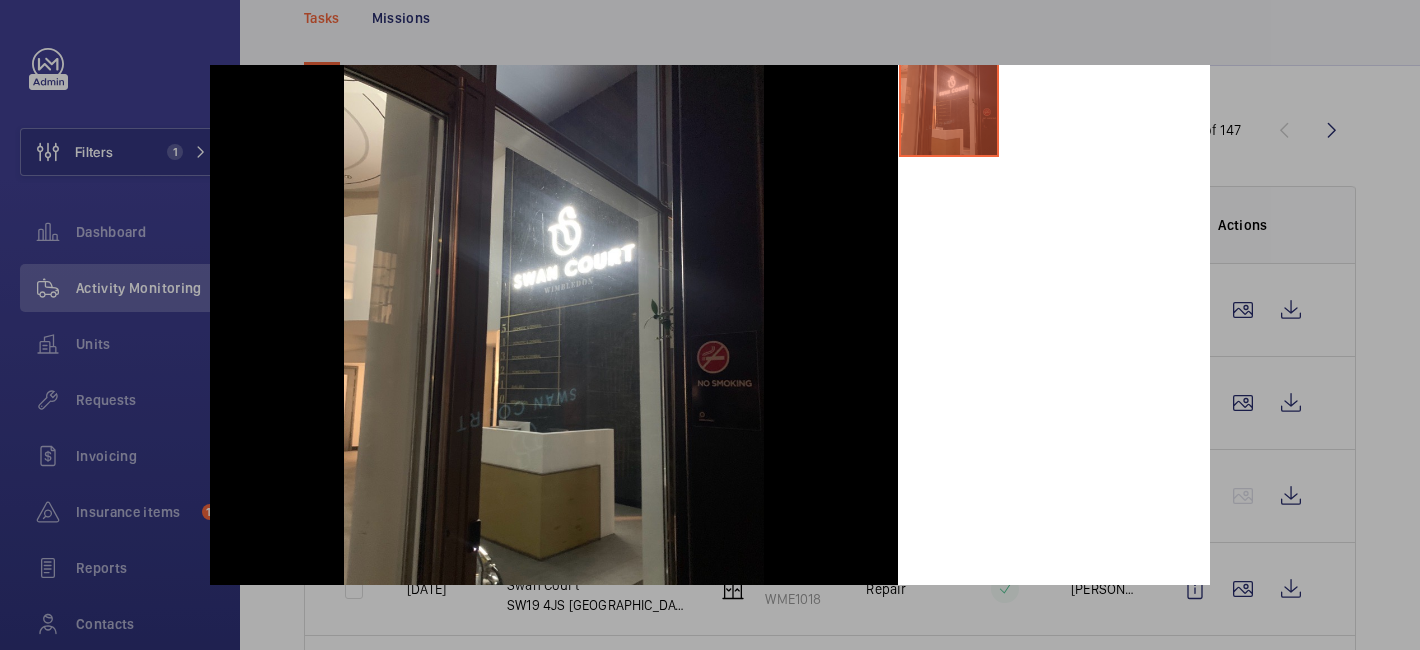 scroll, scrollTop: 129, scrollLeft: 0, axis: vertical 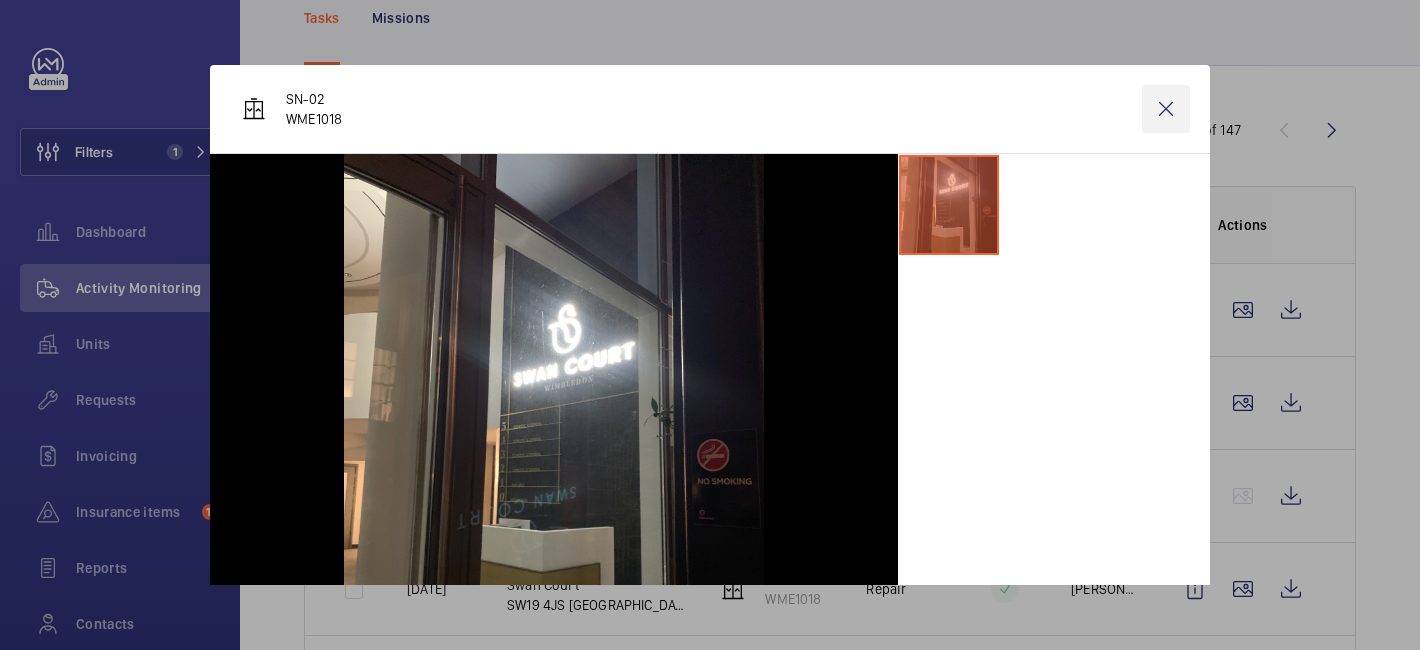 click at bounding box center [1166, 109] 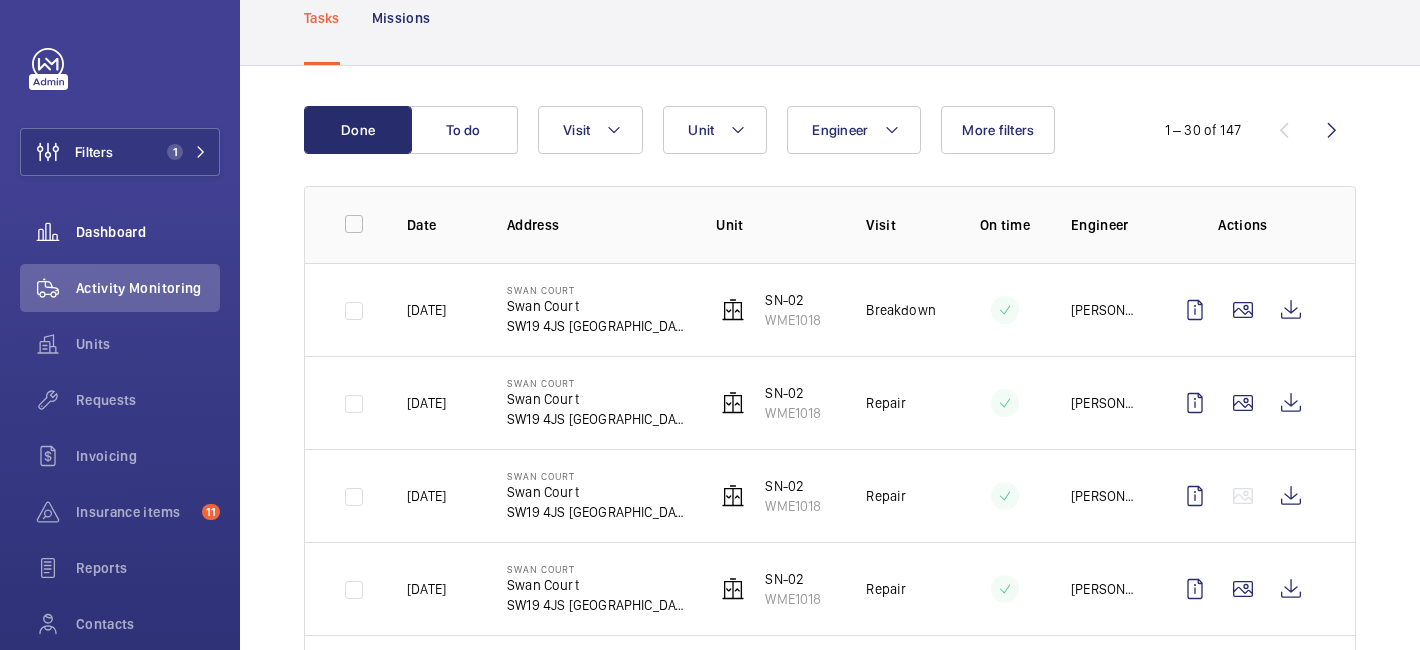 click 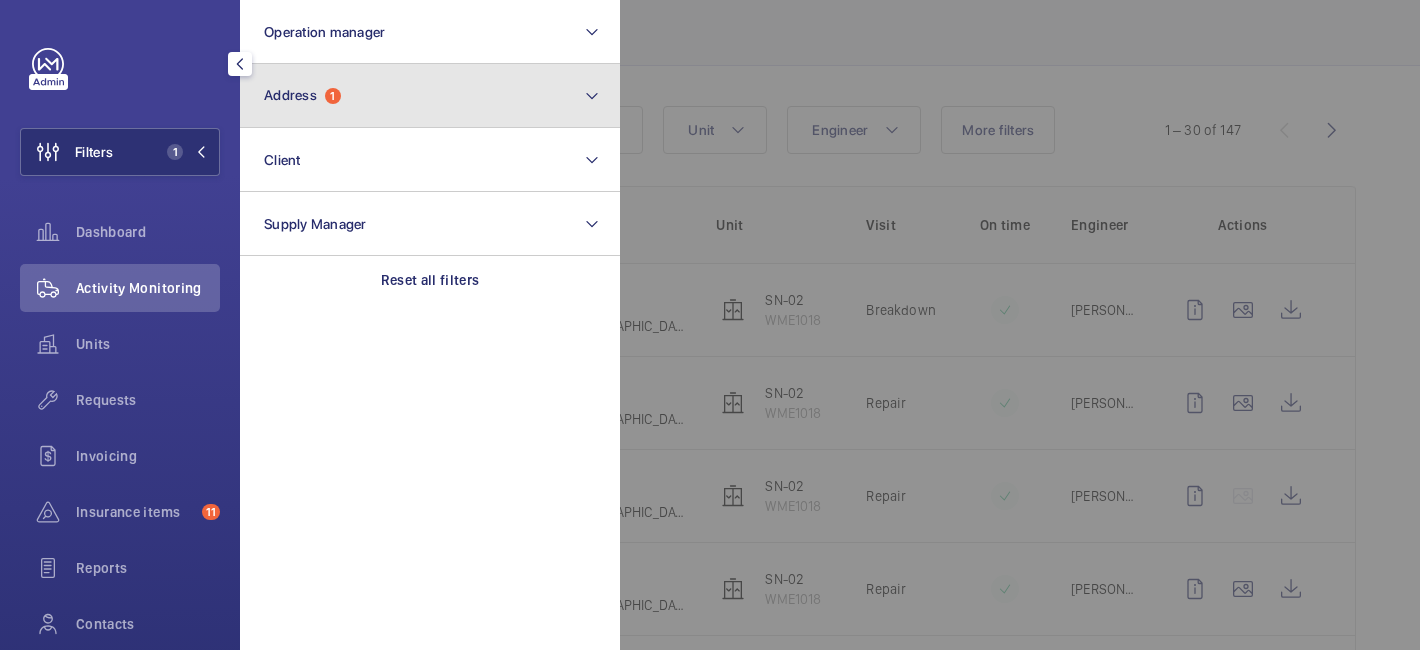 click on "Address  1" 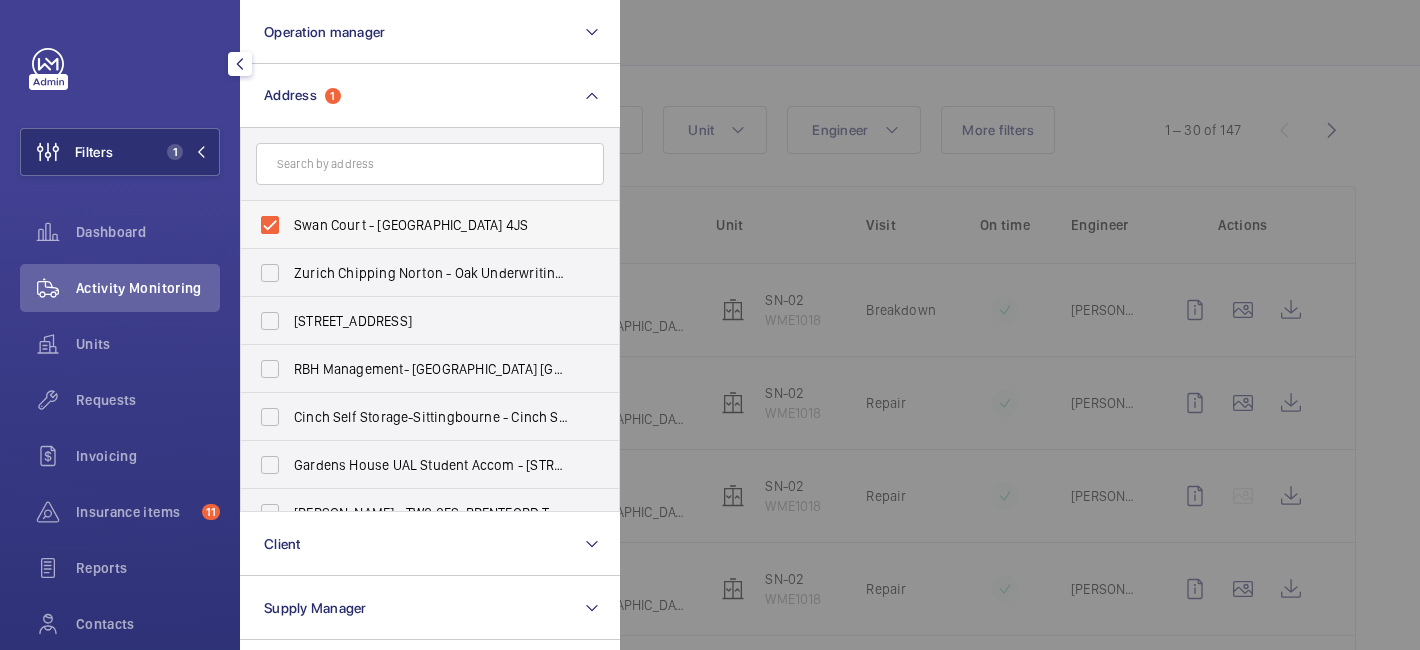 click on "Swan Court - [GEOGRAPHIC_DATA] 4JS" at bounding box center [415, 225] 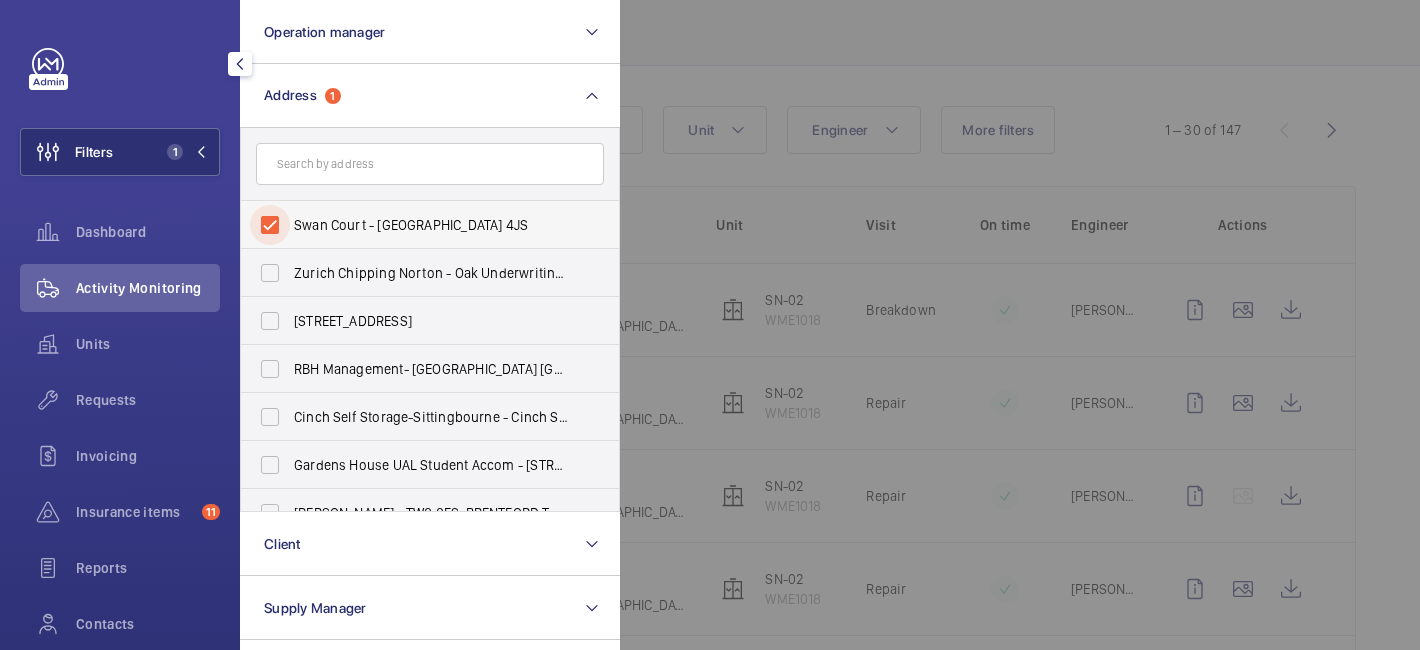 click on "Swan Court - [GEOGRAPHIC_DATA] 4JS" at bounding box center (270, 225) 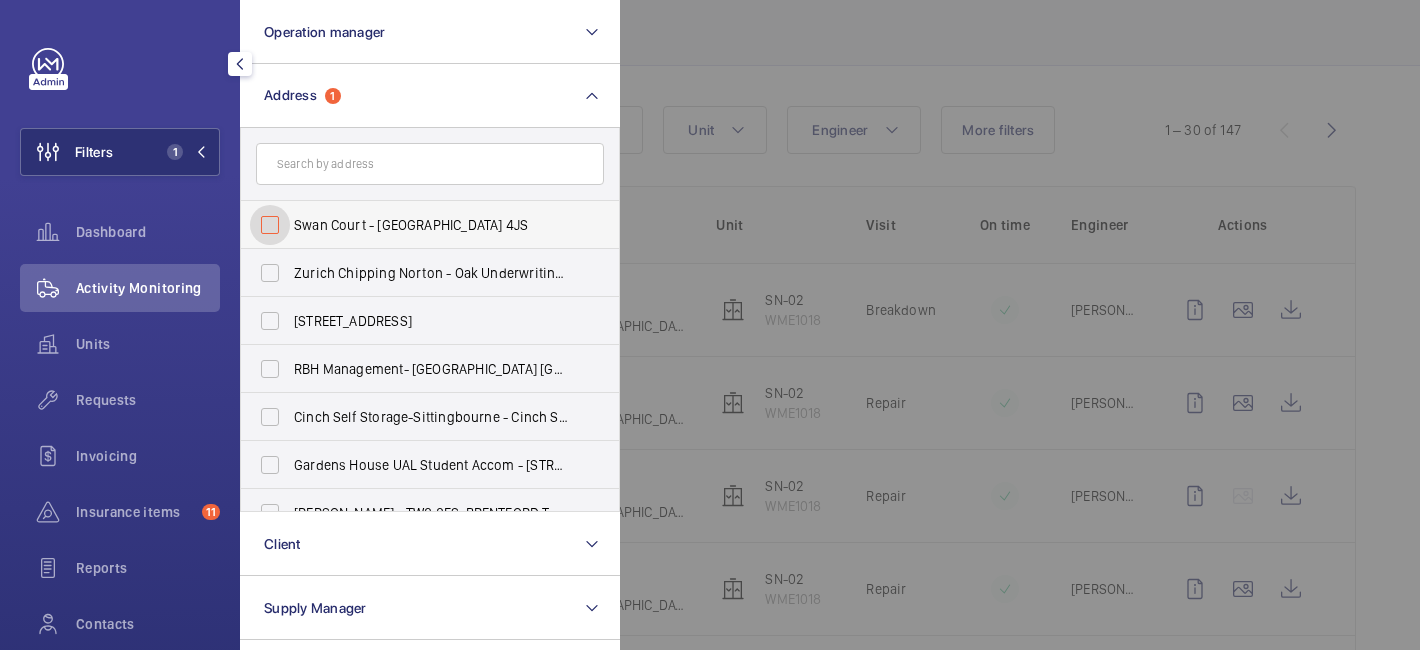 checkbox on "false" 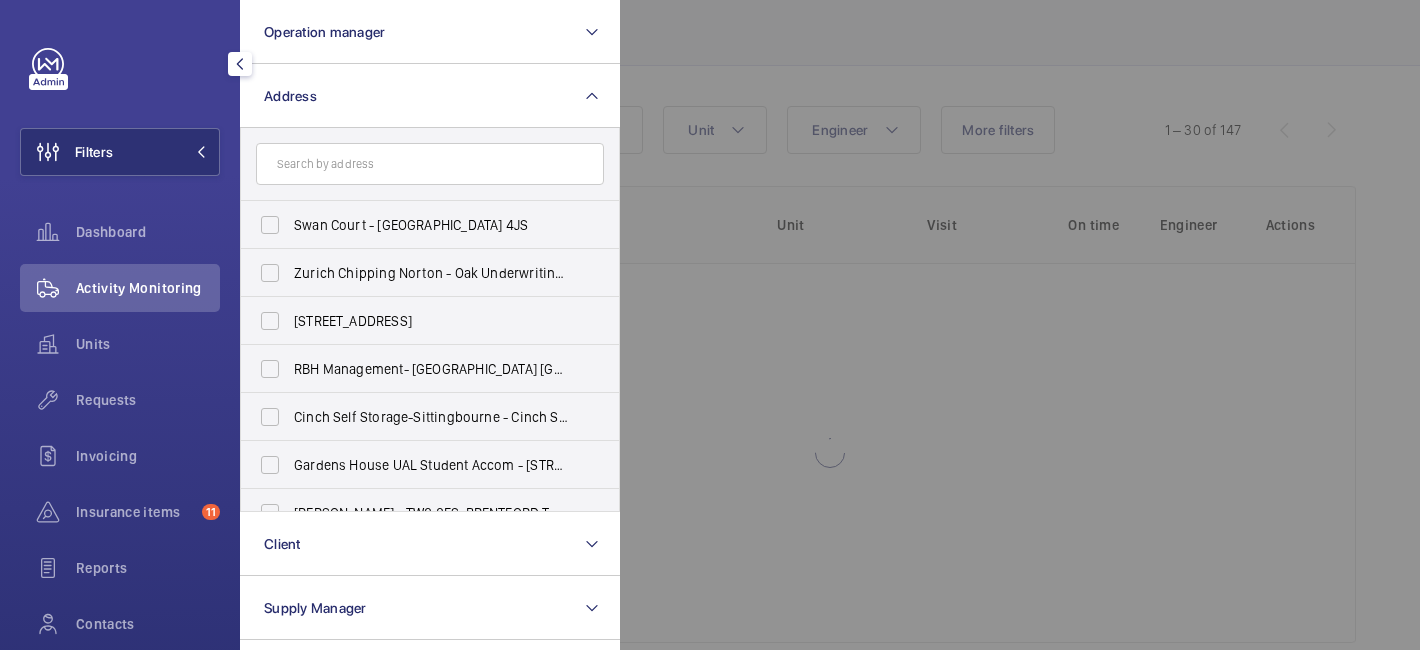 click 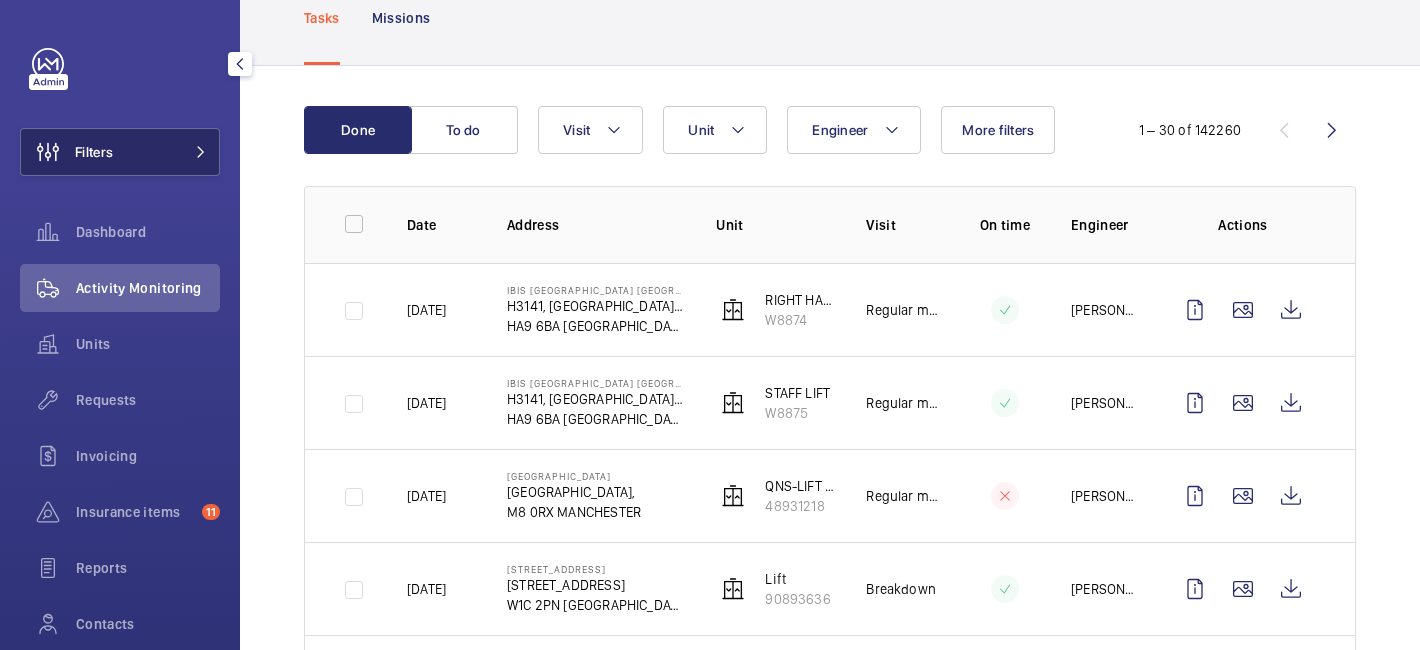 click on "Filters" 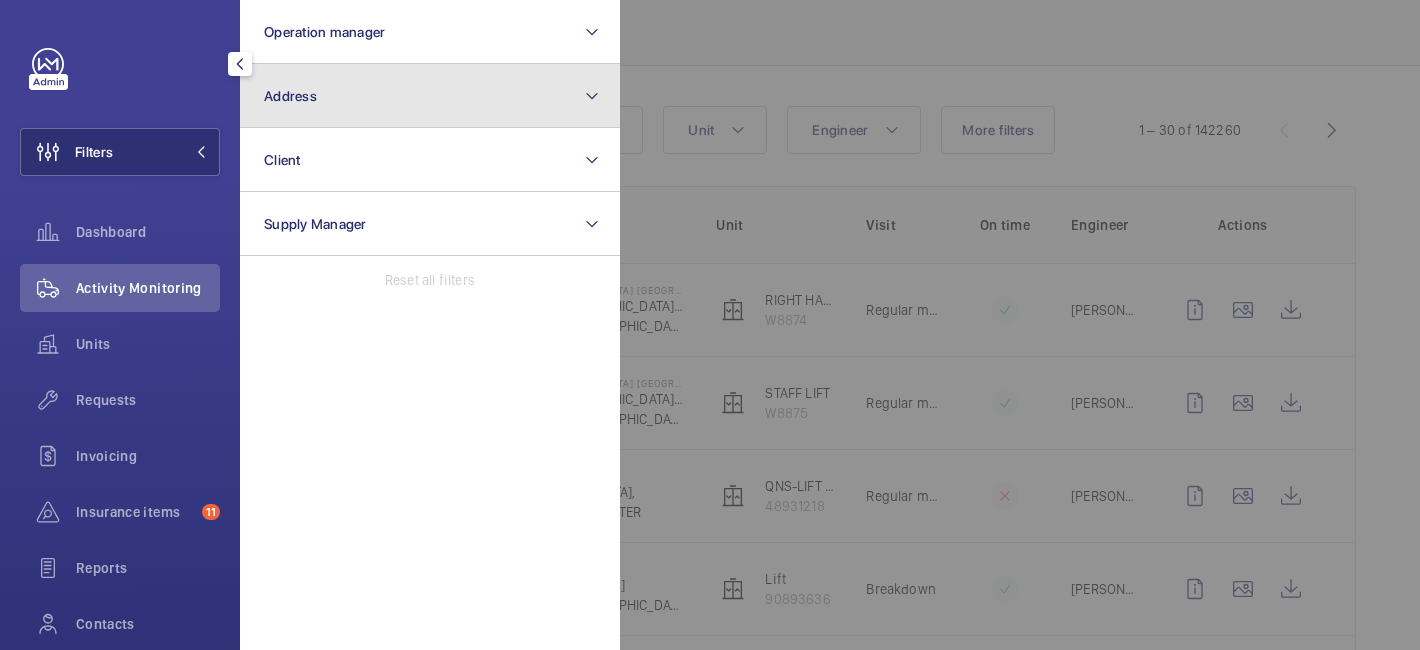 click on "Address" 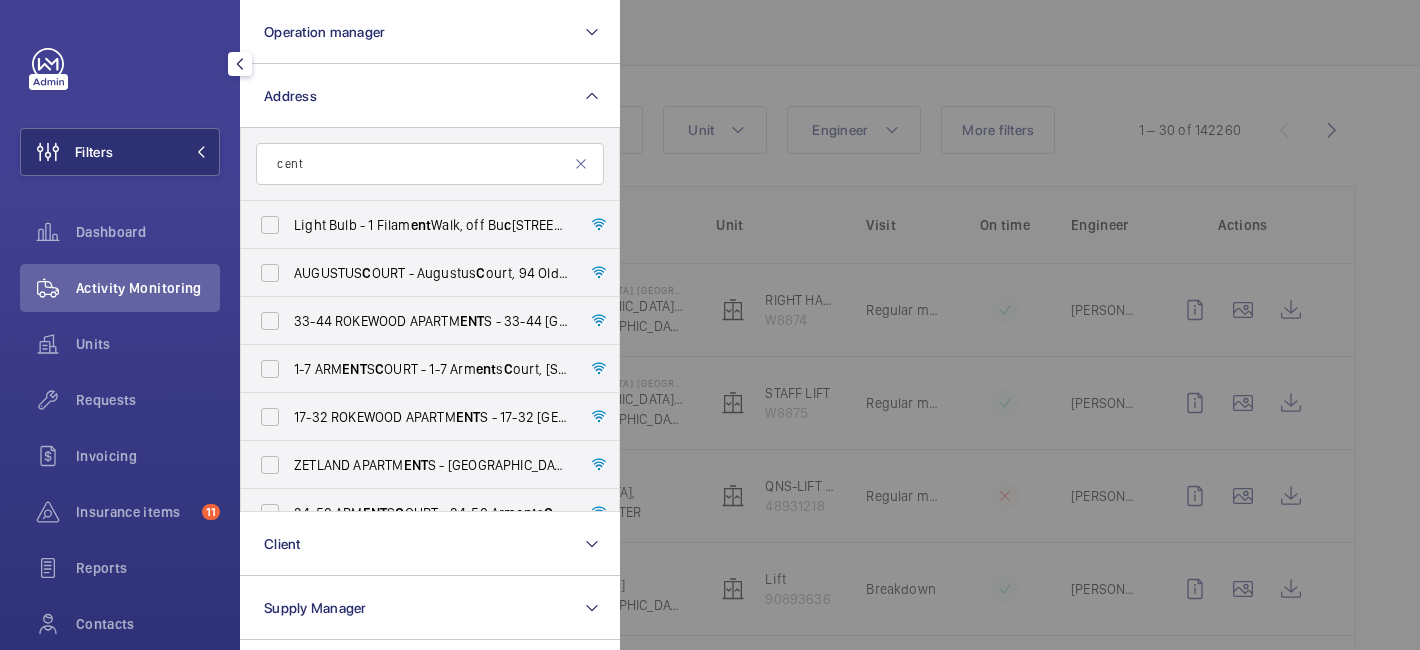 click on "c ent" 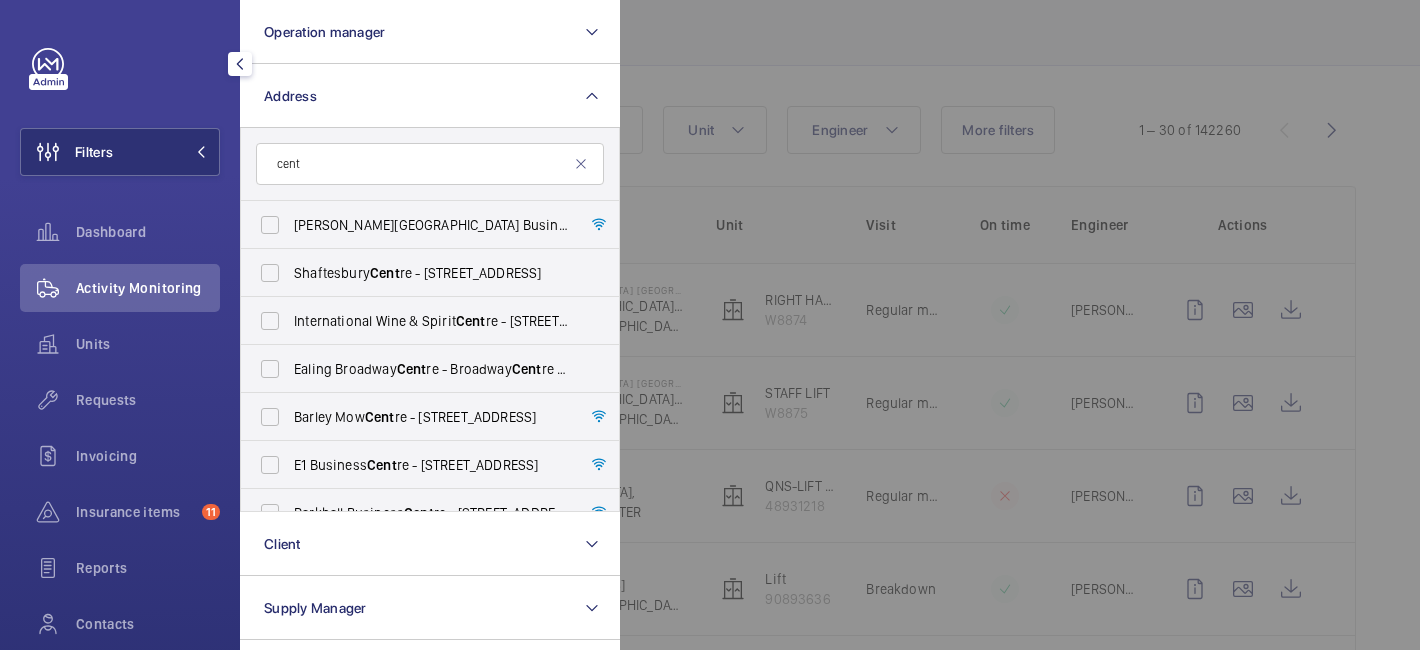 click on "cent" 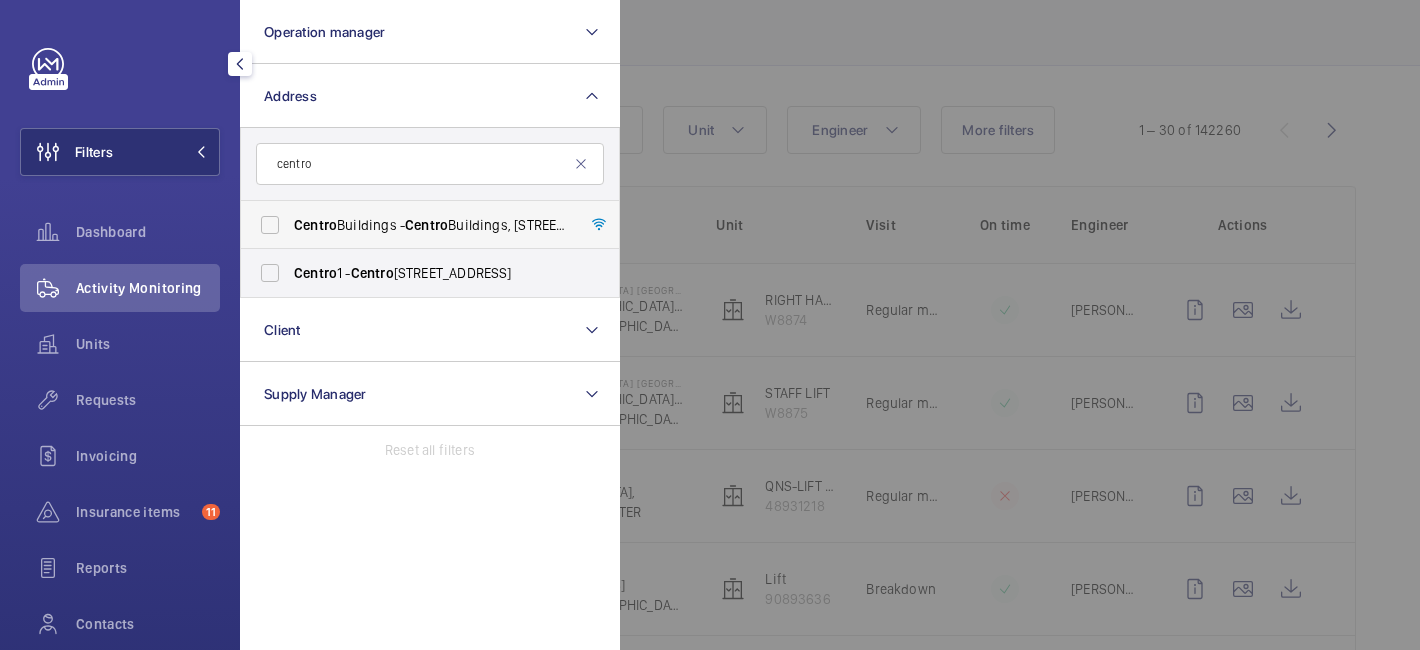 type on "centro" 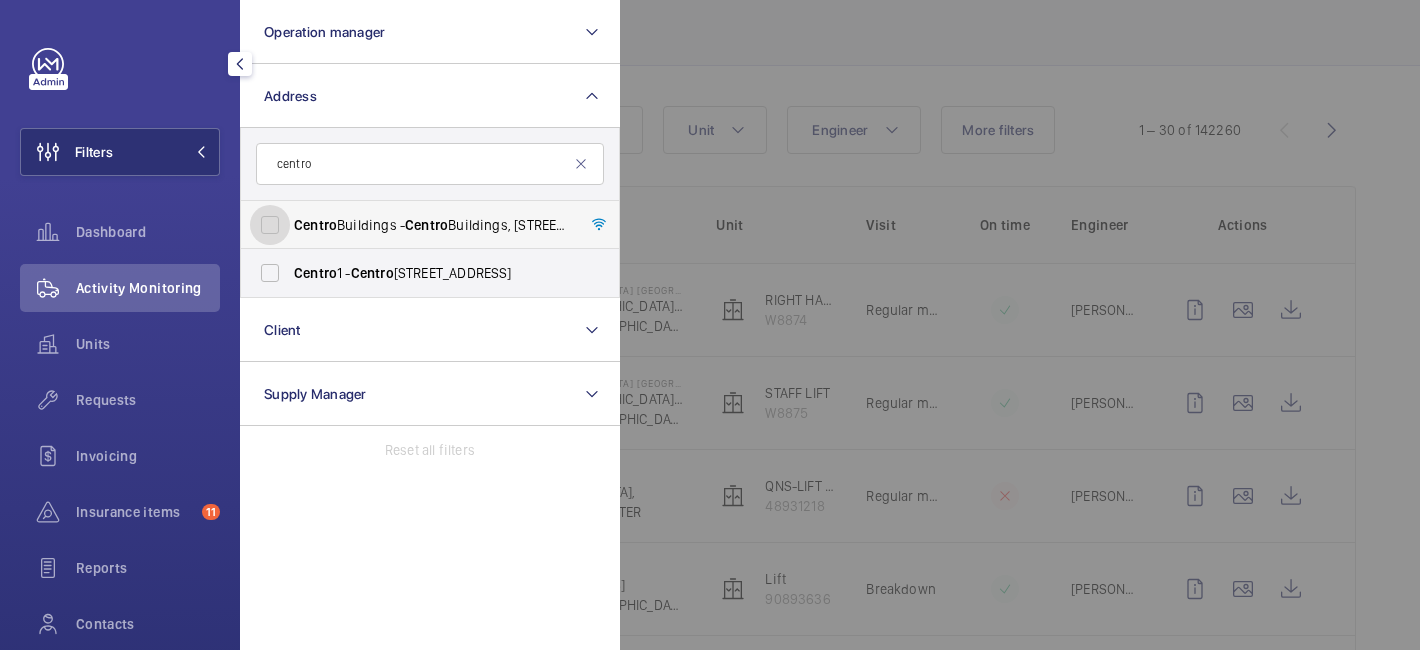 click on "[GEOGRAPHIC_DATA] -  [GEOGRAPHIC_DATA], [STREET_ADDRESS][PERSON_NAME]" at bounding box center (270, 225) 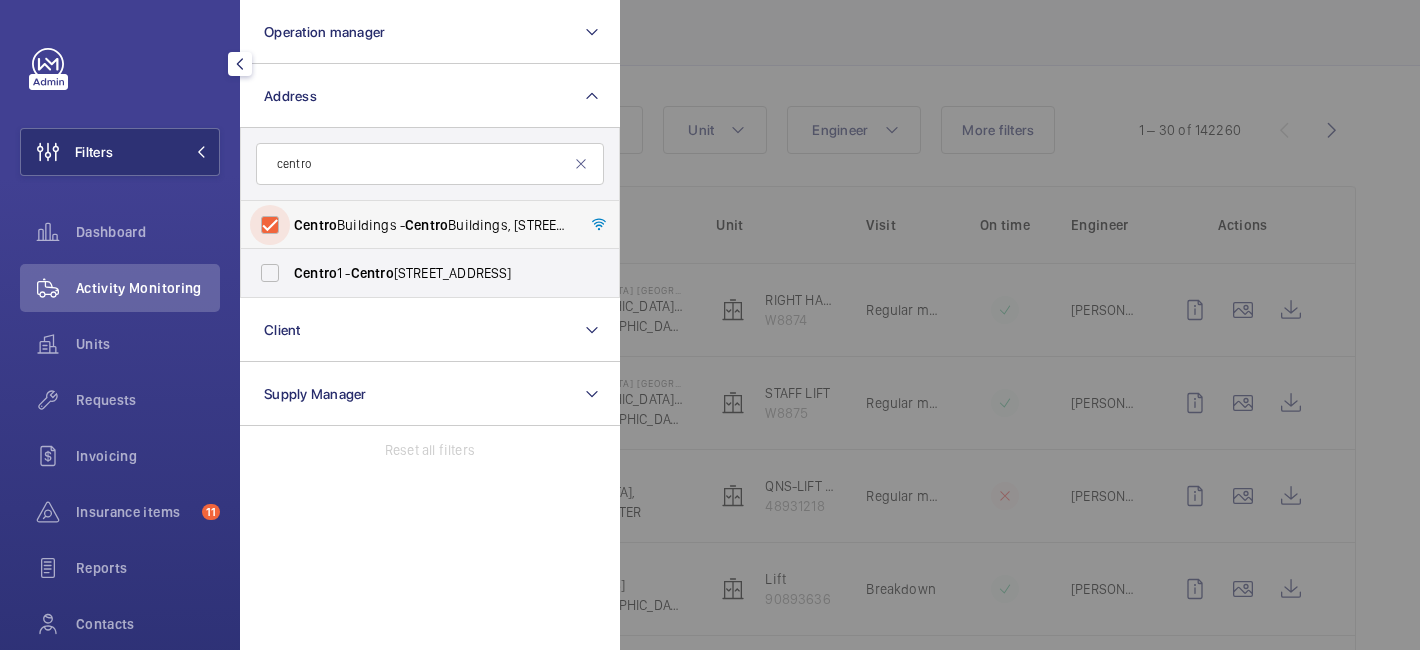 checkbox on "true" 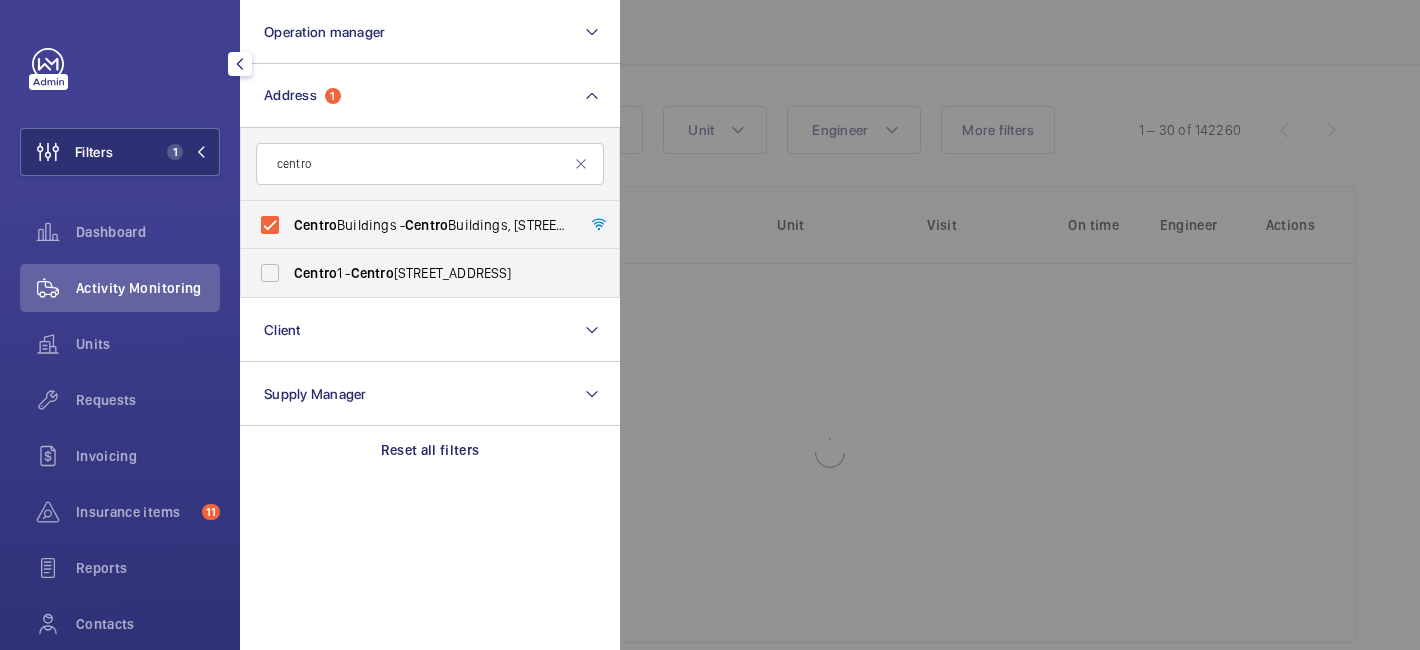 click 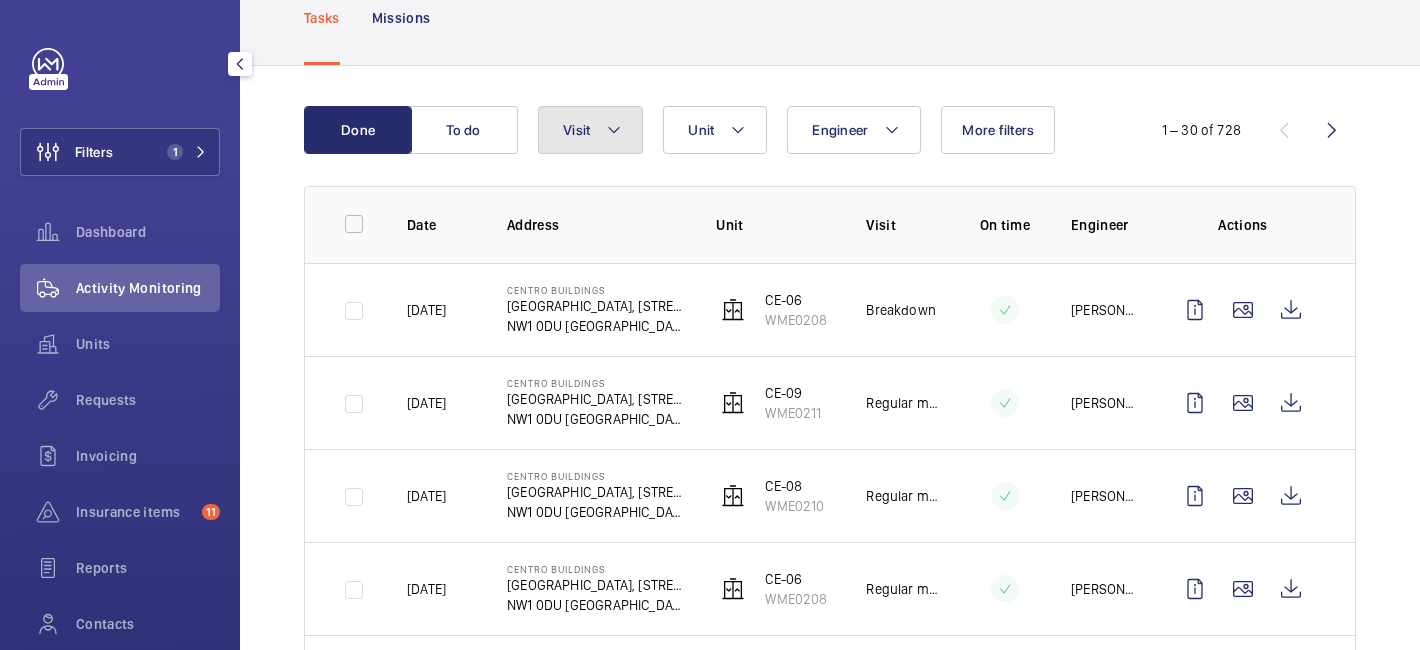 click on "Visit" 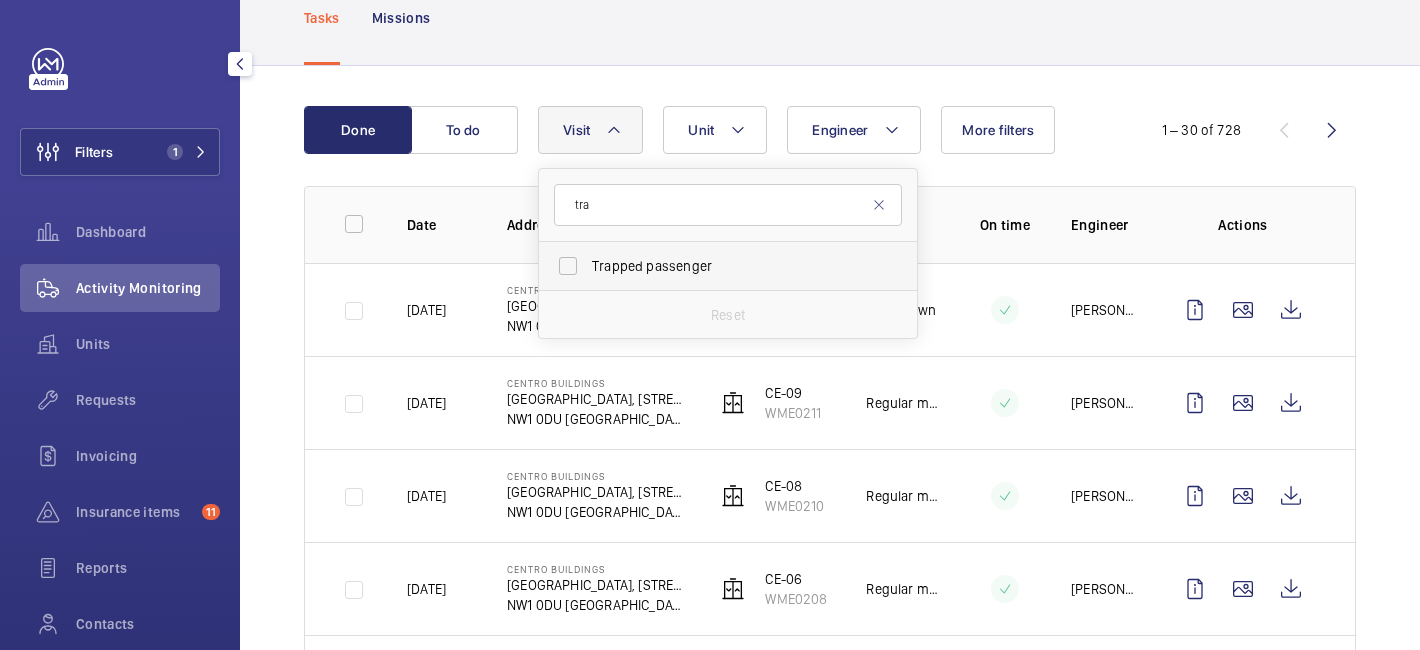 type on "tra" 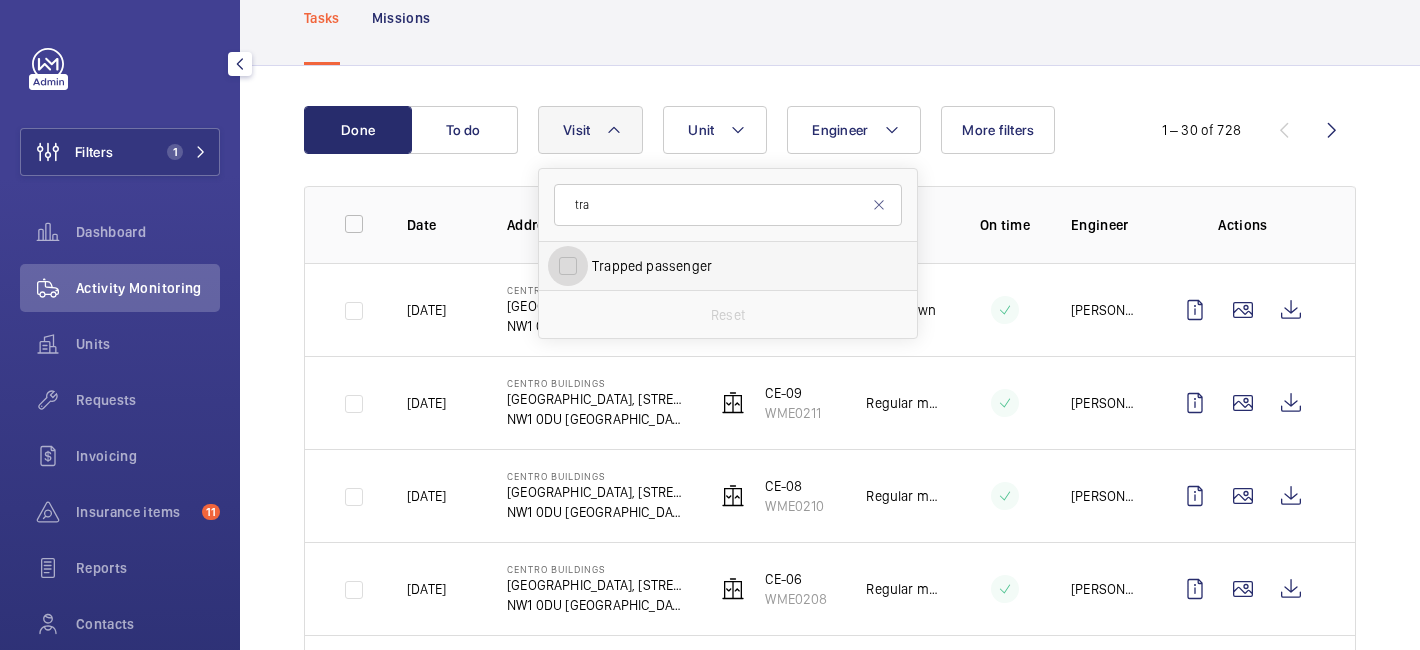 click on "Trapped passenger" at bounding box center (568, 266) 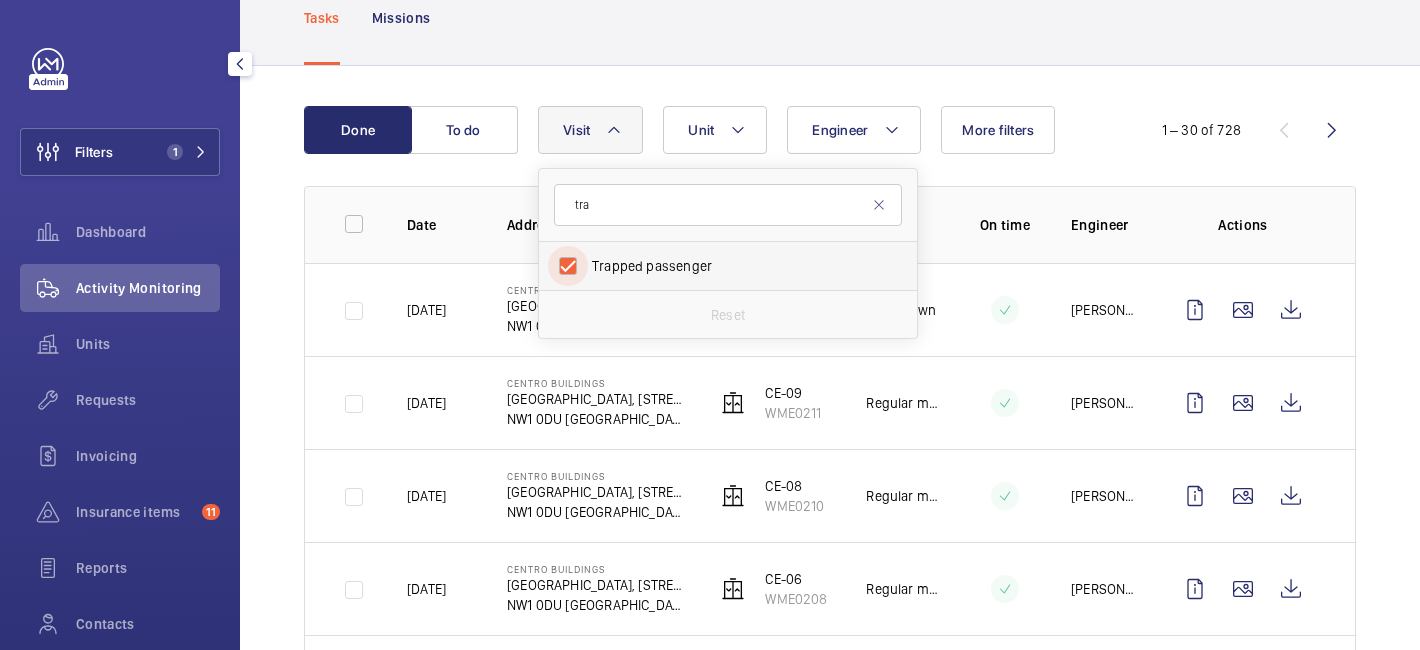 checkbox on "true" 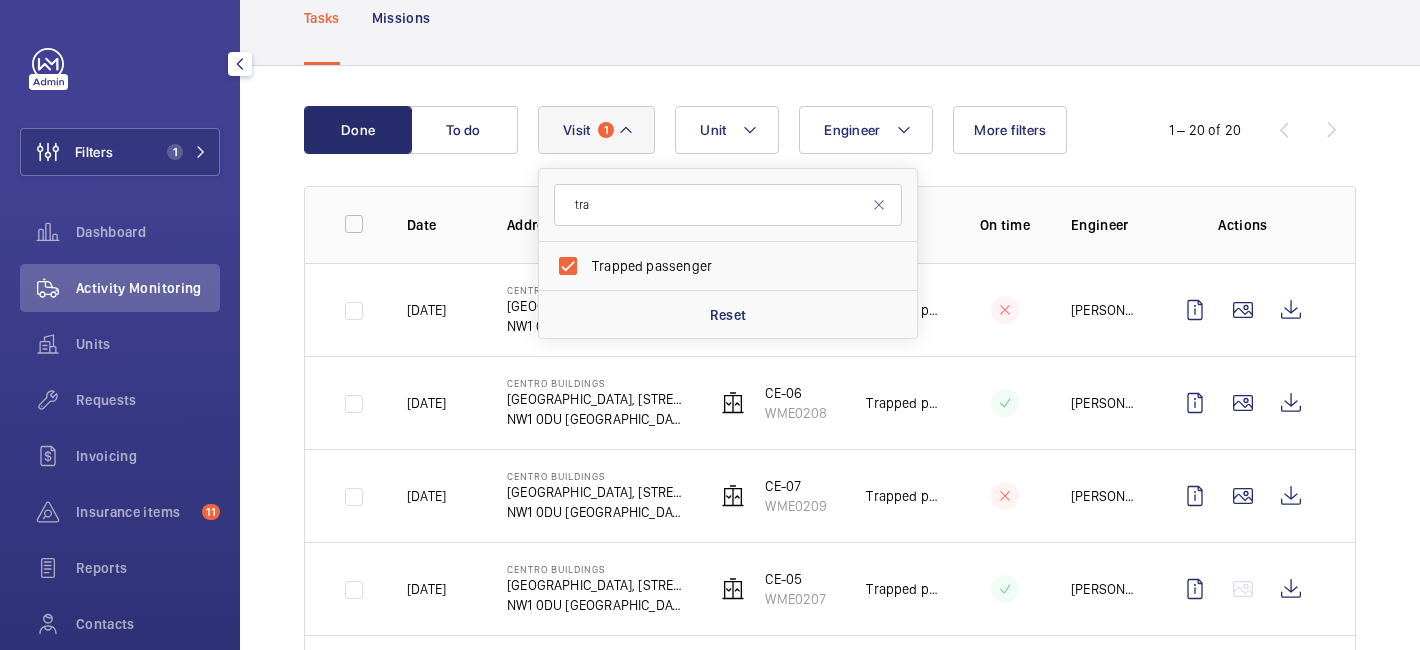click on "Done To do Engineer Unit Visit 1 tra Trapped passenger Reset More filters  1 – 20 of 20  Date Address Unit Visit On time Engineer Actions [DATE]  [GEOGRAPHIC_DATA], [STREET_ADDRESS][PERSON_NAME]   CE-06   WME0208  Trapped passenger  [PERSON_NAME]  [DATE]  [GEOGRAPHIC_DATA], [STREET_ADDRESS][PERSON_NAME] 0DU [GEOGRAPHIC_DATA]   CE-06   WME0208  Trapped passenger  [PERSON_NAME]  [DATE]  [GEOGRAPHIC_DATA], [STREET_ADDRESS][GEOGRAPHIC_DATA][PERSON_NAME]-07   WME0209  Trapped passenger  [PERSON_NAME]  [DATE]  Centro Buildings   [GEOGRAPHIC_DATA], [STREET_ADDRESS][GEOGRAPHIC_DATA][PERSON_NAME] [GEOGRAPHIC_DATA]   CE-05   WME0207  Trapped passenger  [PERSON_NAME]  [DATE]  [GEOGRAPHIC_DATA], [STREET_ADDRESS][GEOGRAPHIC_DATA][PERSON_NAME]-08   WME0210  Trapped passenger  [PERSON_NAME] [PERSON_NAME]  [DATE]" 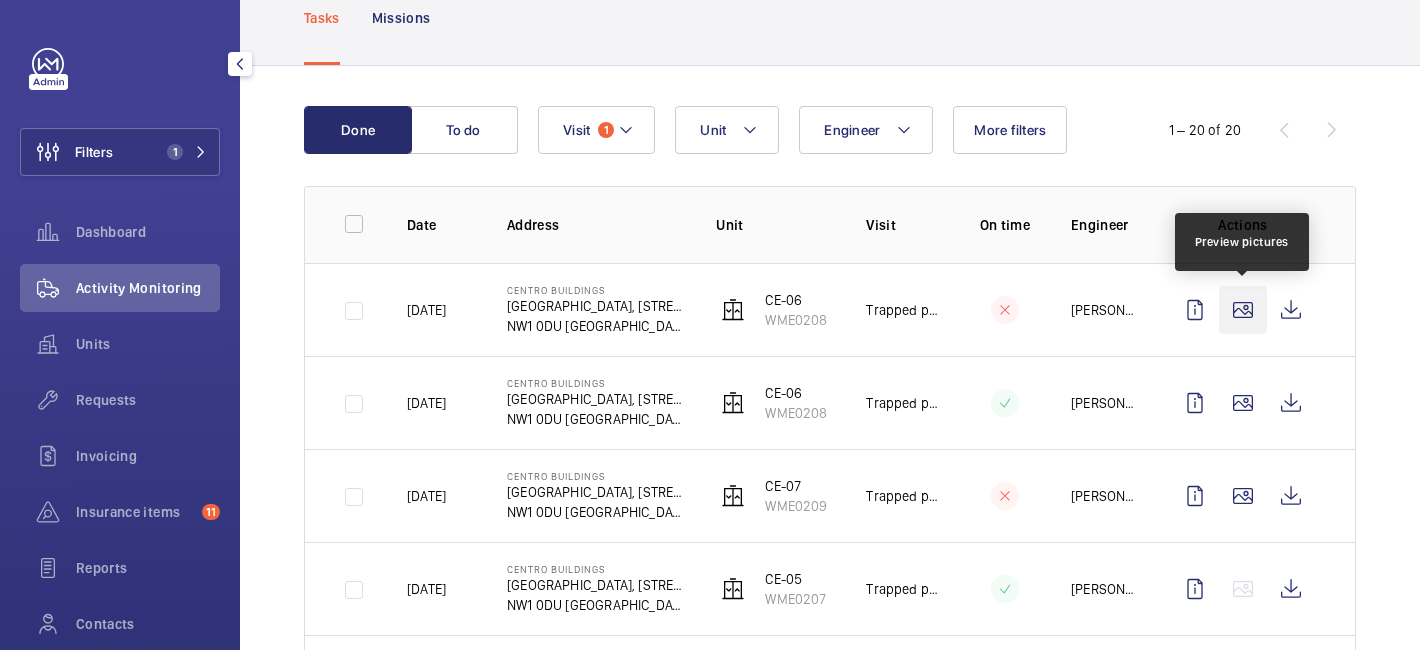 click 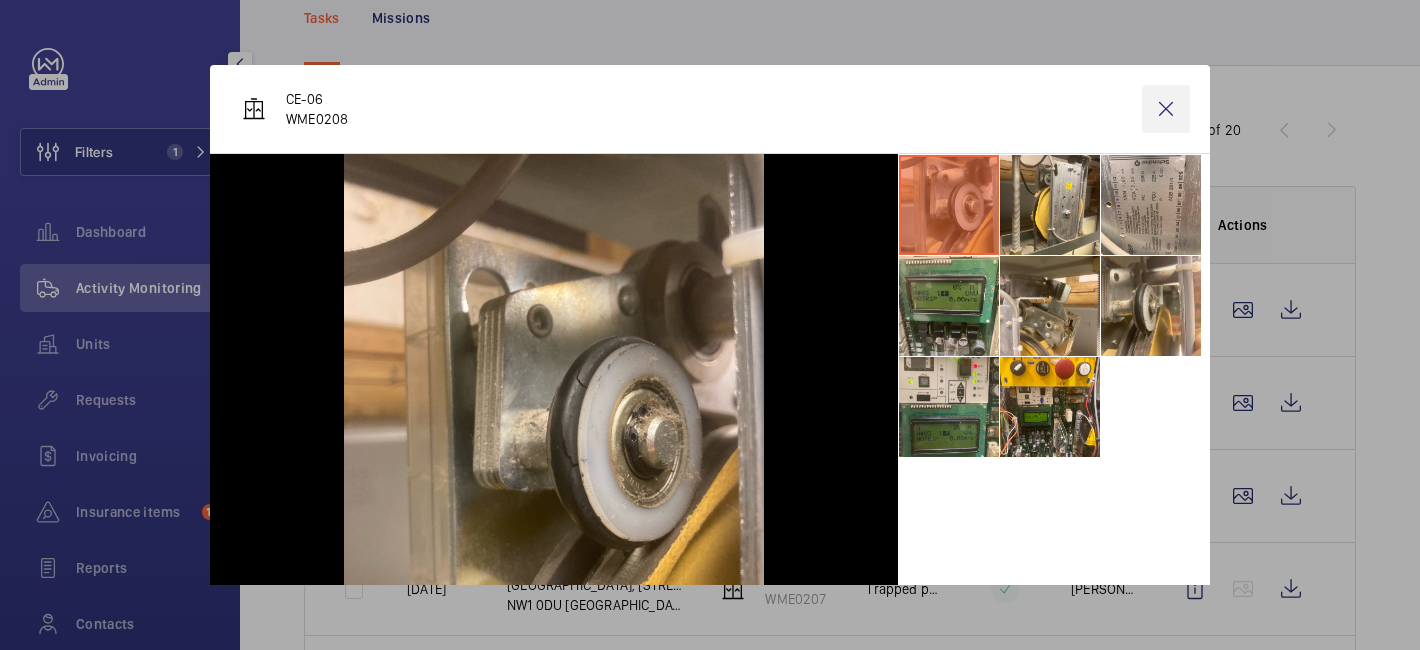 click at bounding box center [1166, 109] 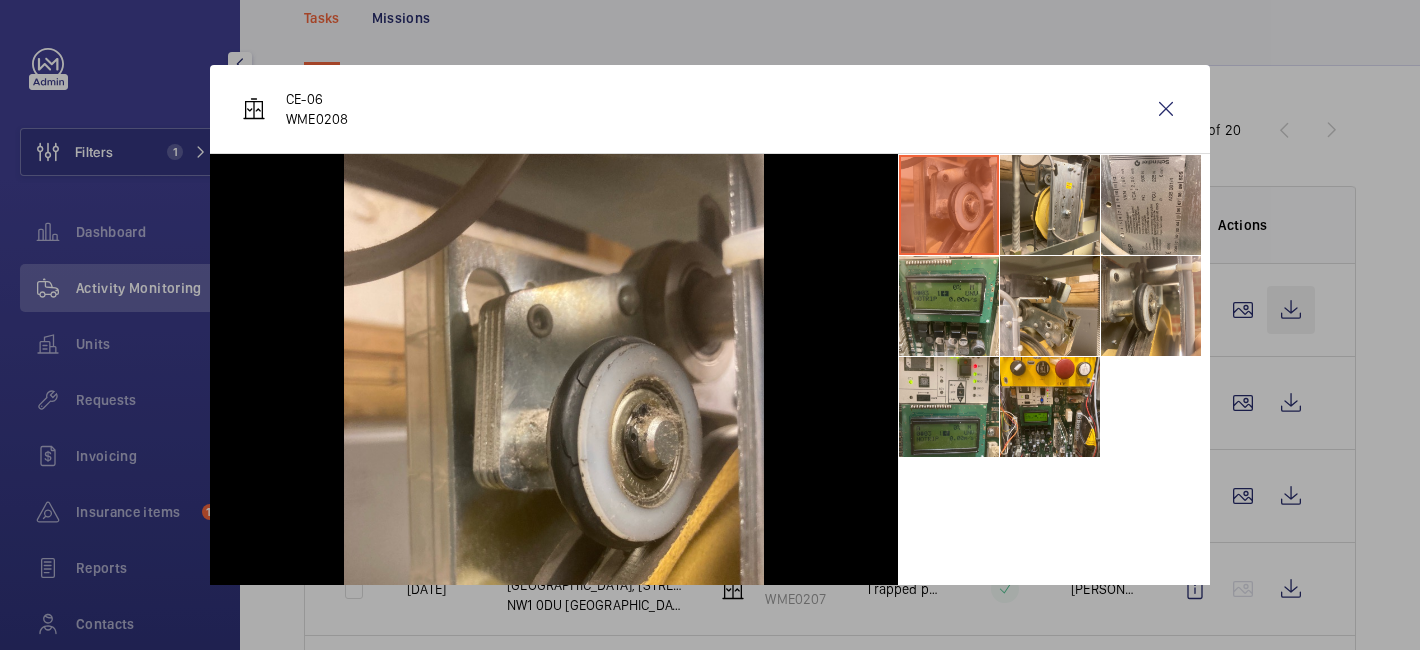 click 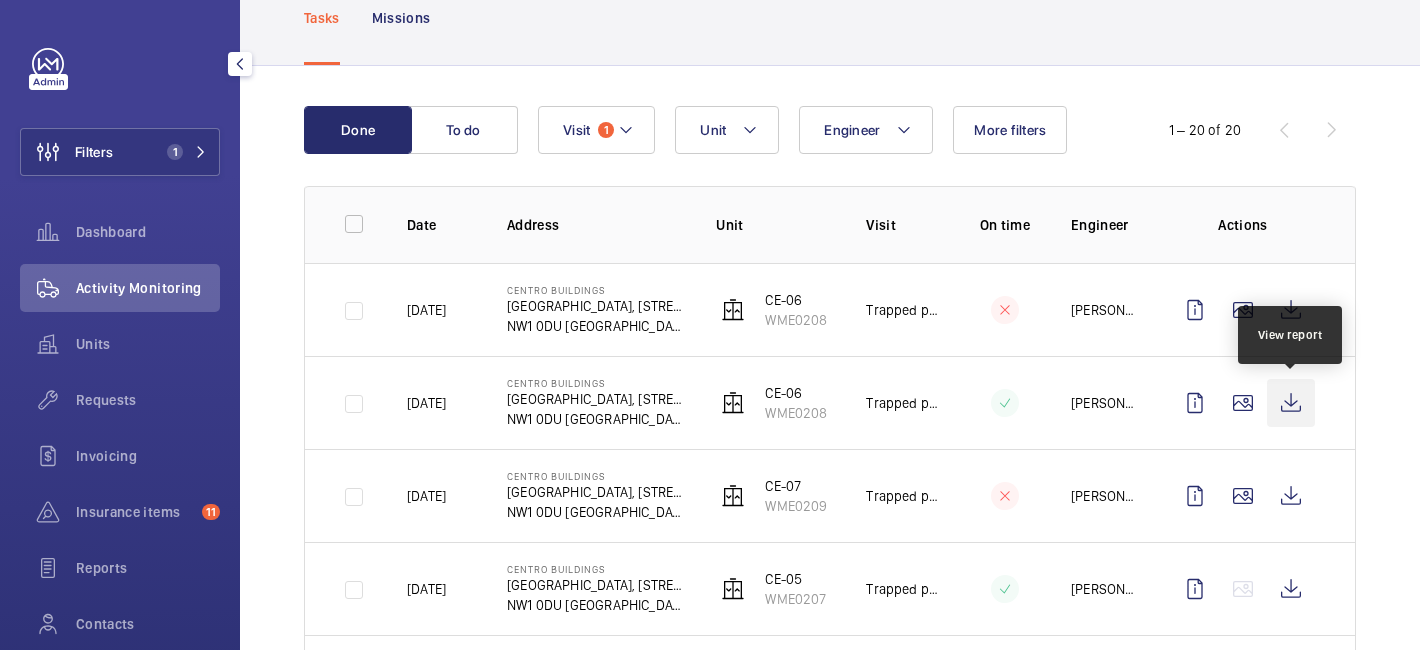 click 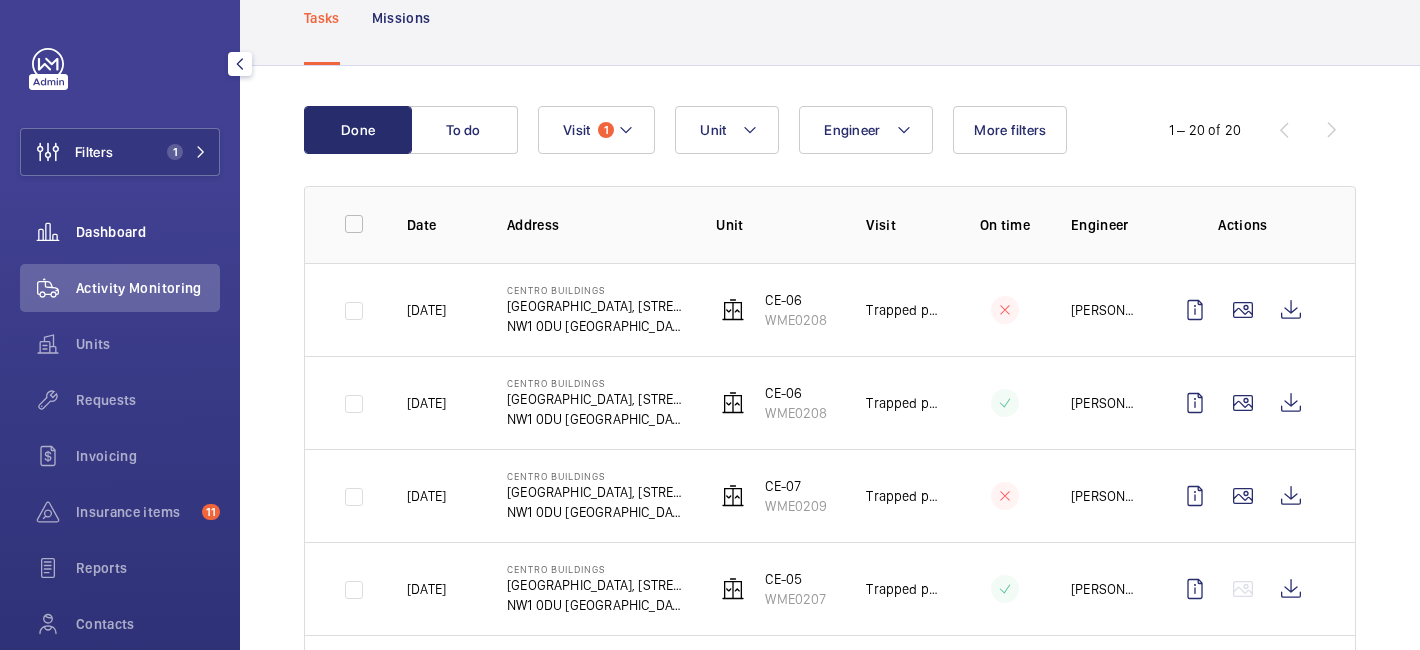 click on "Dashboard" 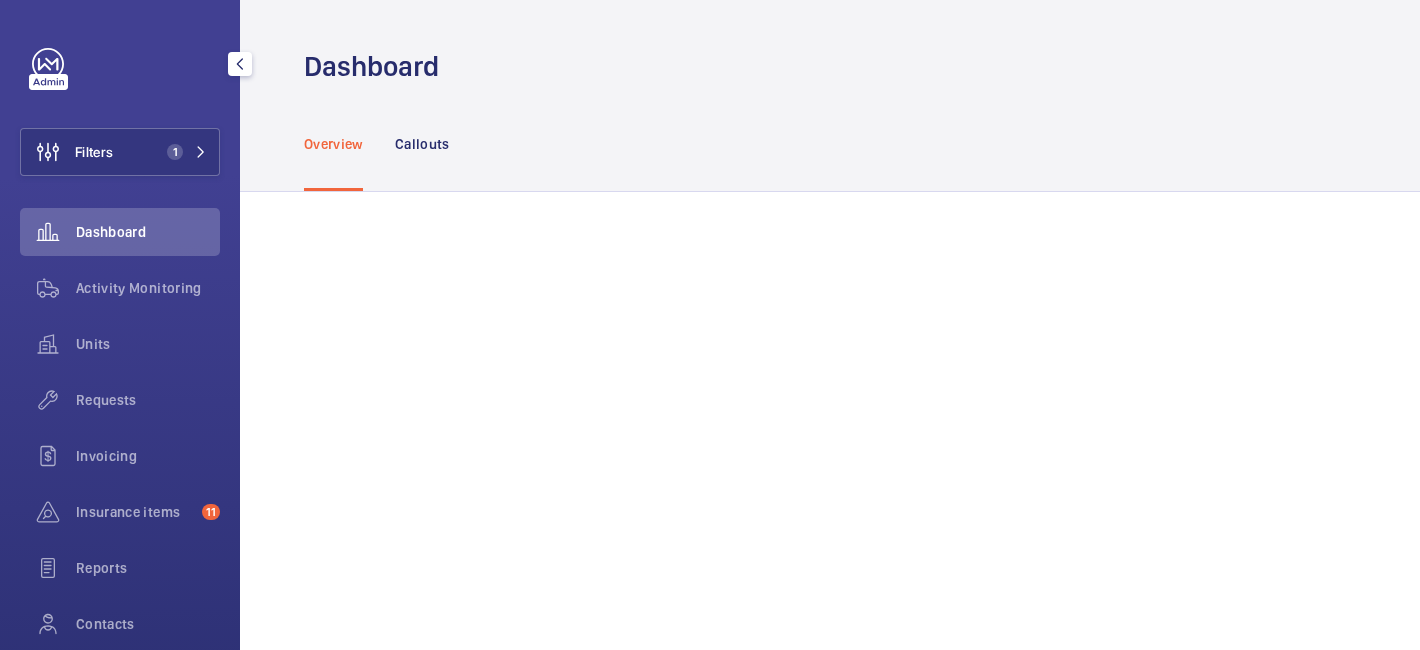scroll, scrollTop: 0, scrollLeft: 0, axis: both 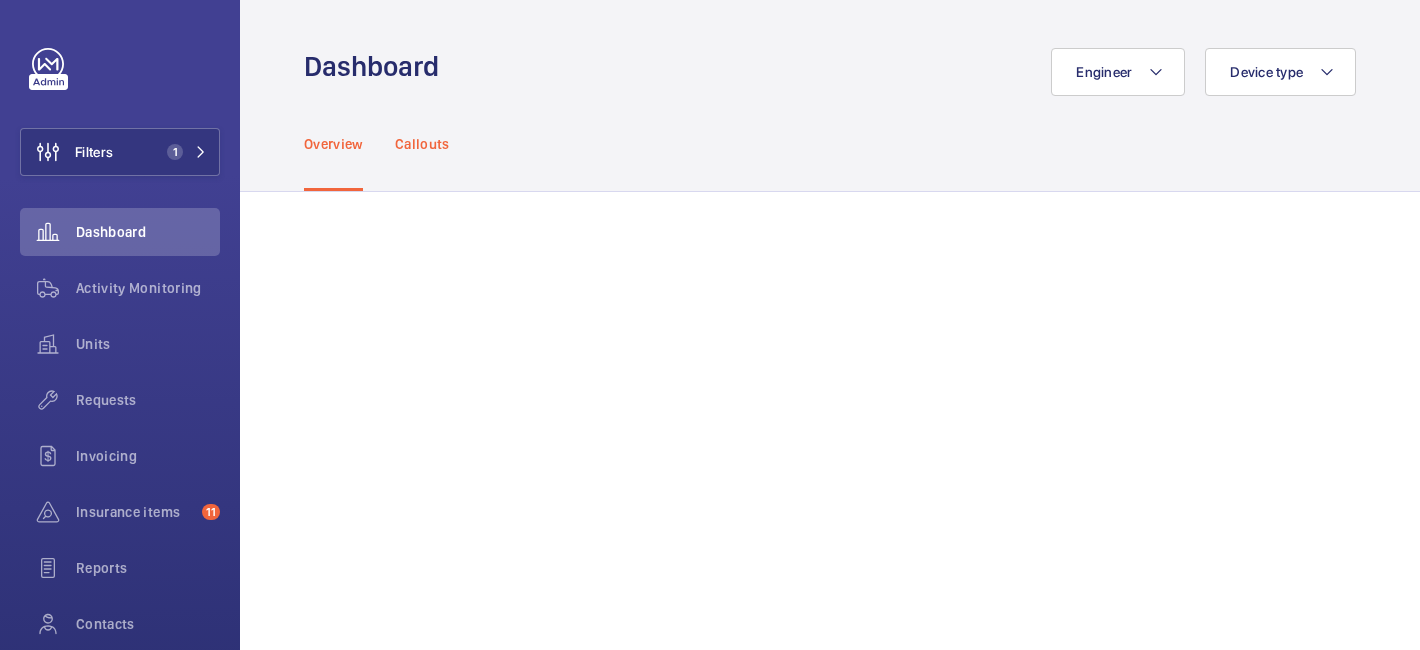 click on "Callouts" 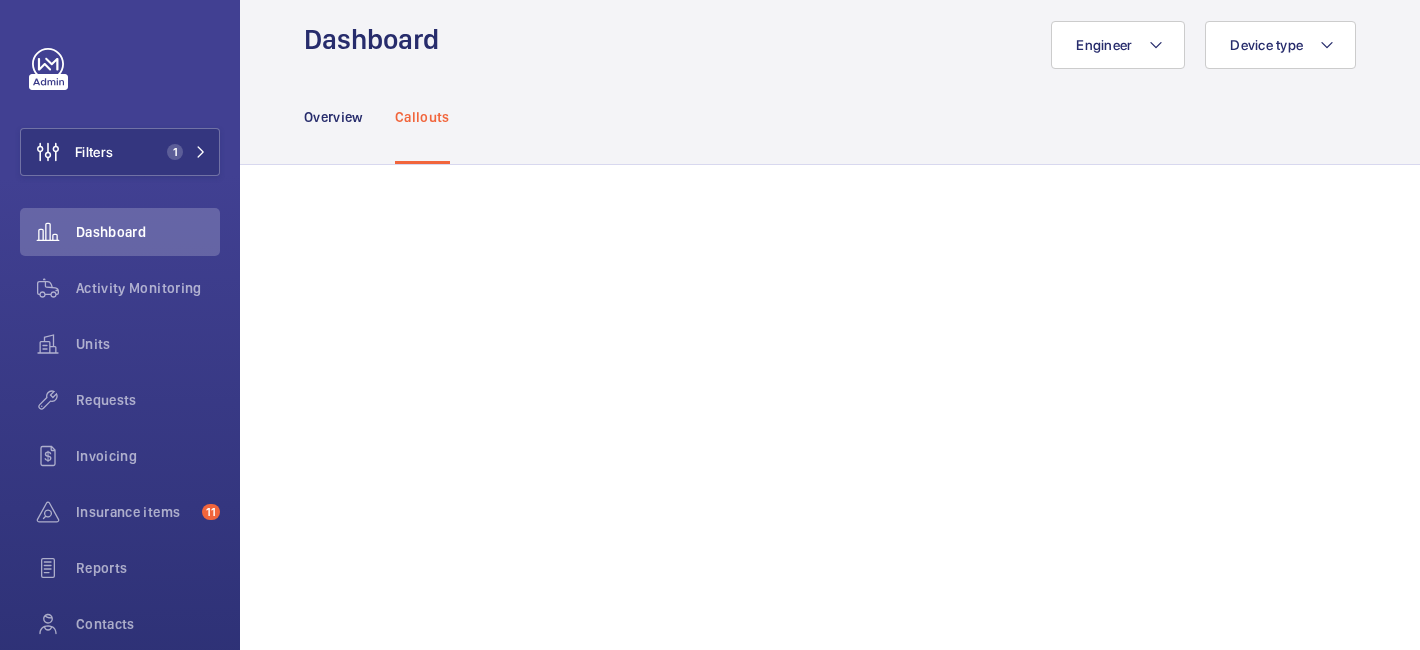 scroll, scrollTop: 0, scrollLeft: 0, axis: both 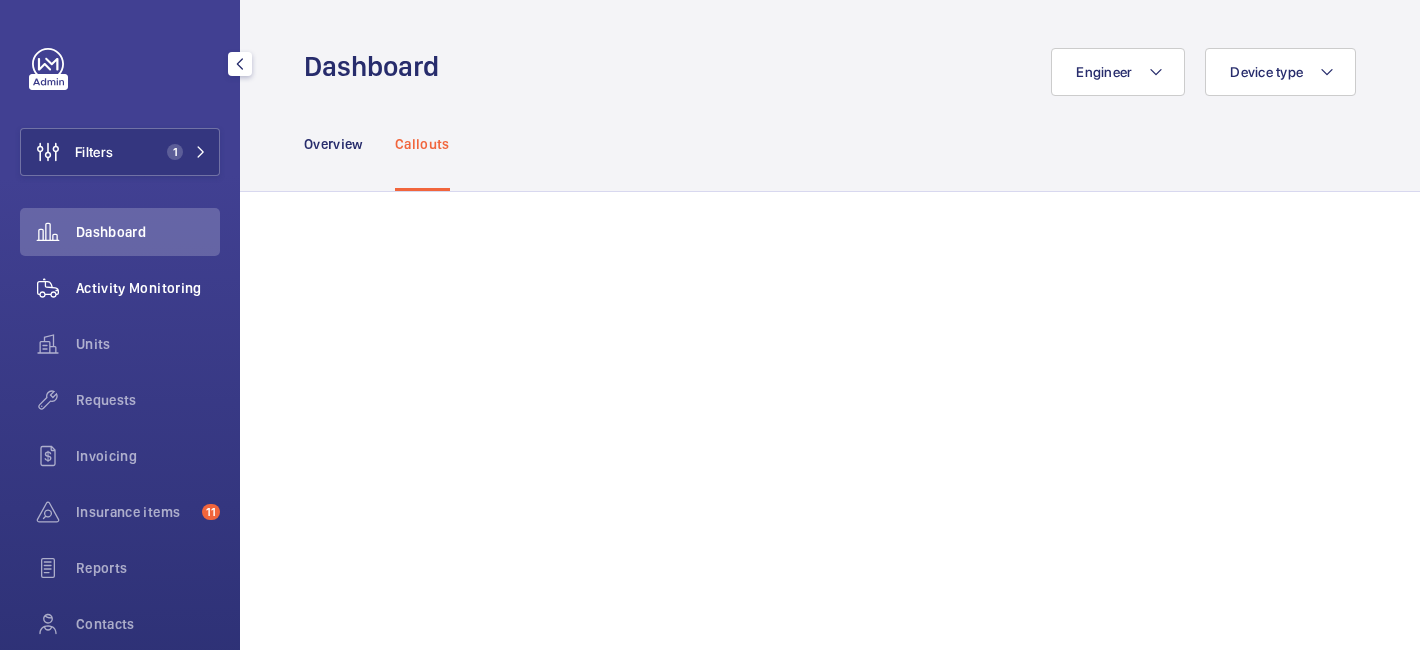 click on "Activity Monitoring" 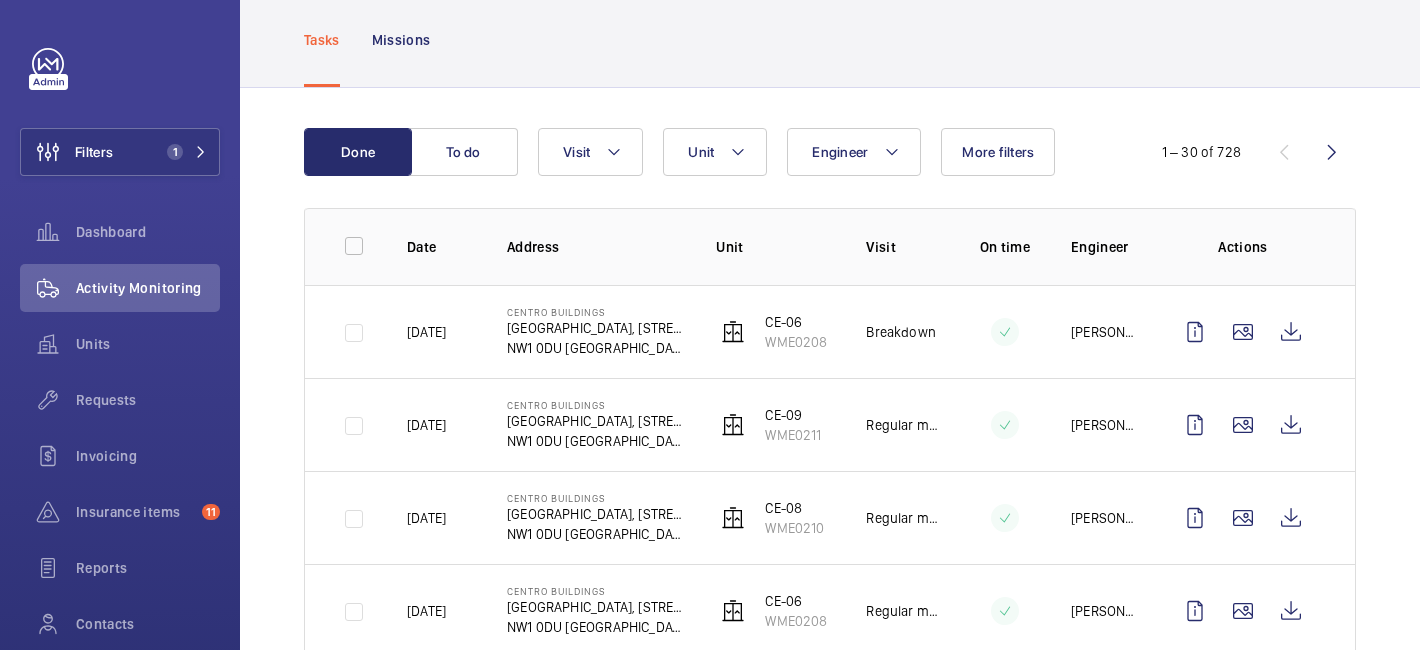 scroll, scrollTop: 110, scrollLeft: 0, axis: vertical 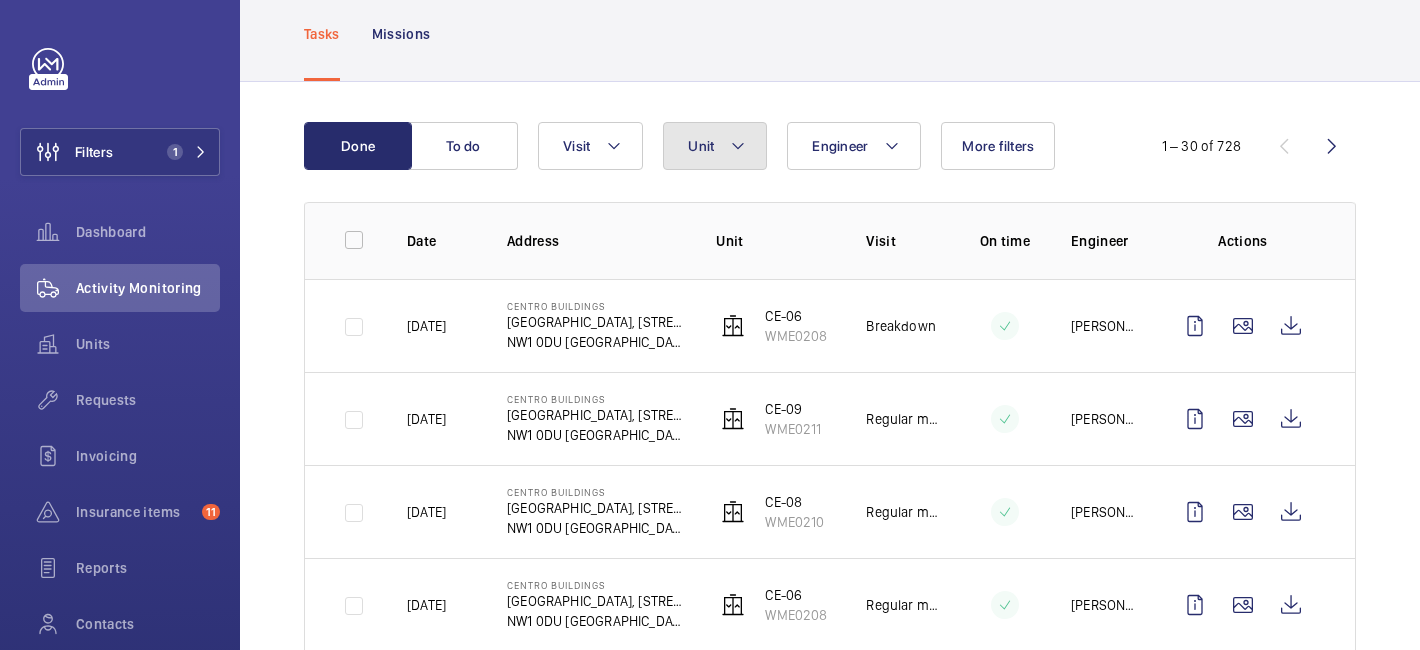 click 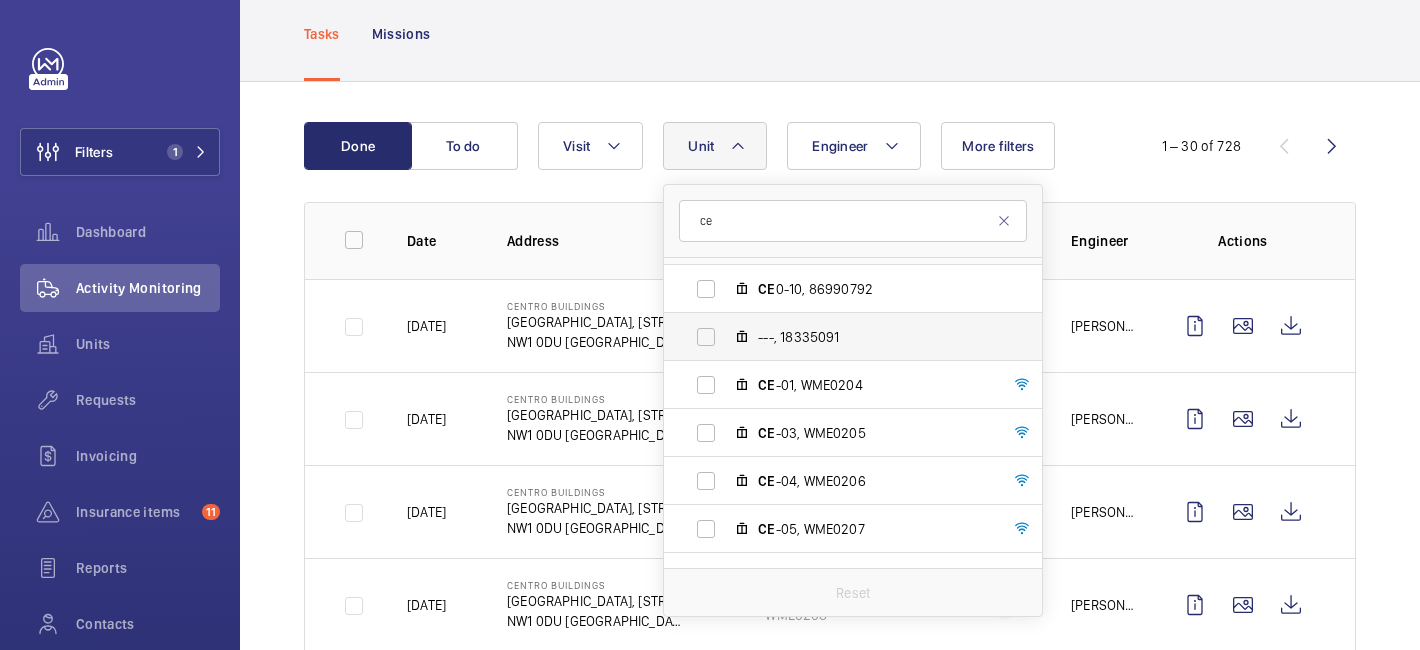 scroll, scrollTop: 42, scrollLeft: 0, axis: vertical 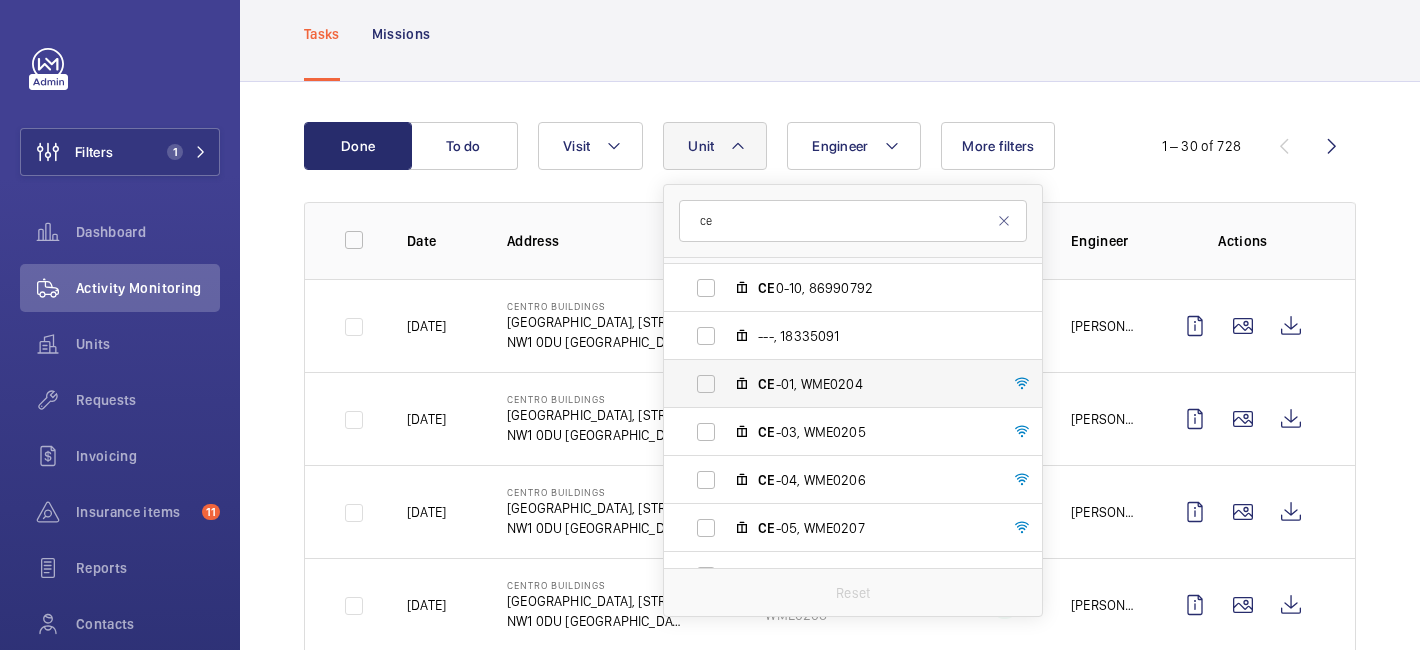 type on "ce" 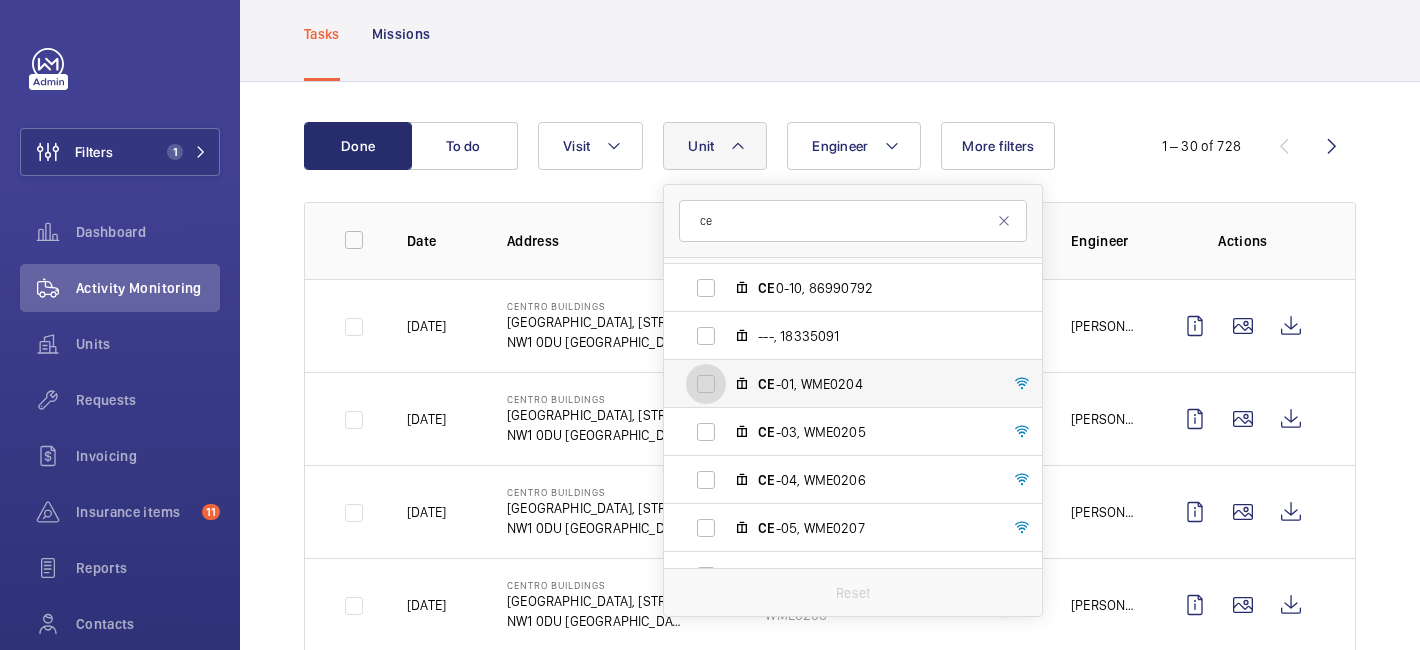 click on "CE -01, WME0204" at bounding box center [706, 384] 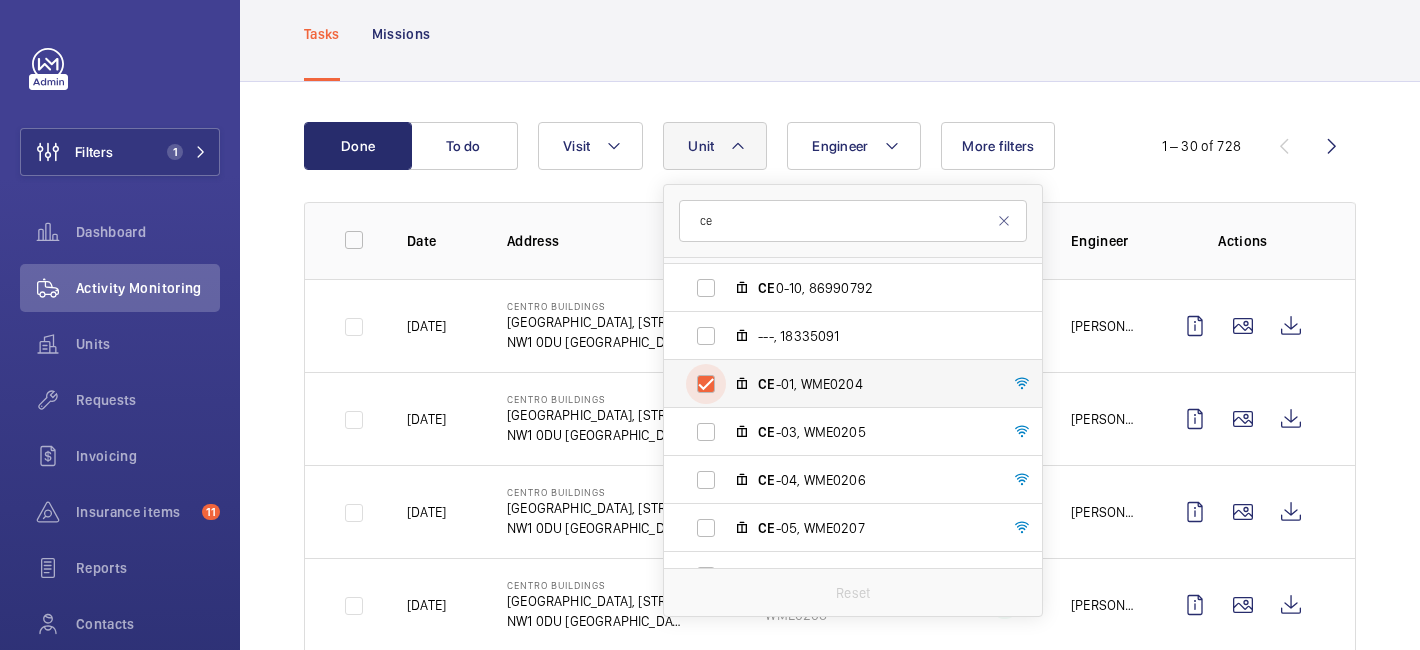 checkbox on "true" 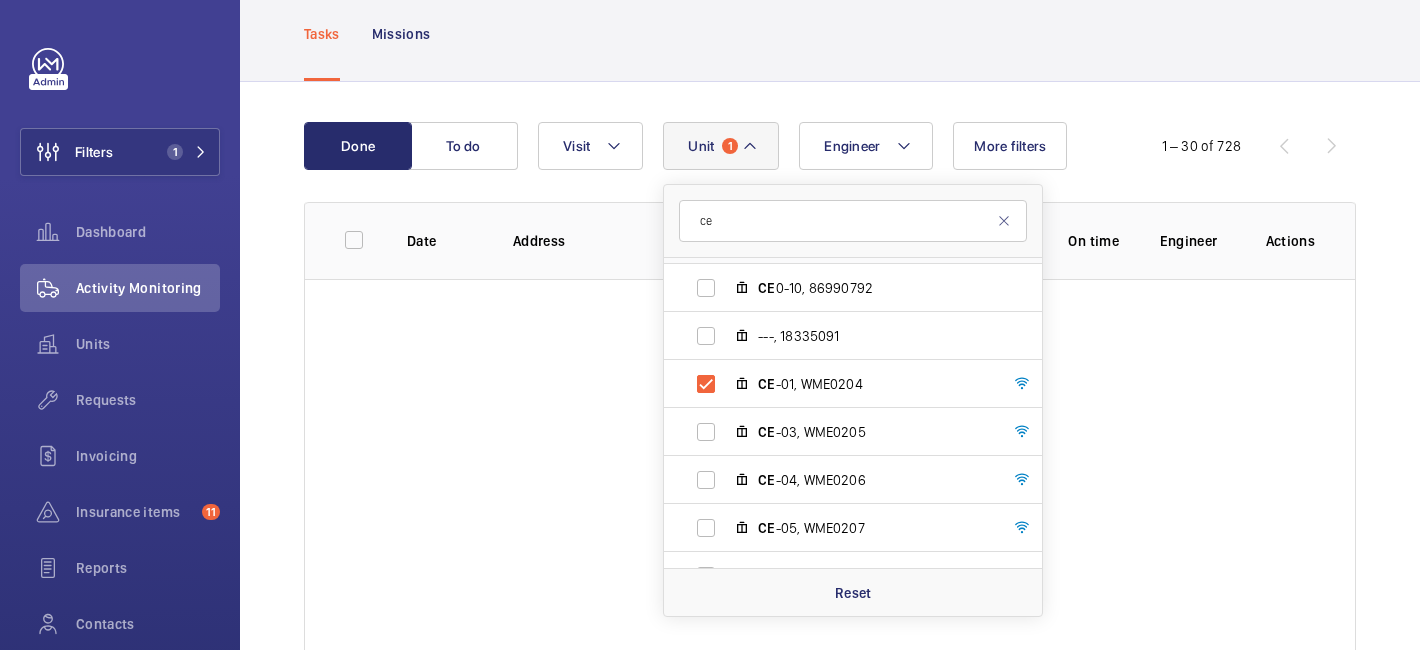 click on "Engineer Unit [DATE] Centro Buildings - [GEOGRAPHIC_DATA], [STREET_ADDRESS][GEOGRAPHIC_DATA][PERSON_NAME] 0-10, 86990792 ---, 18335091 CE -01, WME0204 CE -03, WME0205 CE -04, WME0206 CE -05, WME0207 CE -06, WME0208 CE -07, WME0209 CE -08, WME0210 CE -09, WME0211 Reset Visit More filters" 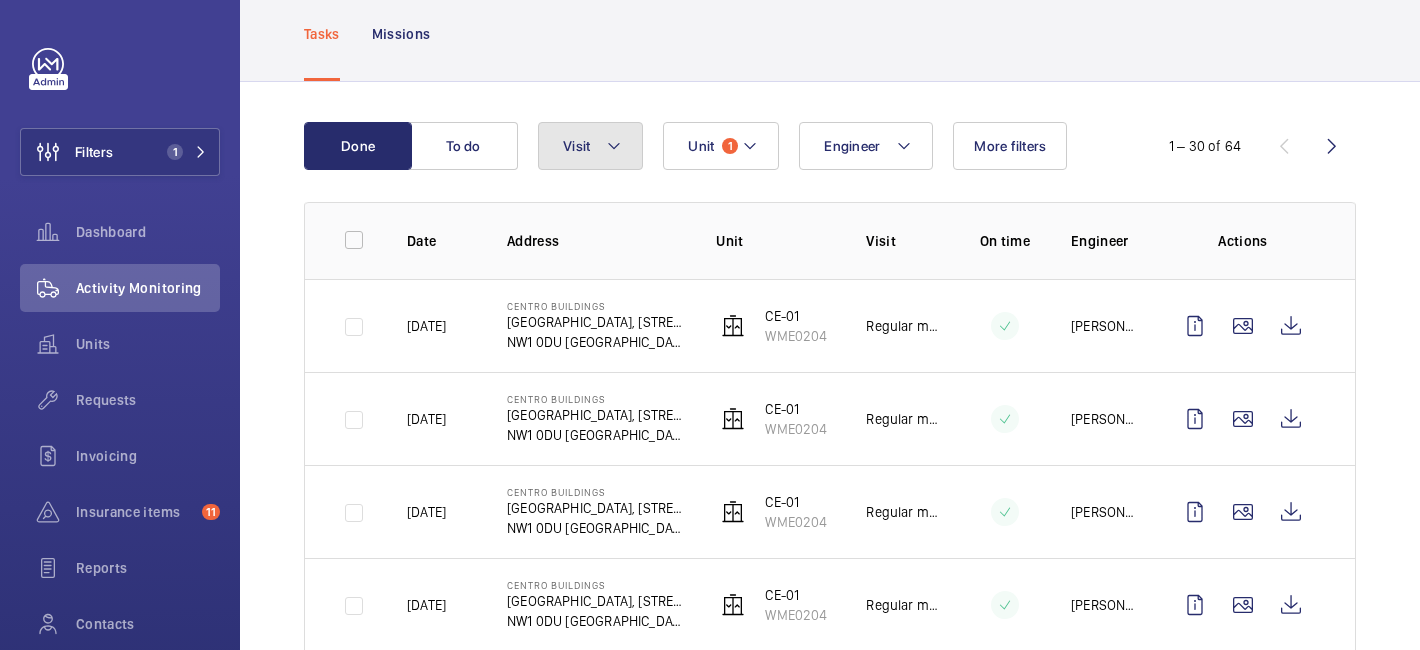 click on "Visit" 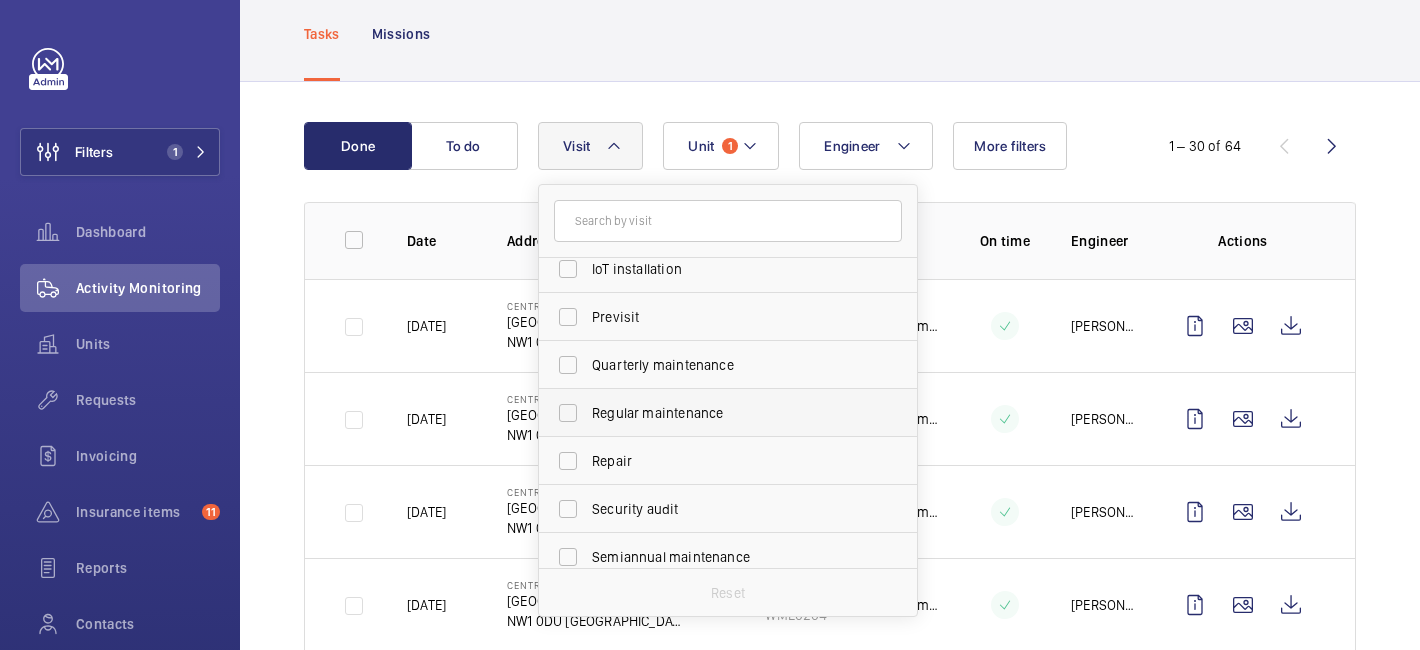 scroll, scrollTop: 314, scrollLeft: 0, axis: vertical 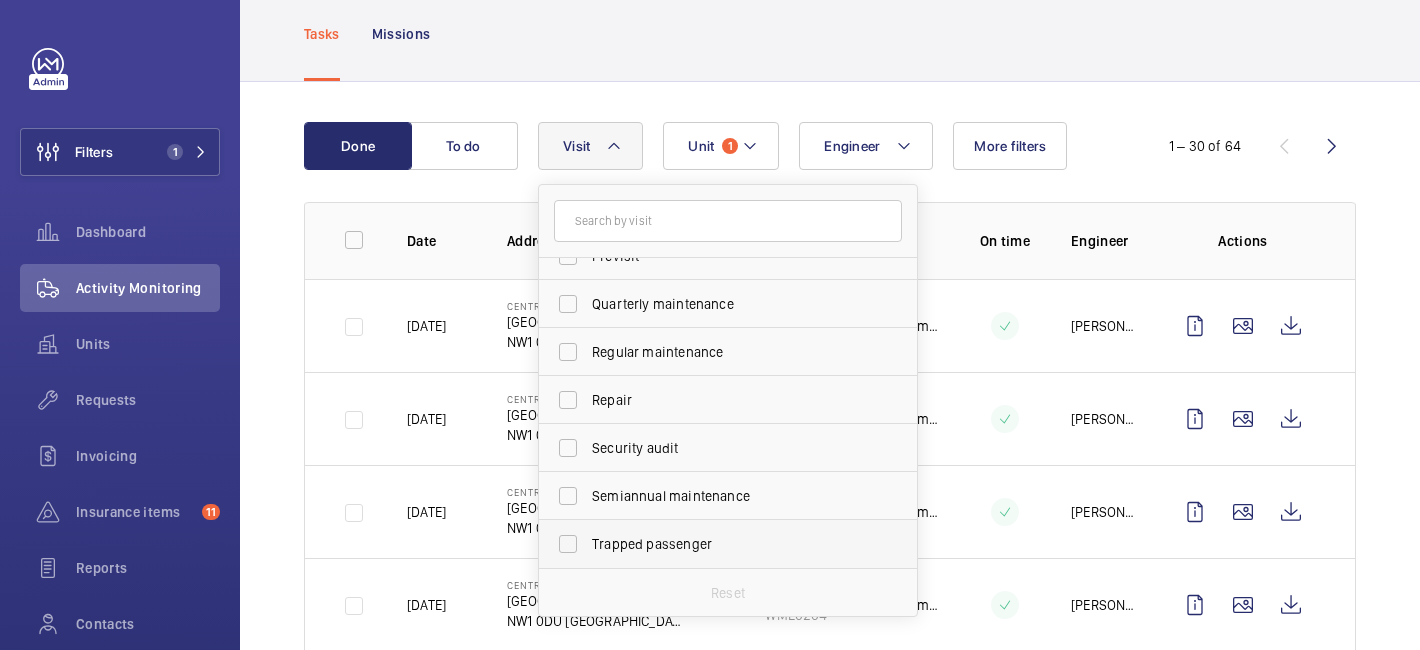 click on "Trapped passenger" at bounding box center (729, 544) 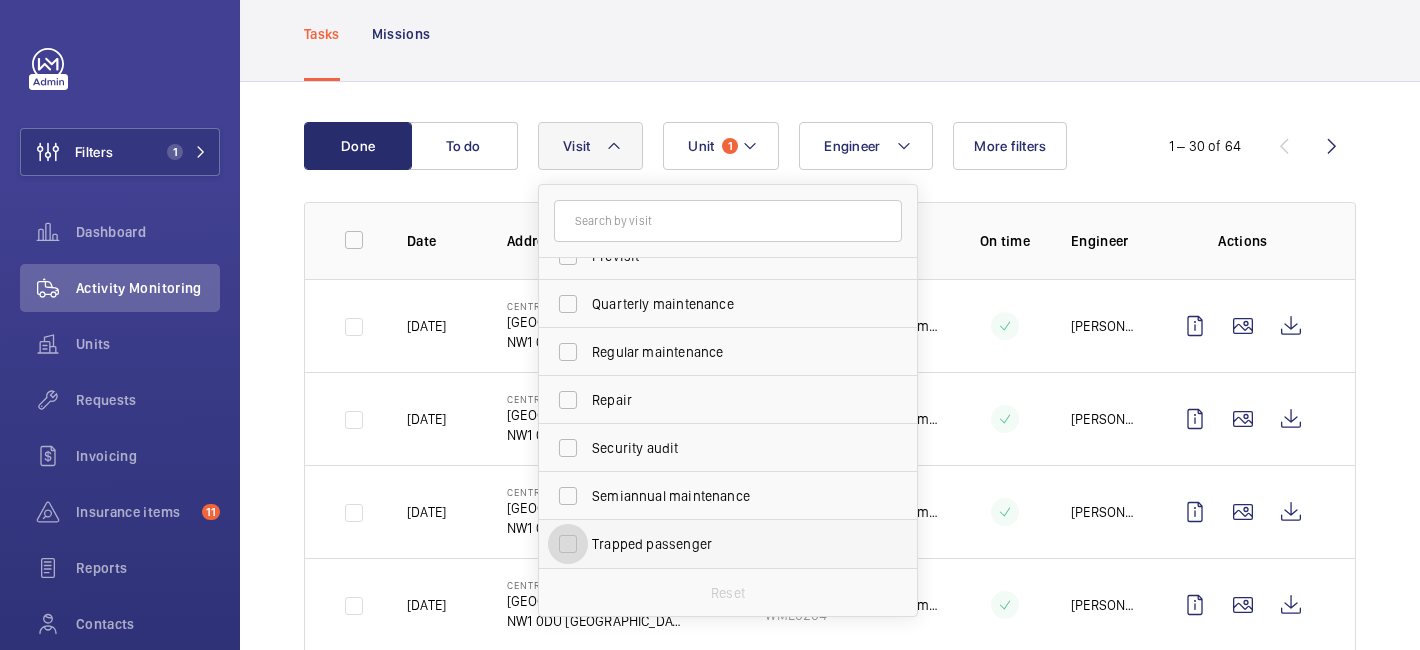 click on "Trapped passenger" at bounding box center [568, 544] 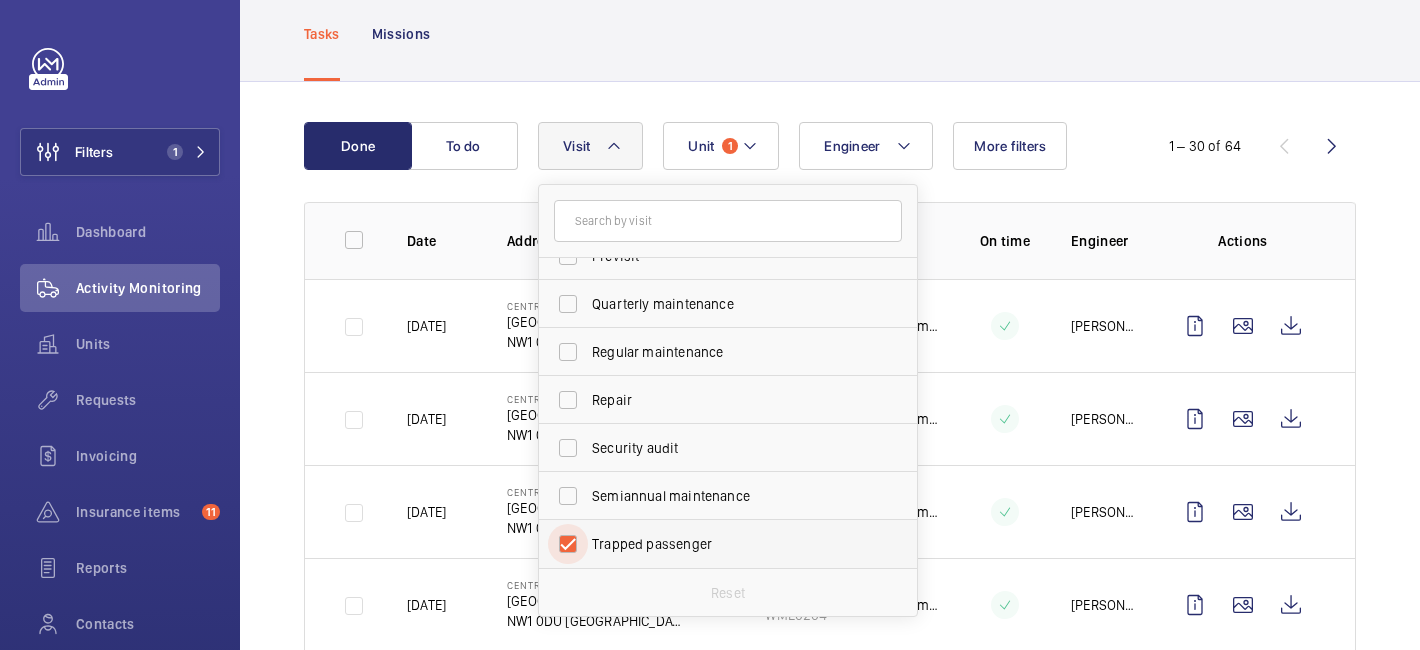 checkbox on "true" 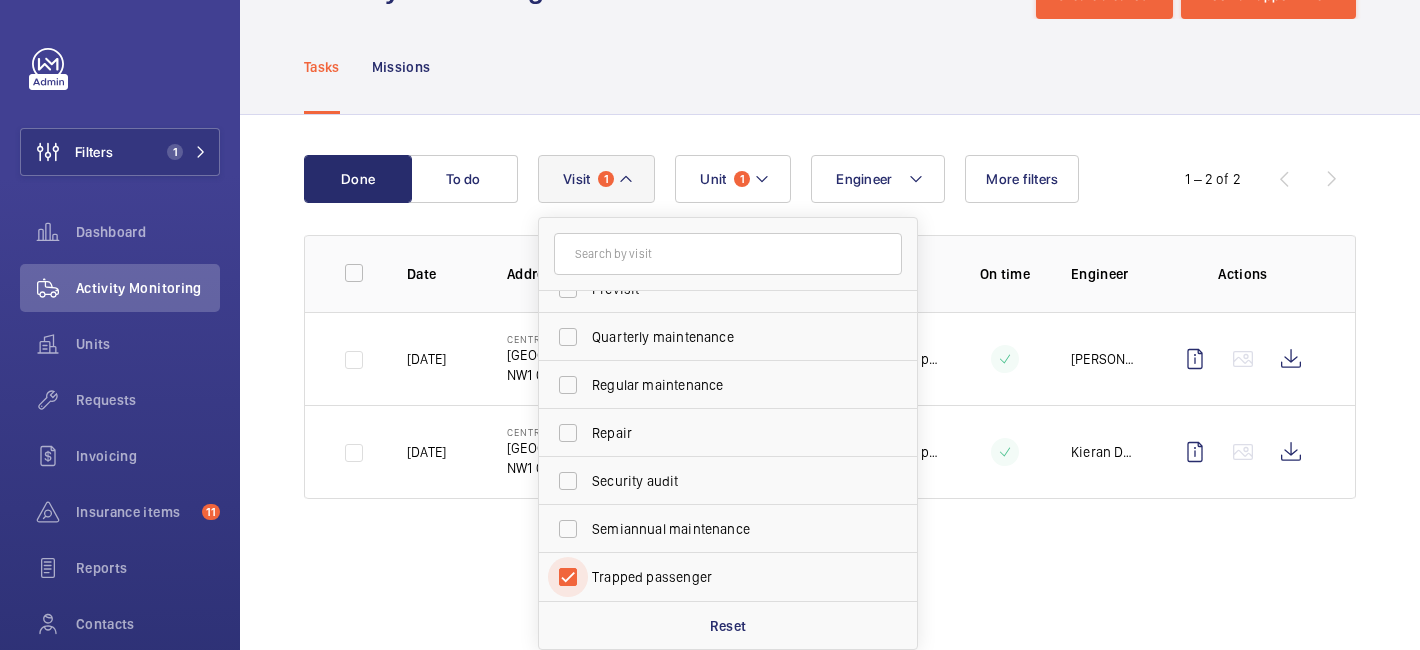 scroll, scrollTop: 77, scrollLeft: 0, axis: vertical 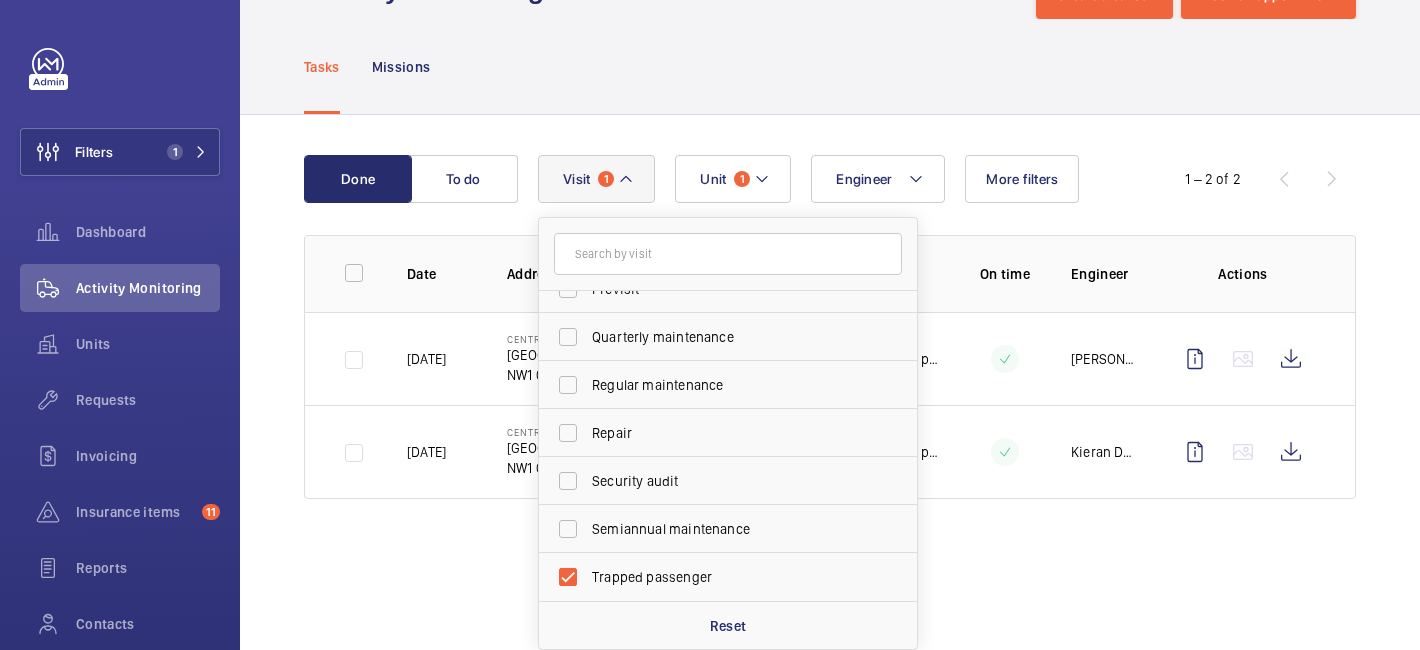 click on "Done To do Engineer Unit 1 Visit 1 Annual maintenance Breakdown Client appointment Insurance company Handover IoT installation Previsit Quarterly maintenance Regular maintenance Repair Security audit Semiannual maintenance Trapped passenger Reset More filters  1 – 2 of 2" 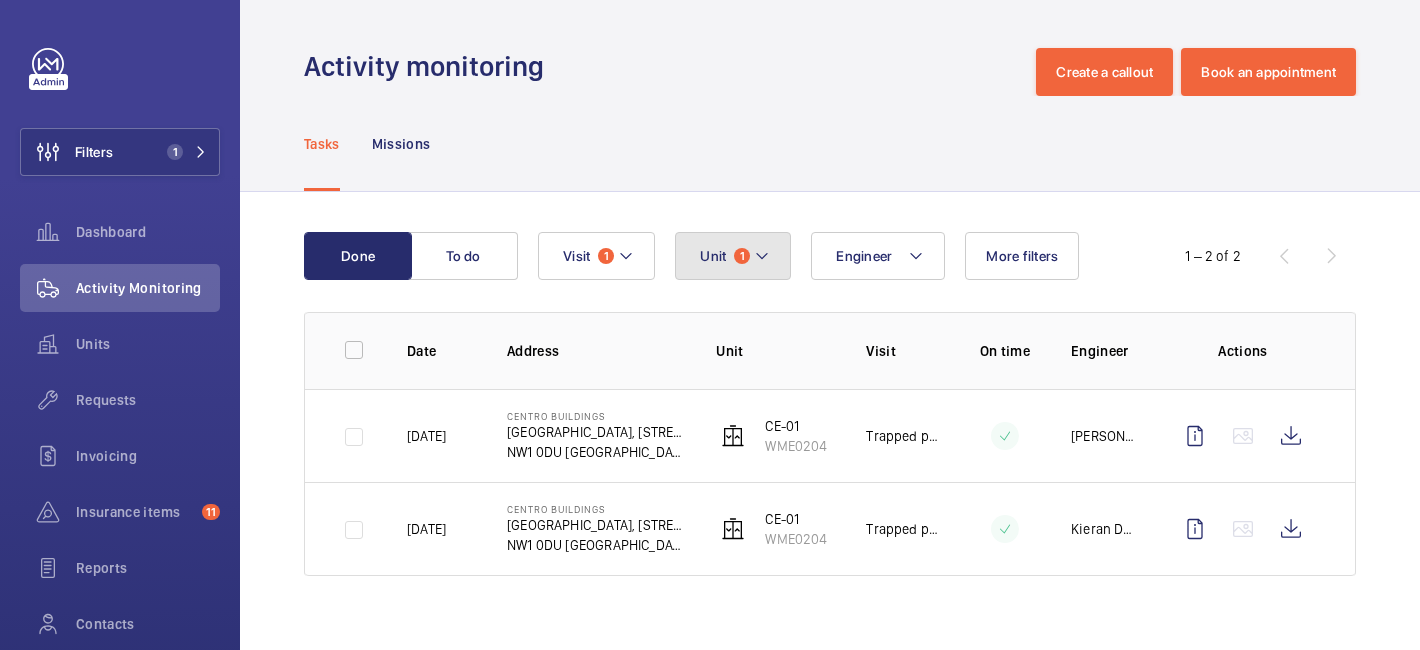 click 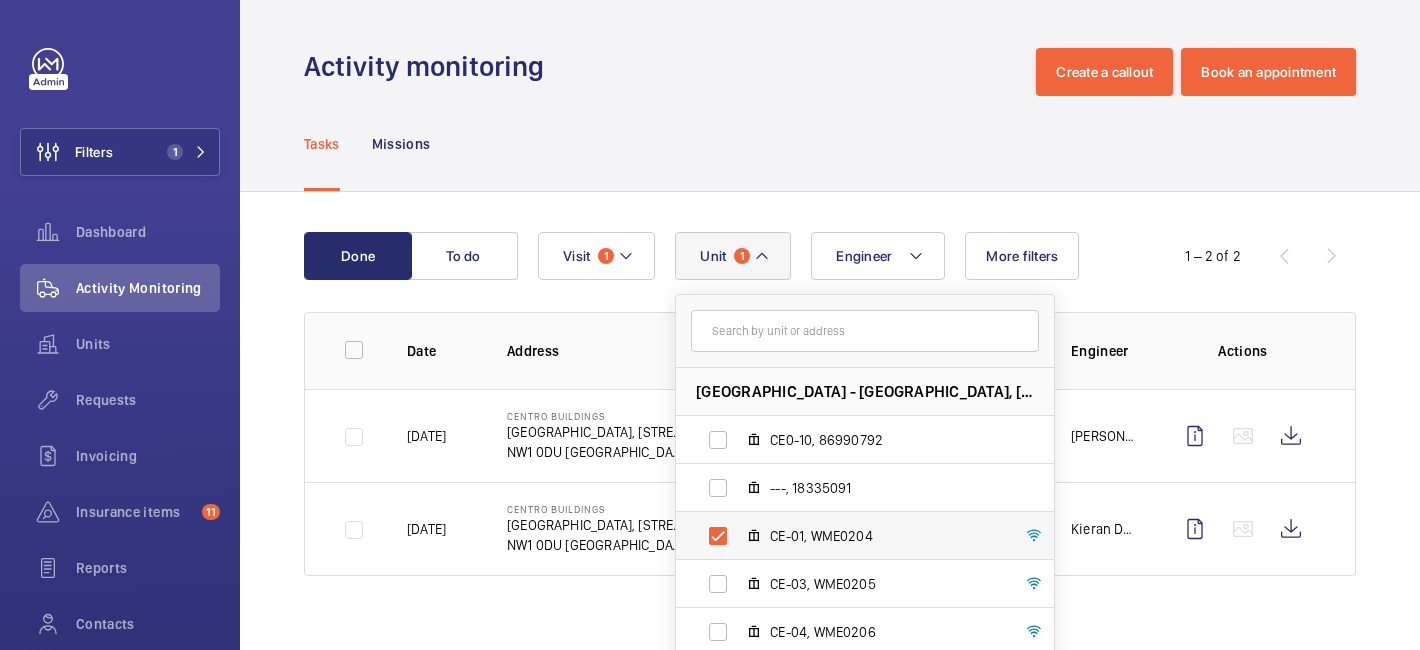 click on "CE-01, WME0204" at bounding box center [849, 536] 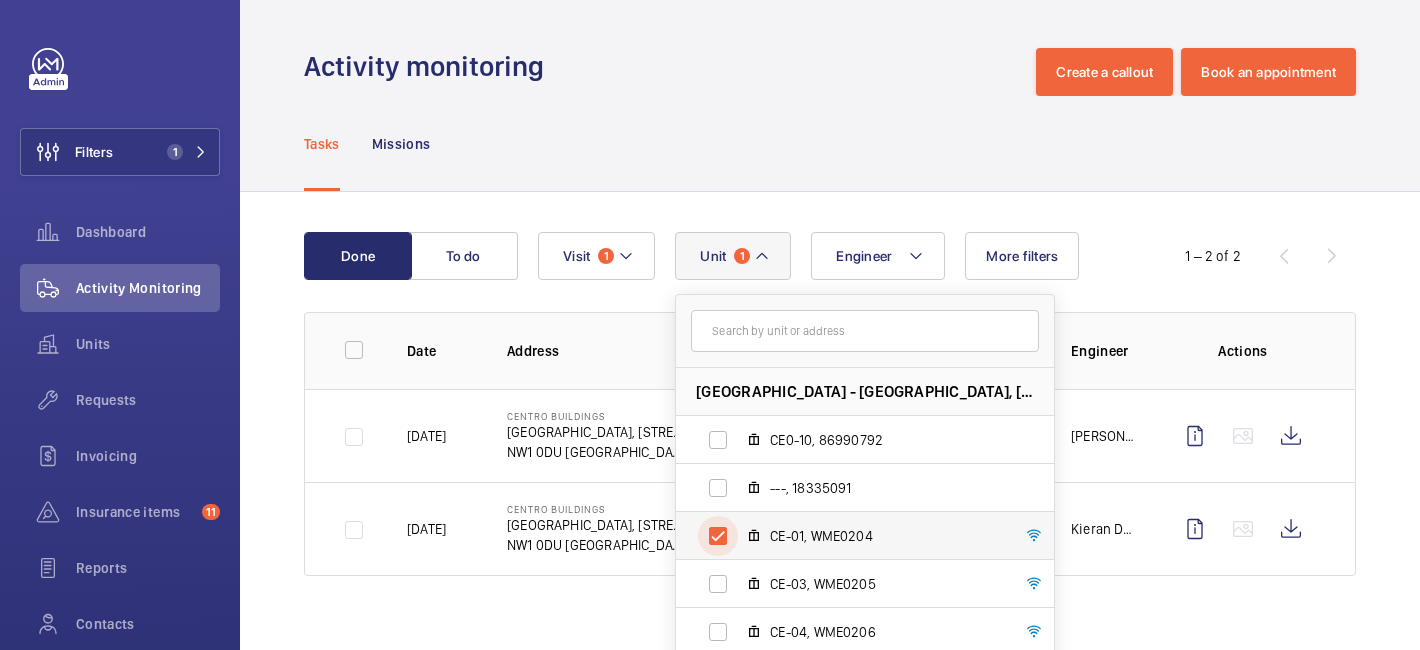 click on "CE-01, WME0204" at bounding box center (718, 536) 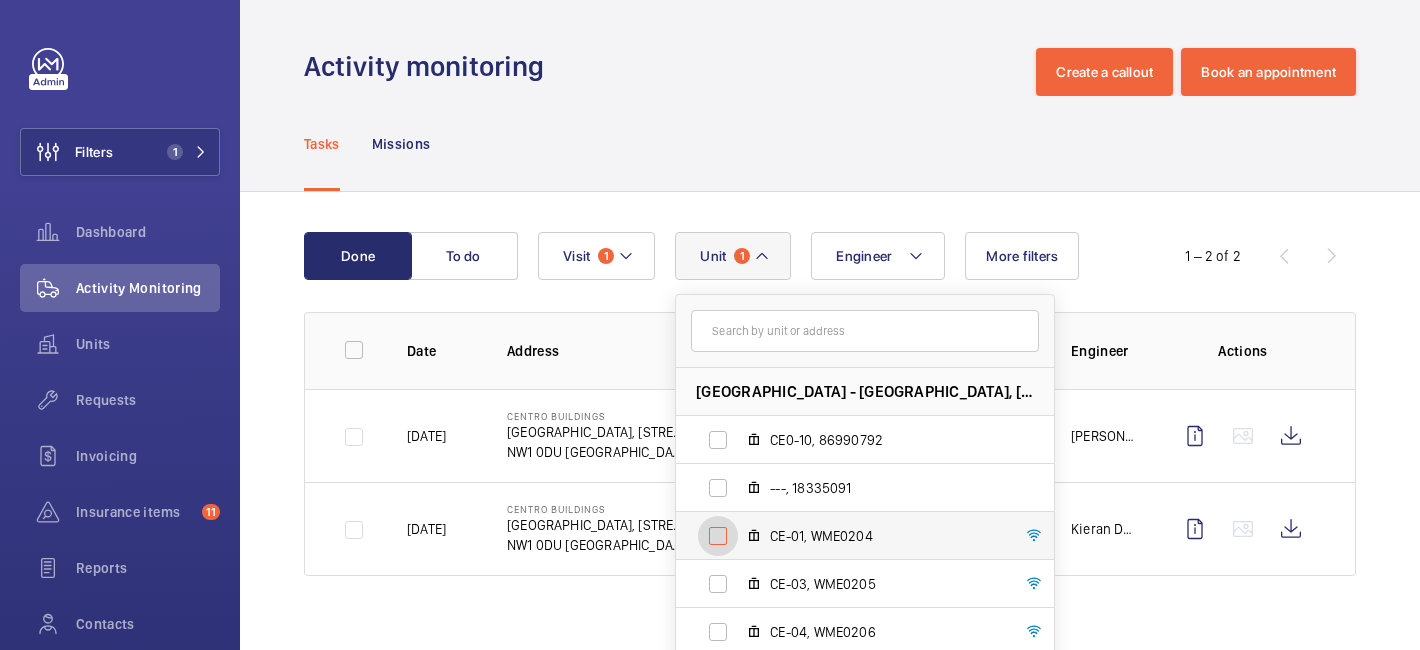 checkbox on "false" 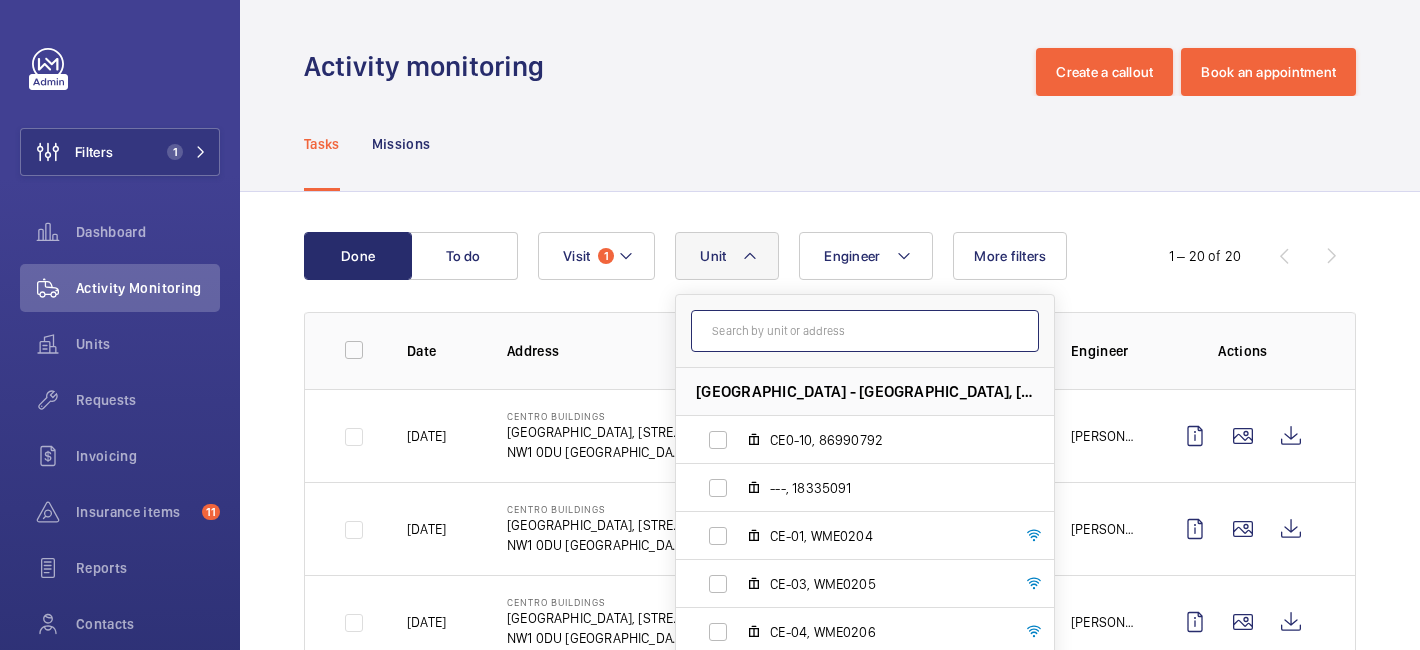 click 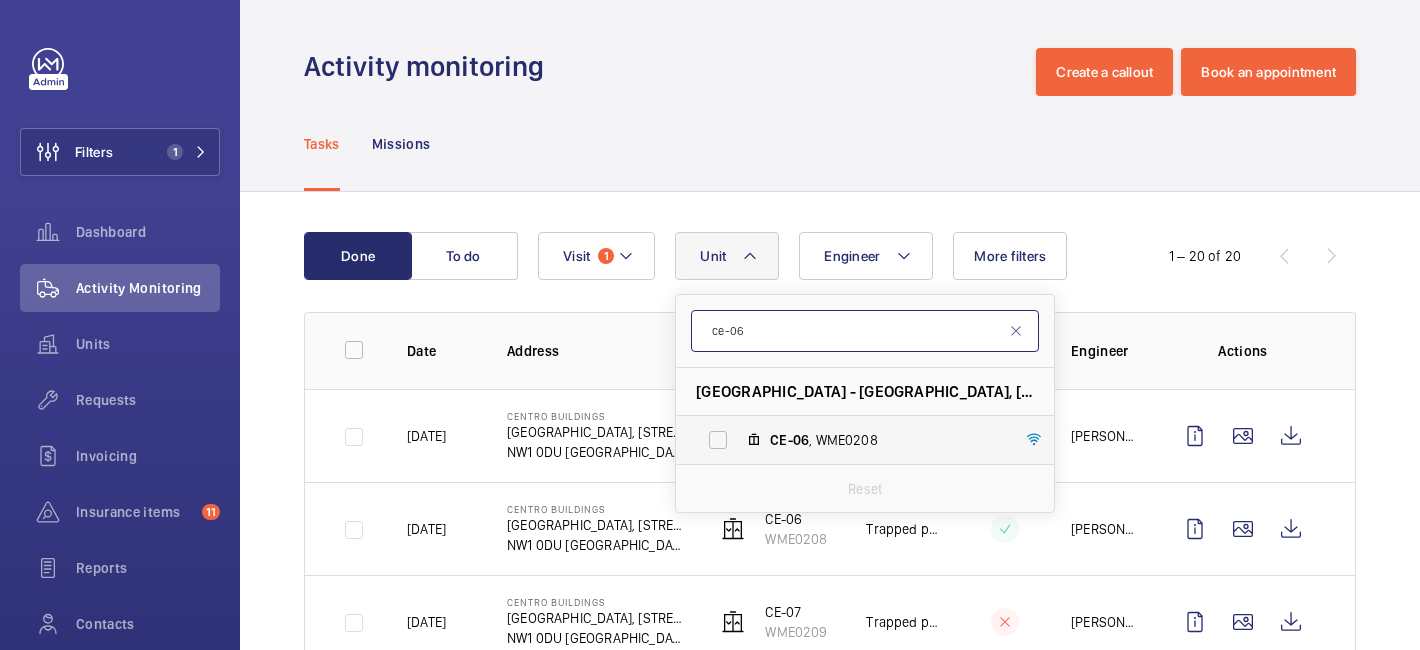 type on "ce-06" 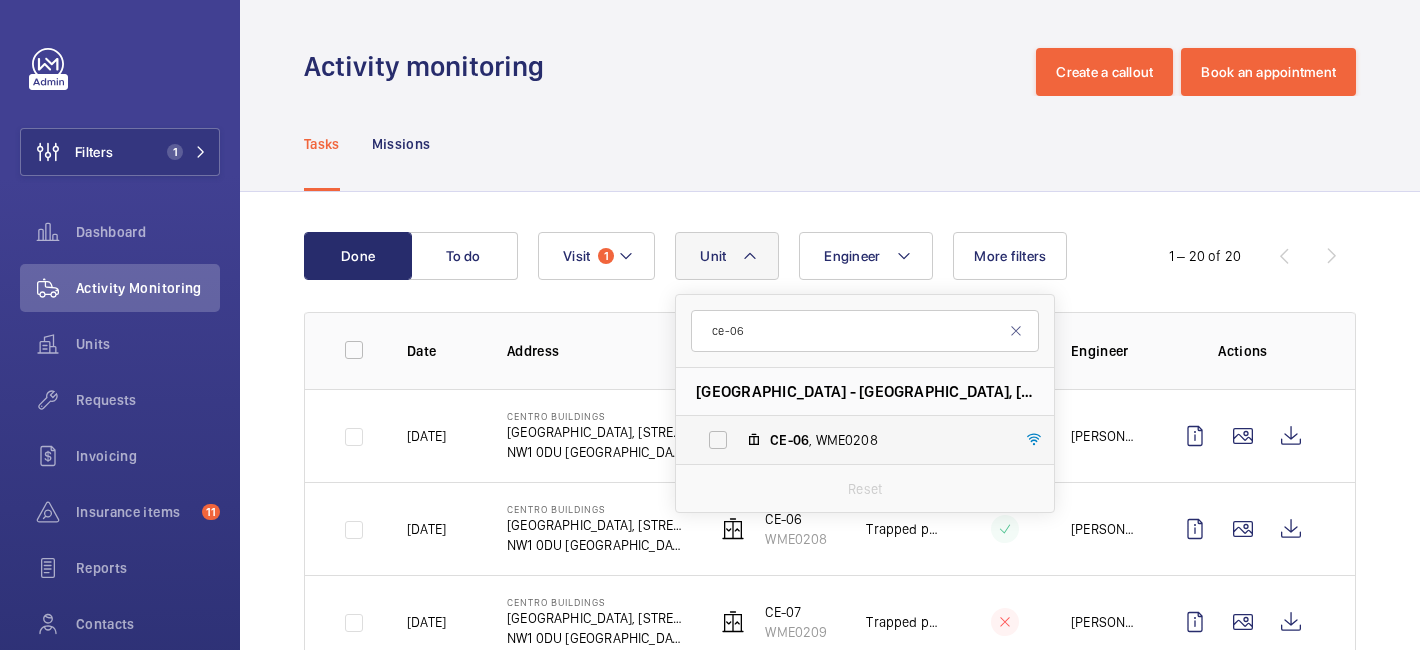 click on "CE-06 , WME0208" at bounding box center (849, 440) 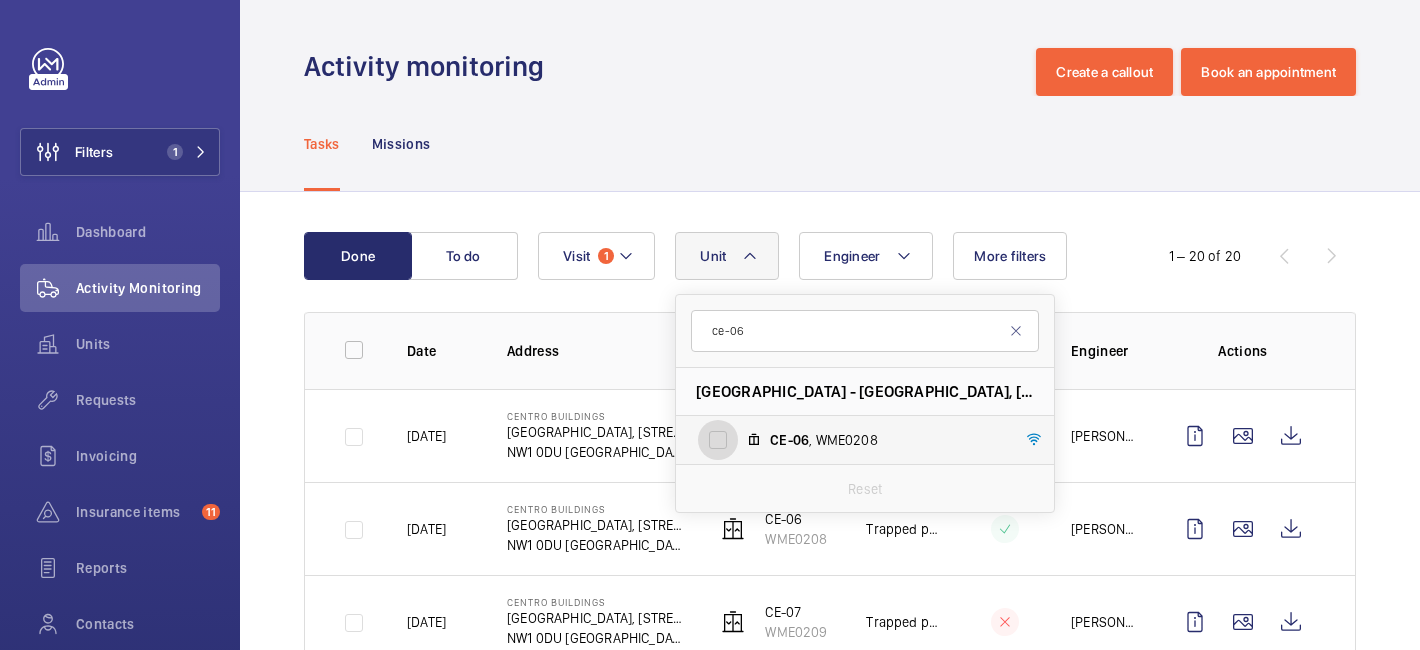 click on "CE-06 , WME0208" at bounding box center [718, 440] 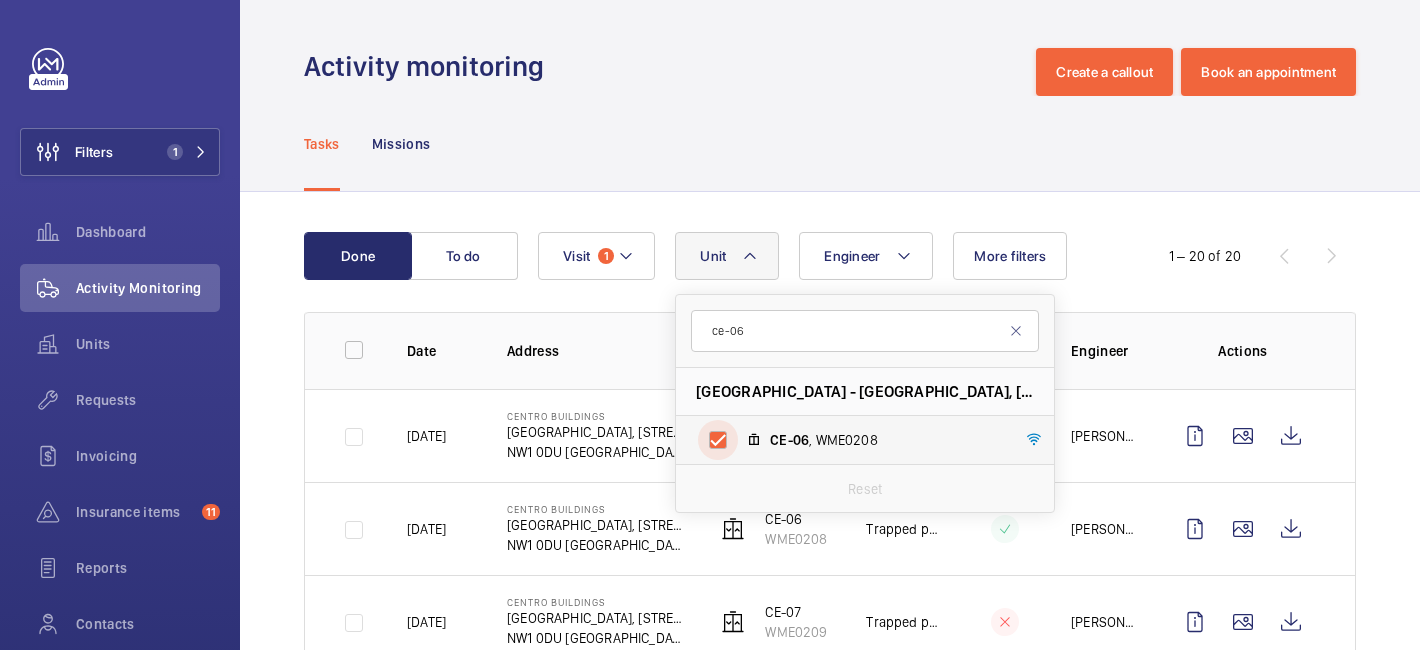 checkbox on "true" 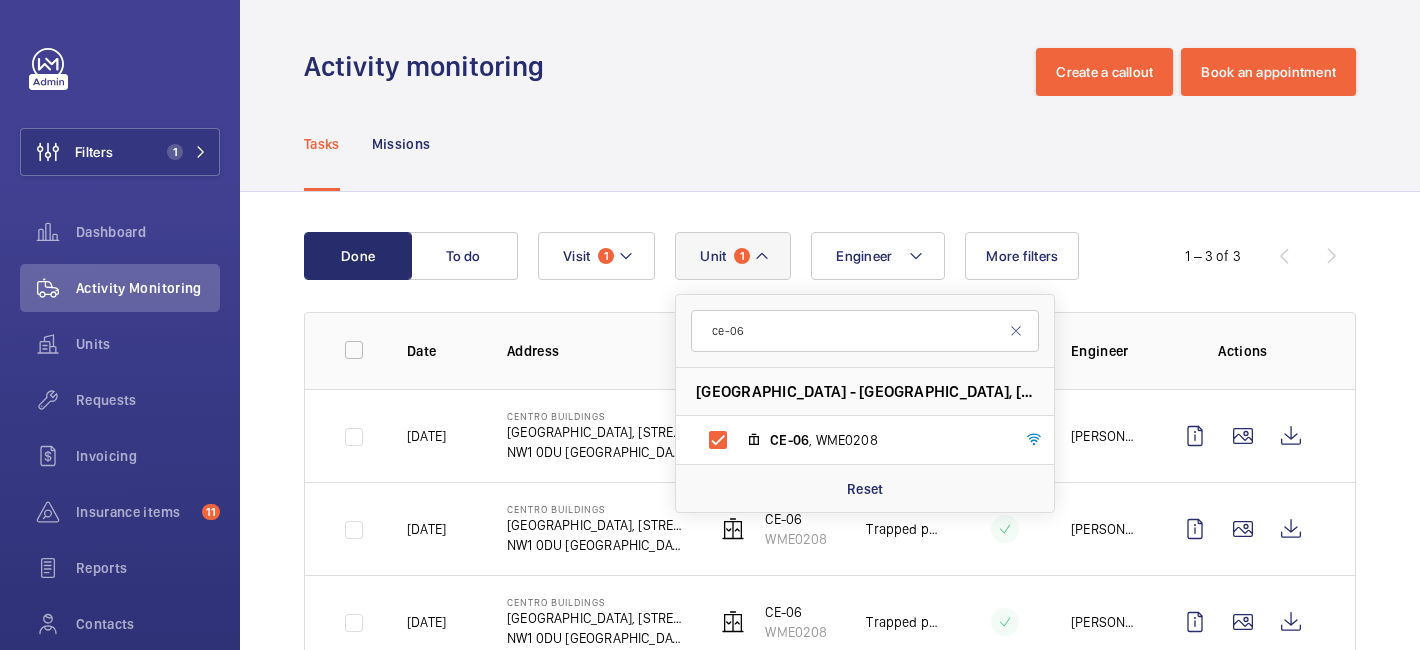 click on "1 – 3 of 3" 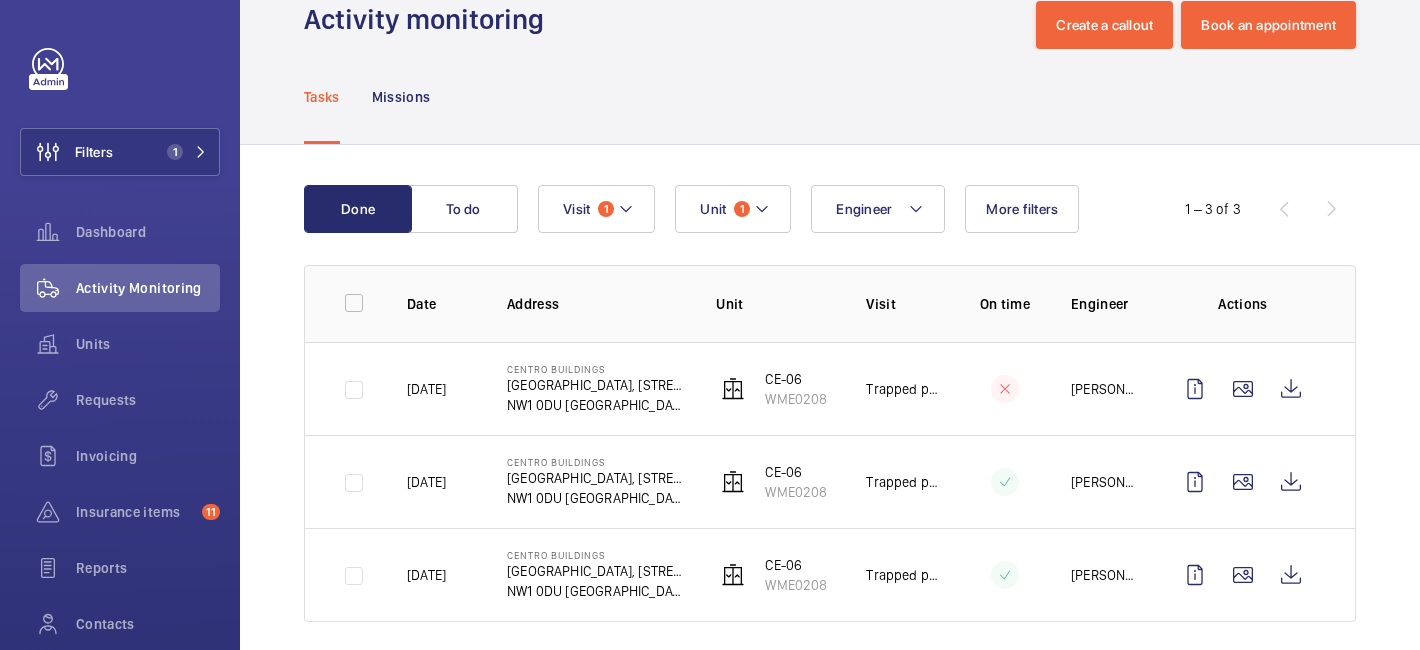 scroll, scrollTop: 67, scrollLeft: 0, axis: vertical 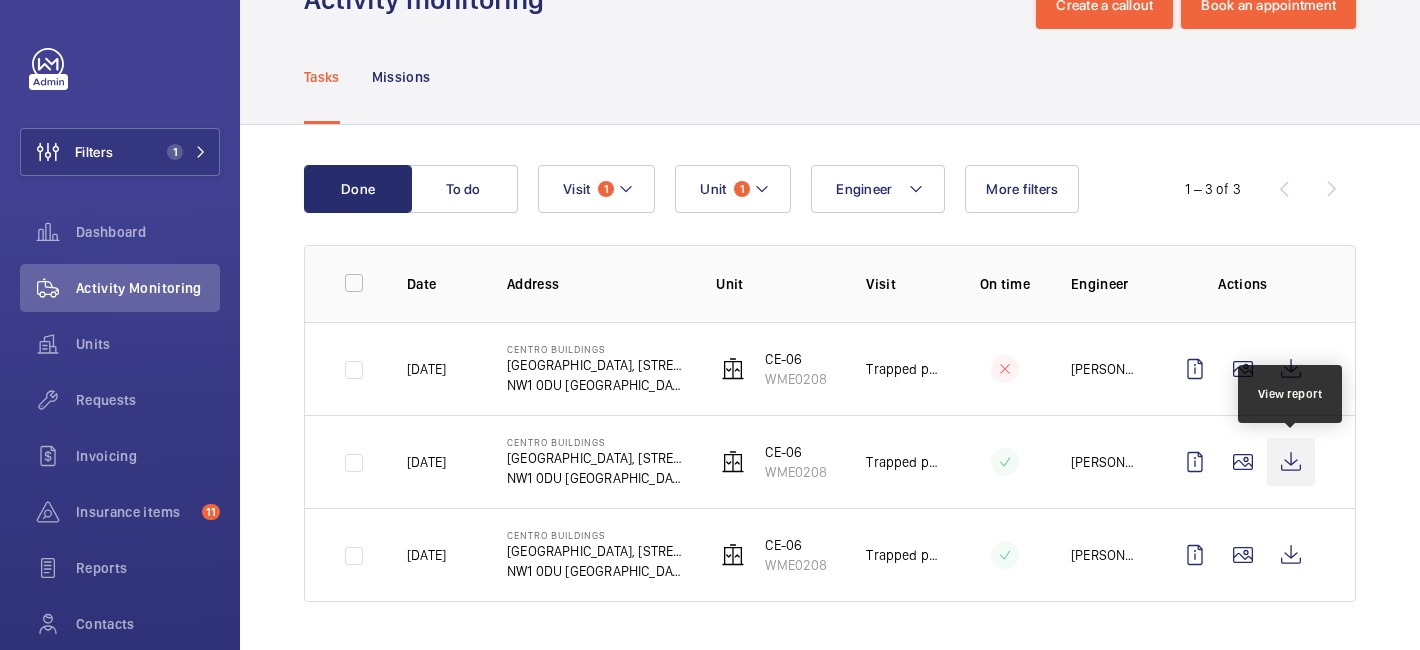 click 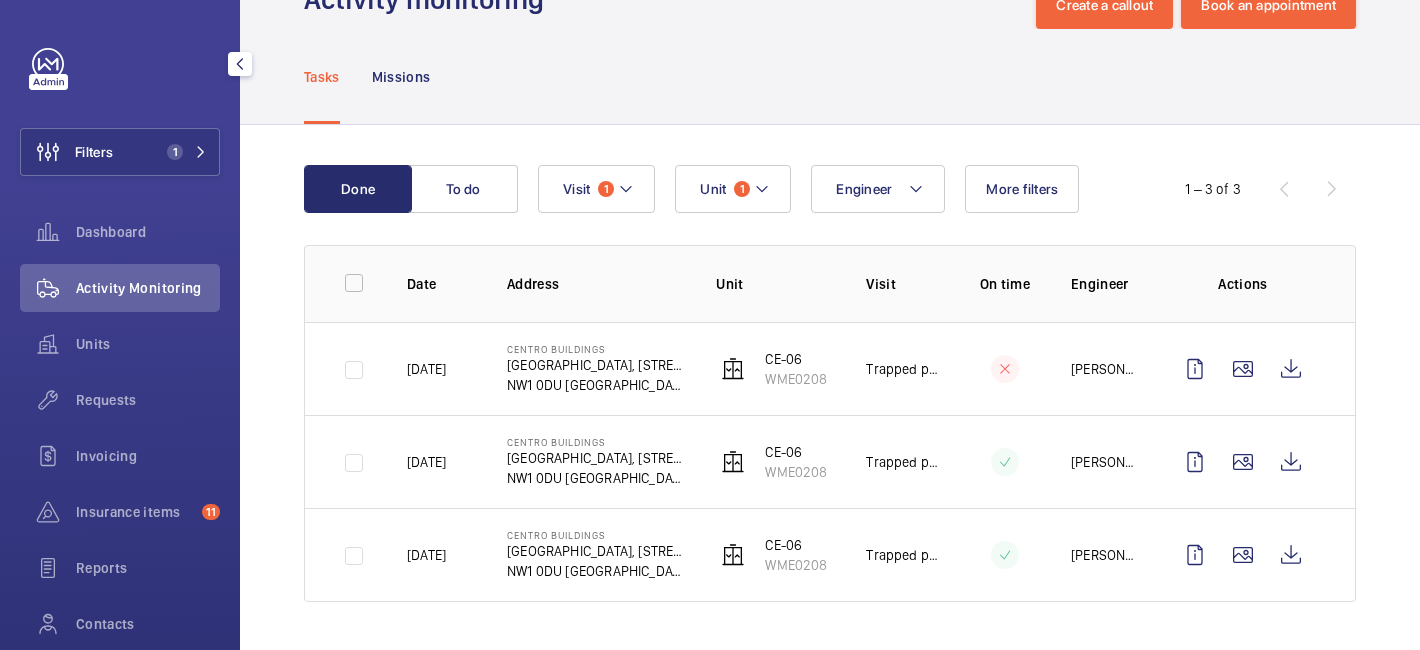 click 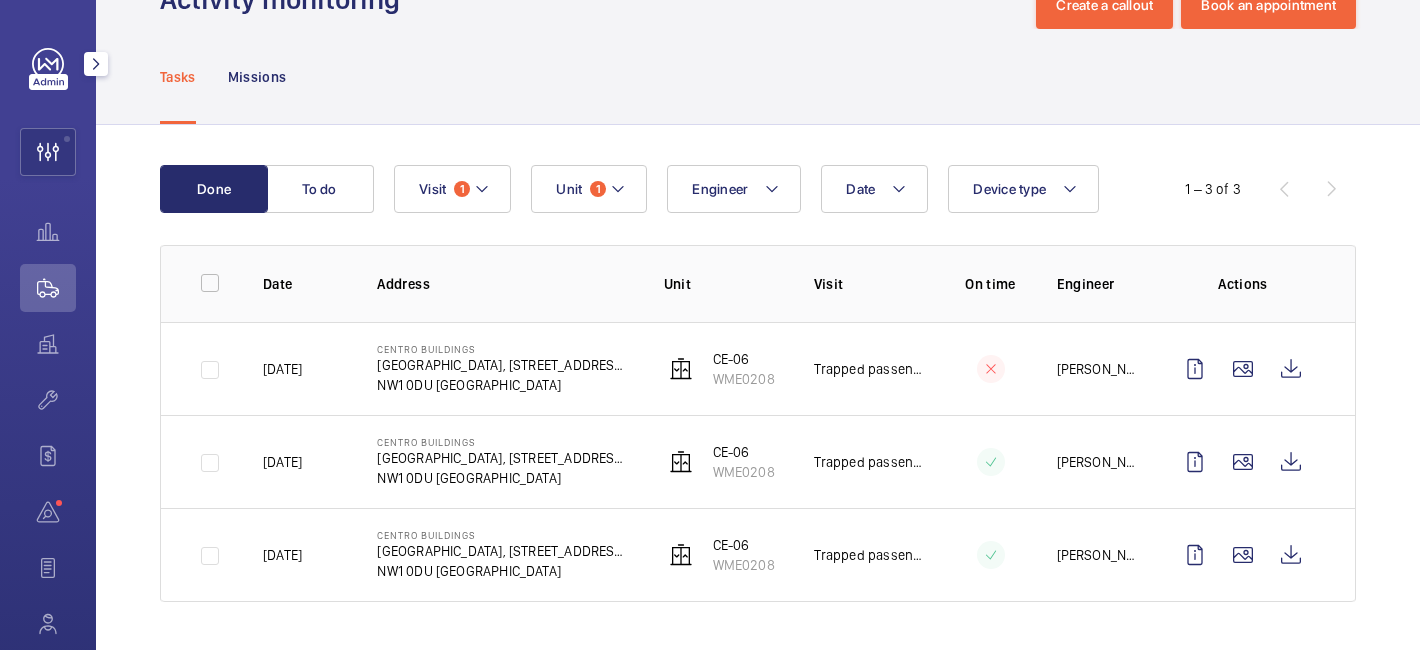 click 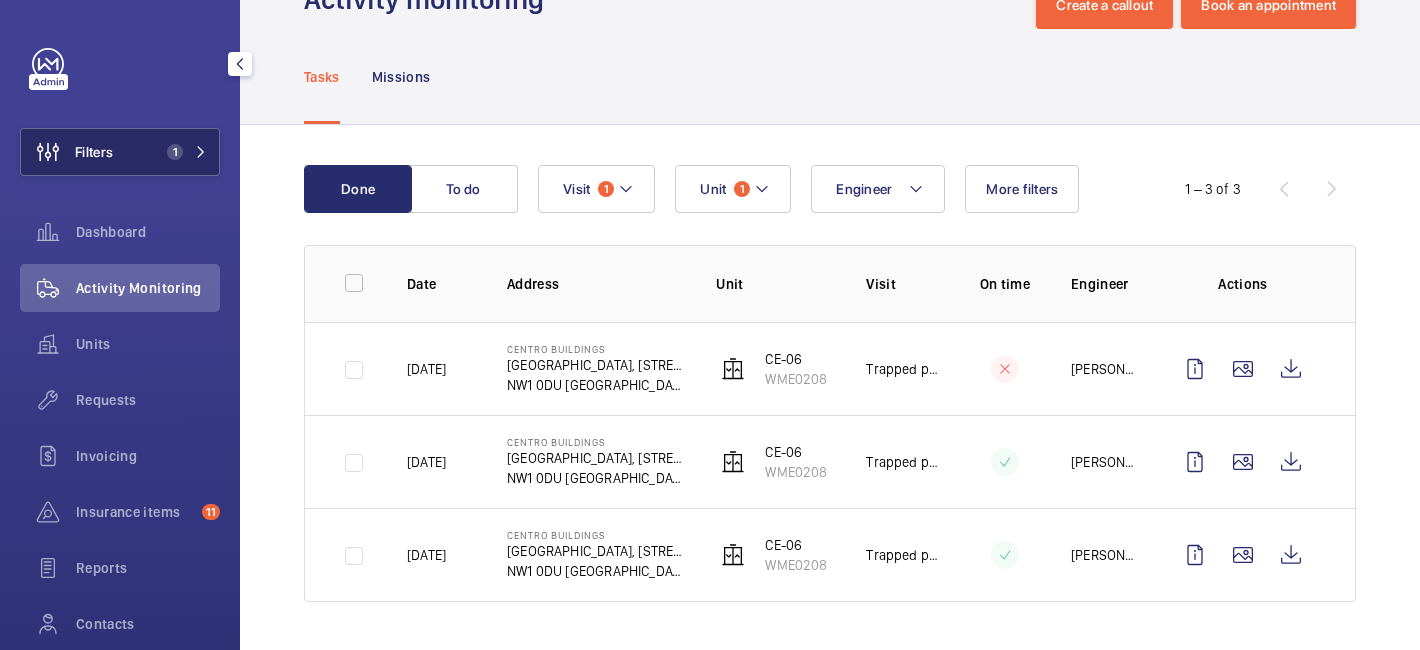 click on "1" 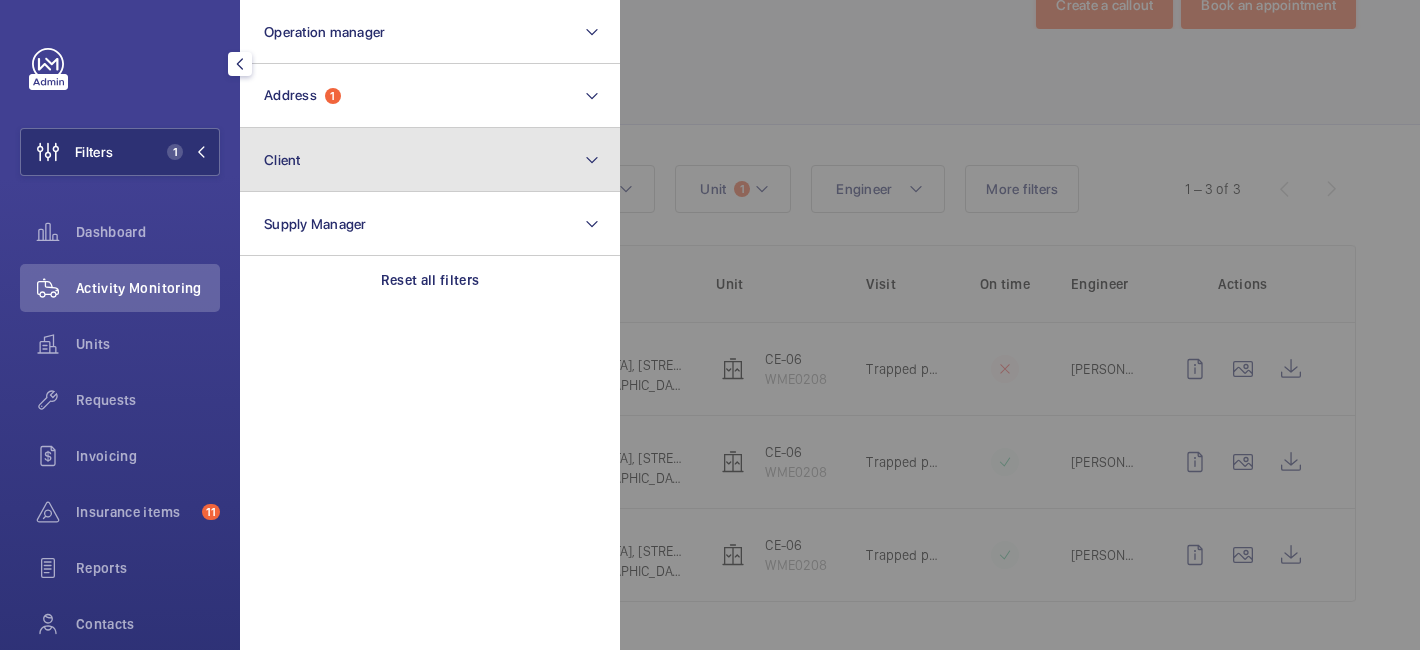 click on "Client" 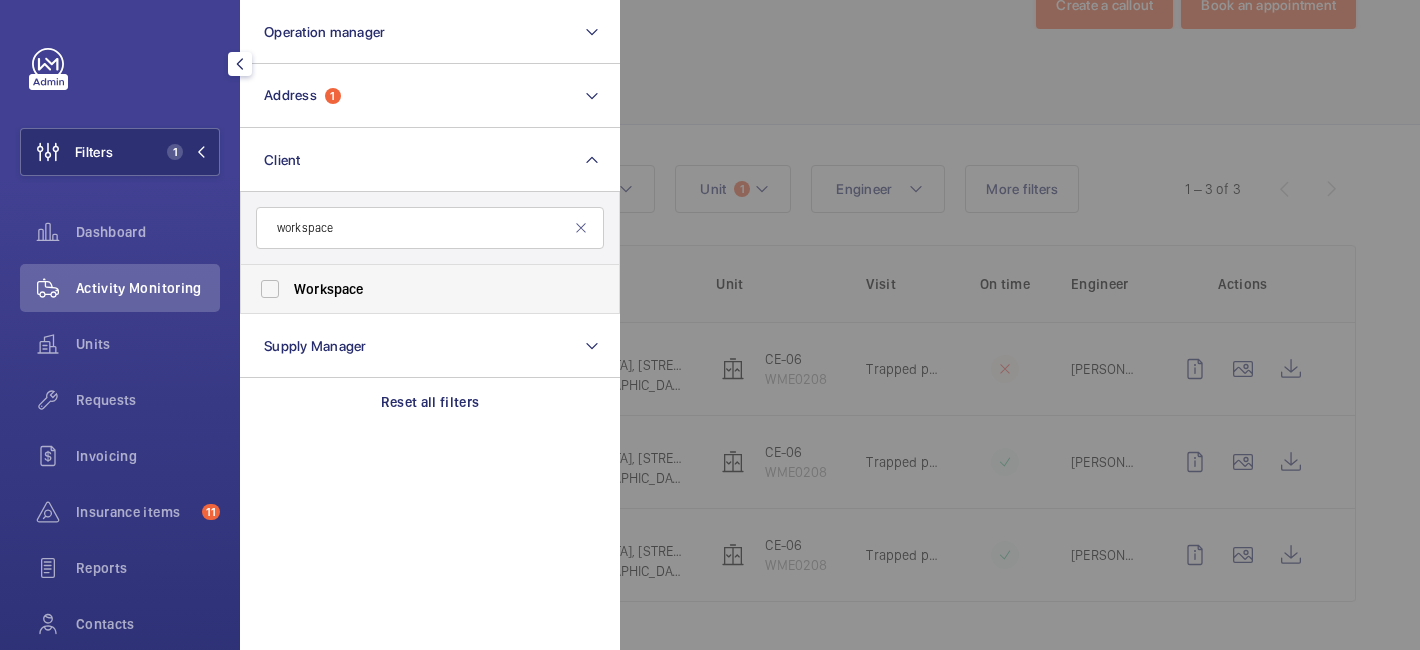 type on "workspace" 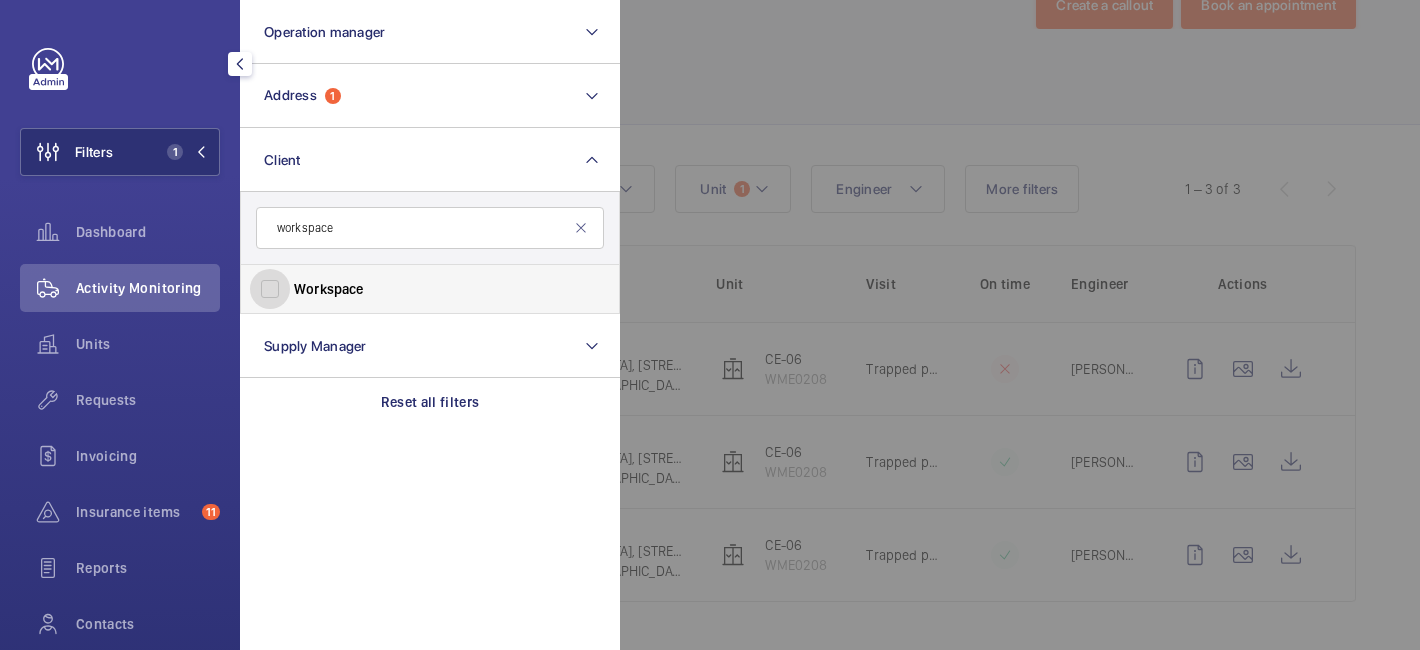 click on "Workspace" at bounding box center (270, 289) 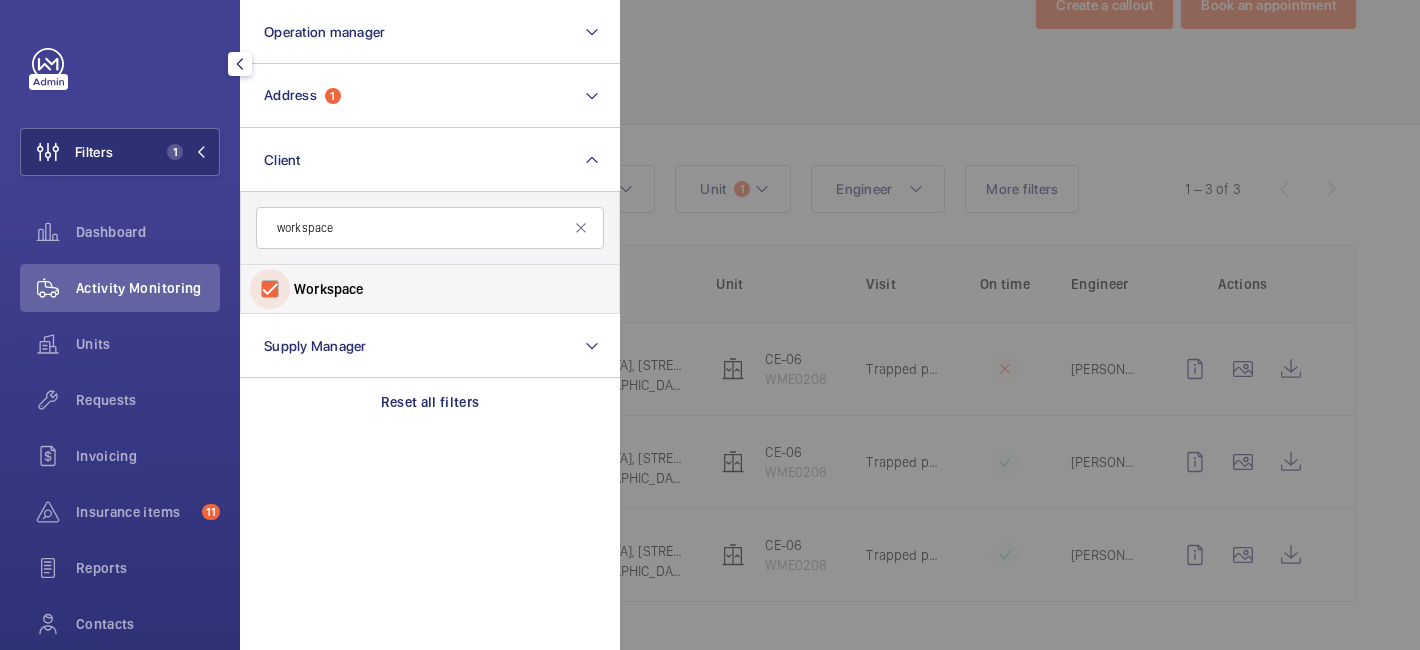 checkbox on "true" 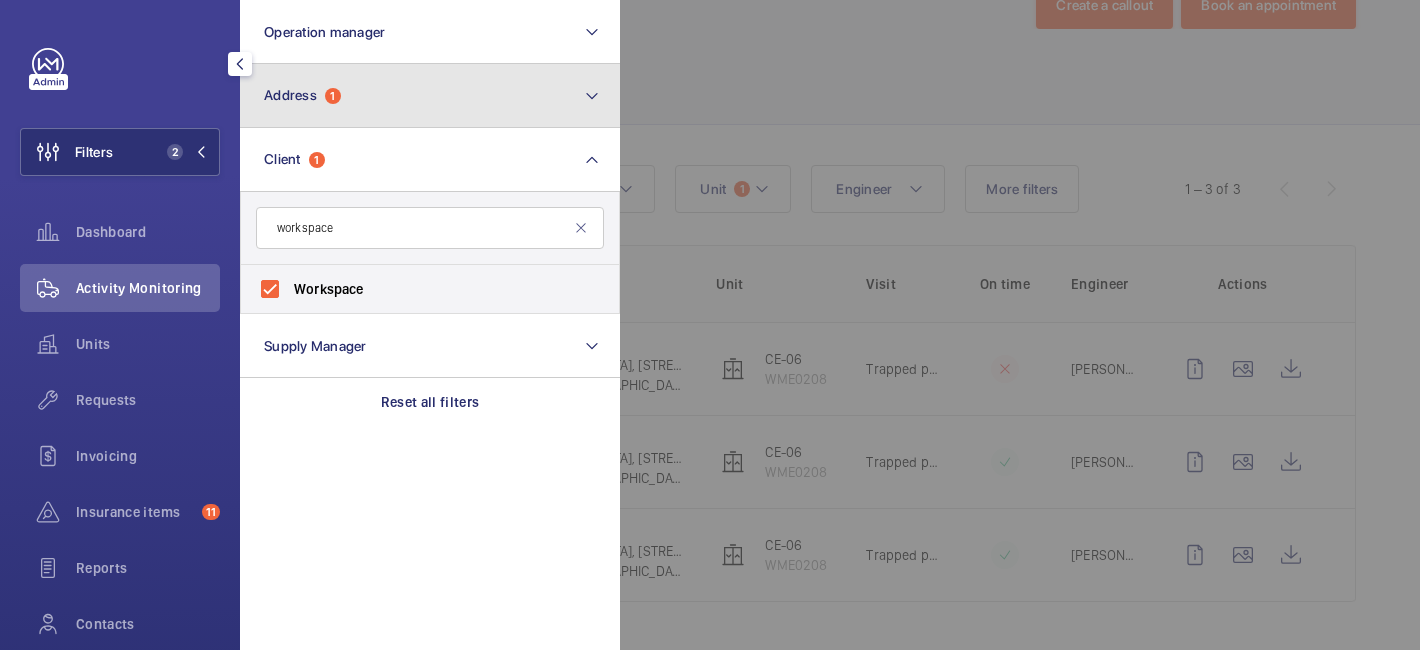click on "Address  1" 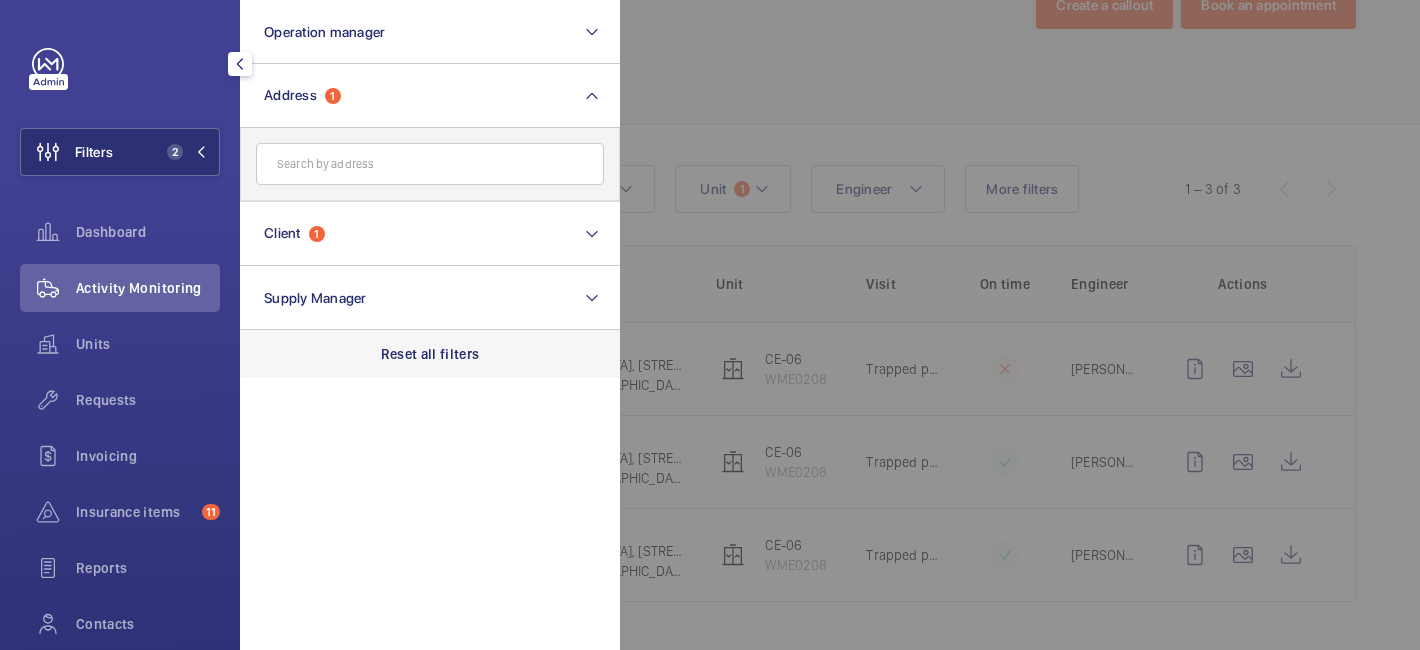 click on "Reset all filters" 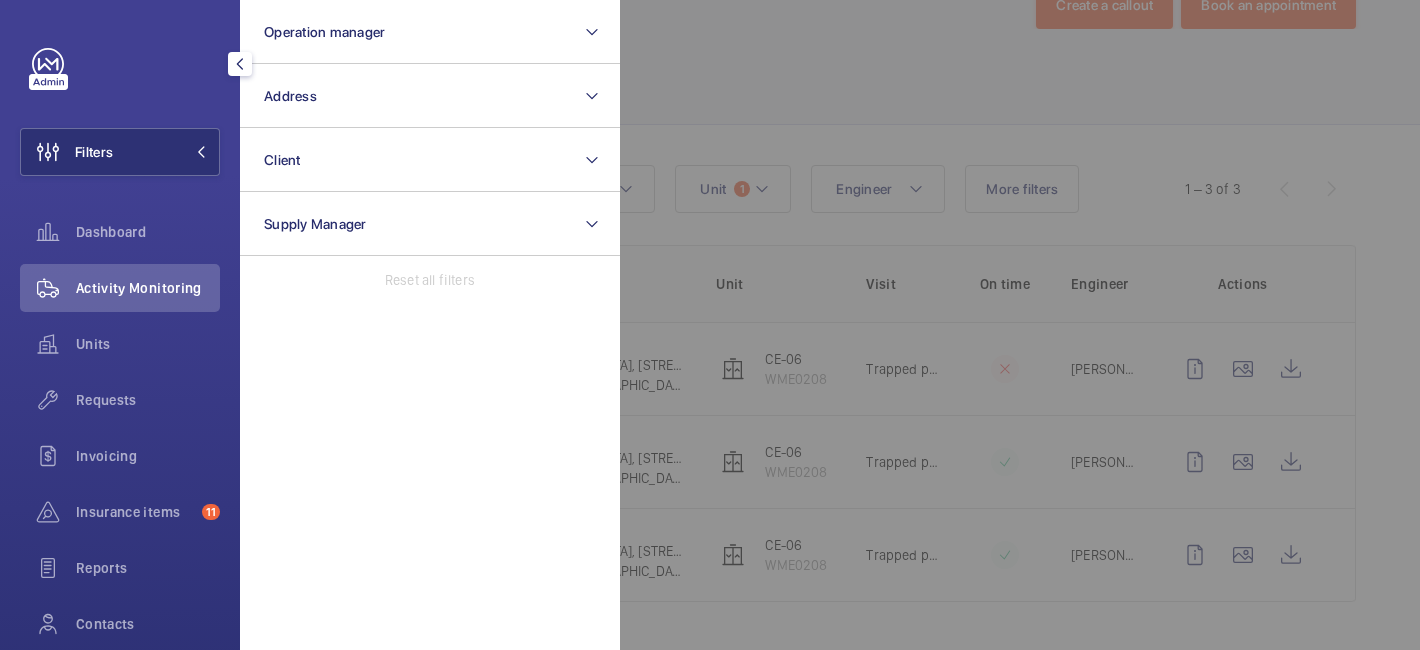 click 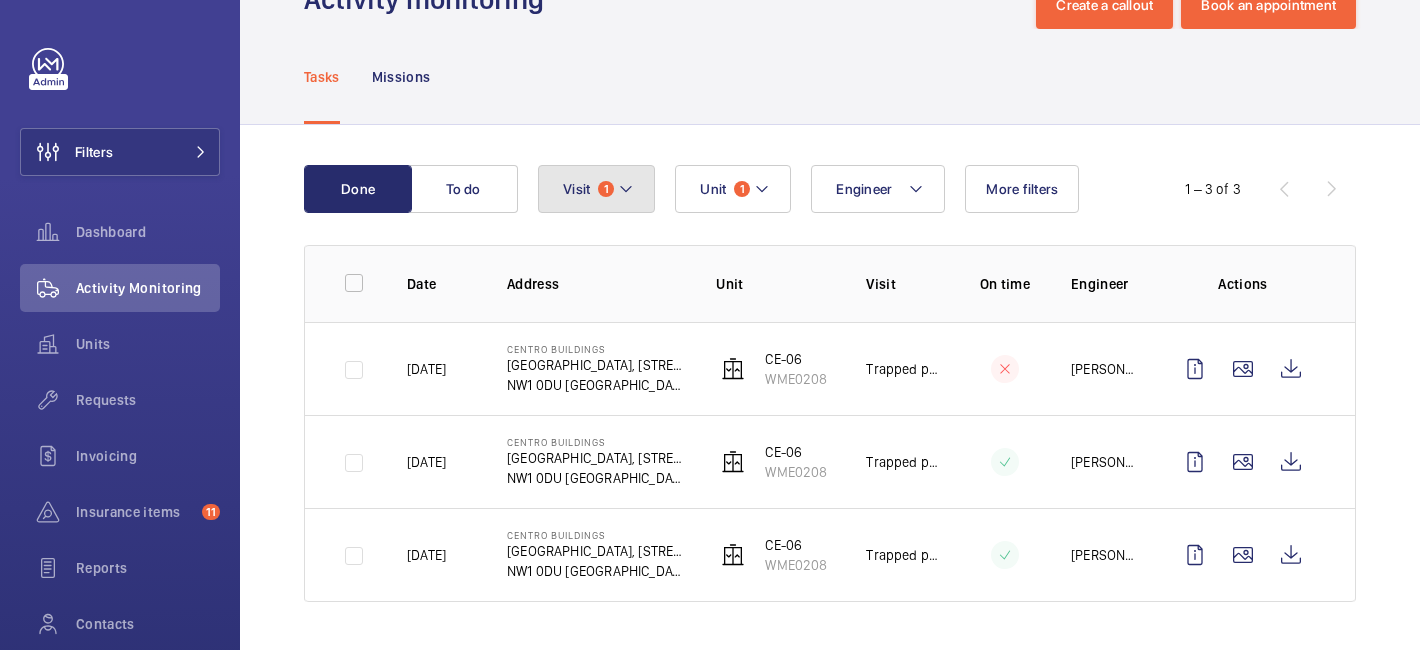 click on "Visit 1" 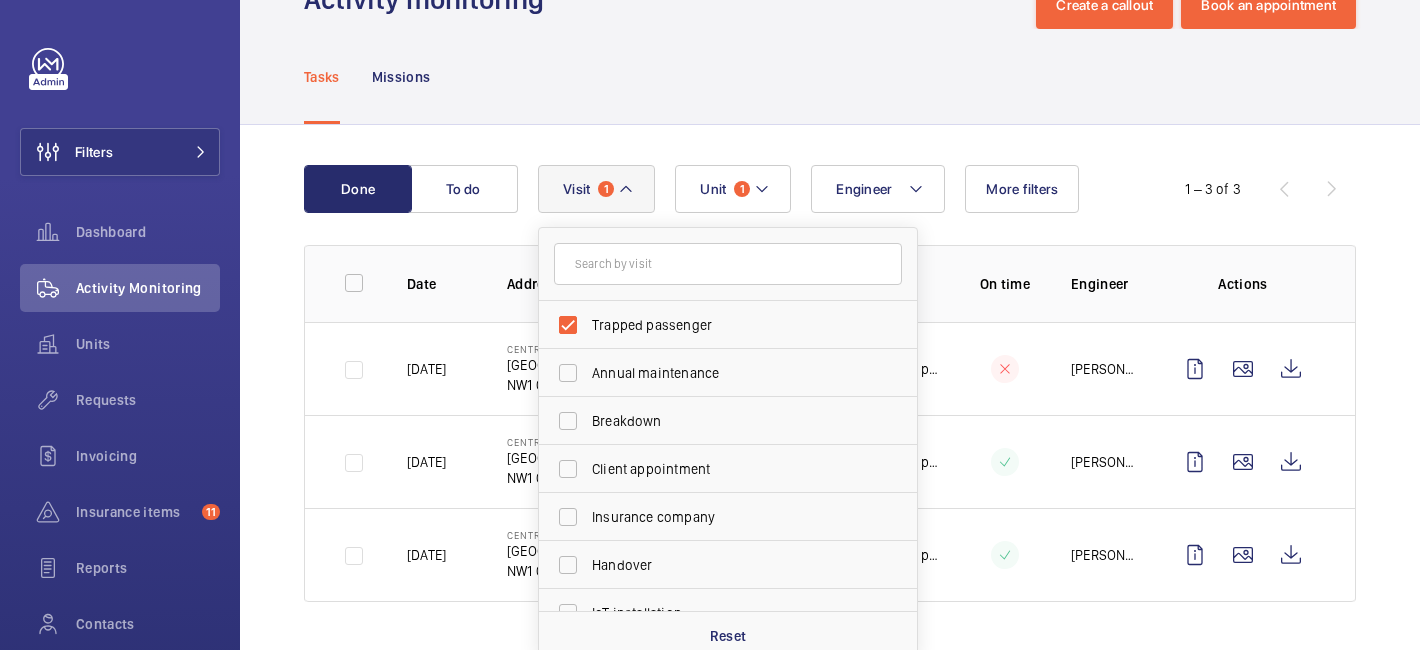 click on "Engineer Unit 1 Visit 1 Trapped passenger Annual maintenance Breakdown Client appointment Insurance company Handover IoT installation Previsit Quarterly maintenance Regular maintenance Repair Security audit Semiannual maintenance Reset More filters" 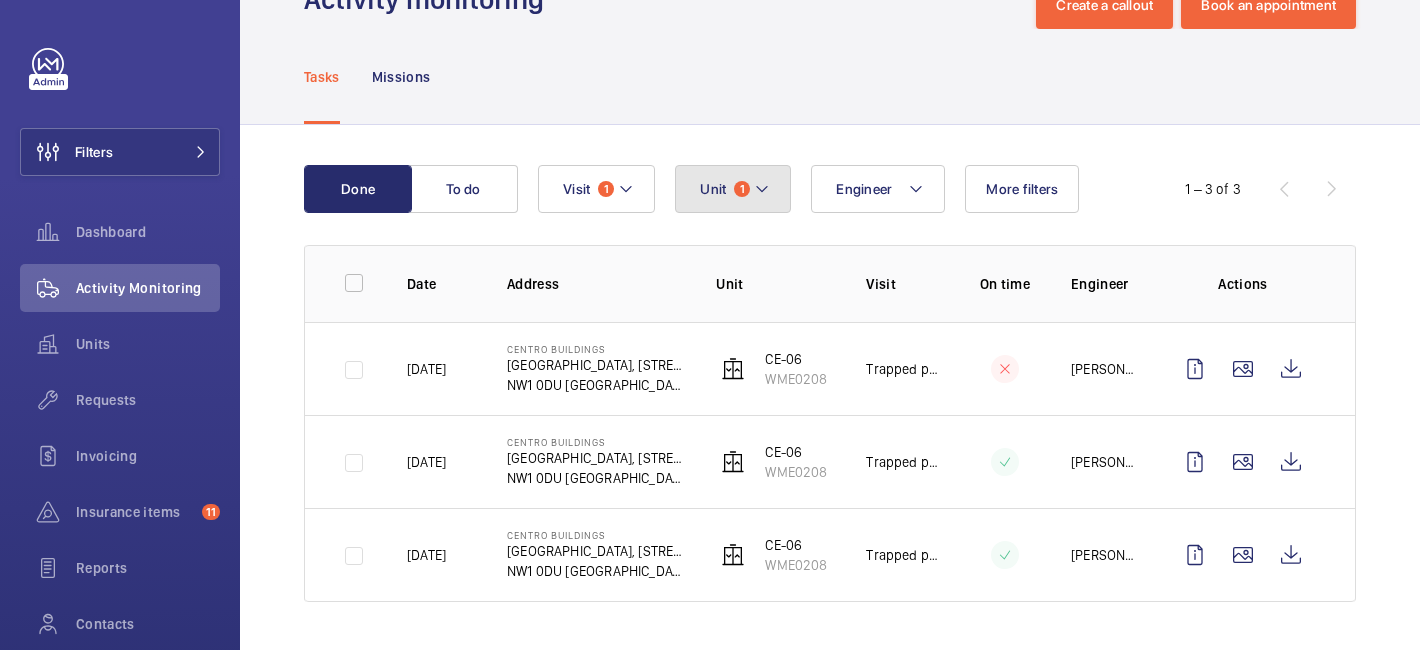click on "Unit 1" 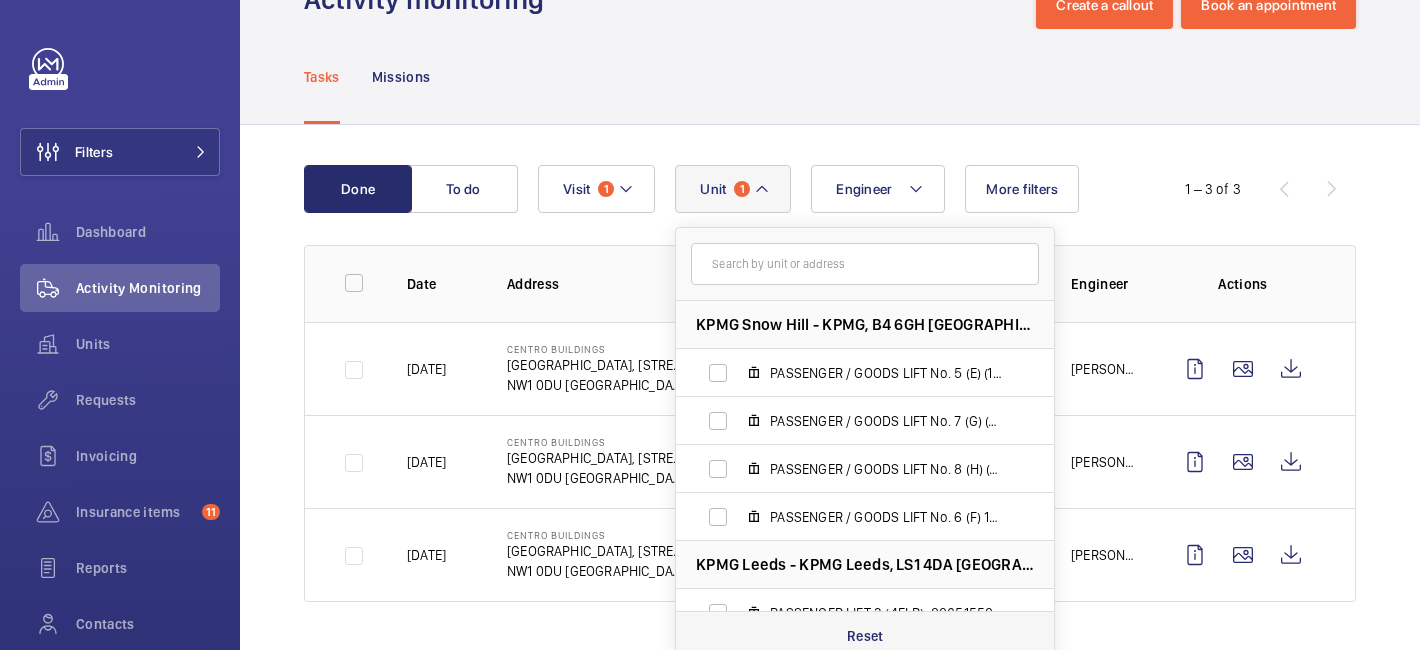 click on "Reset" 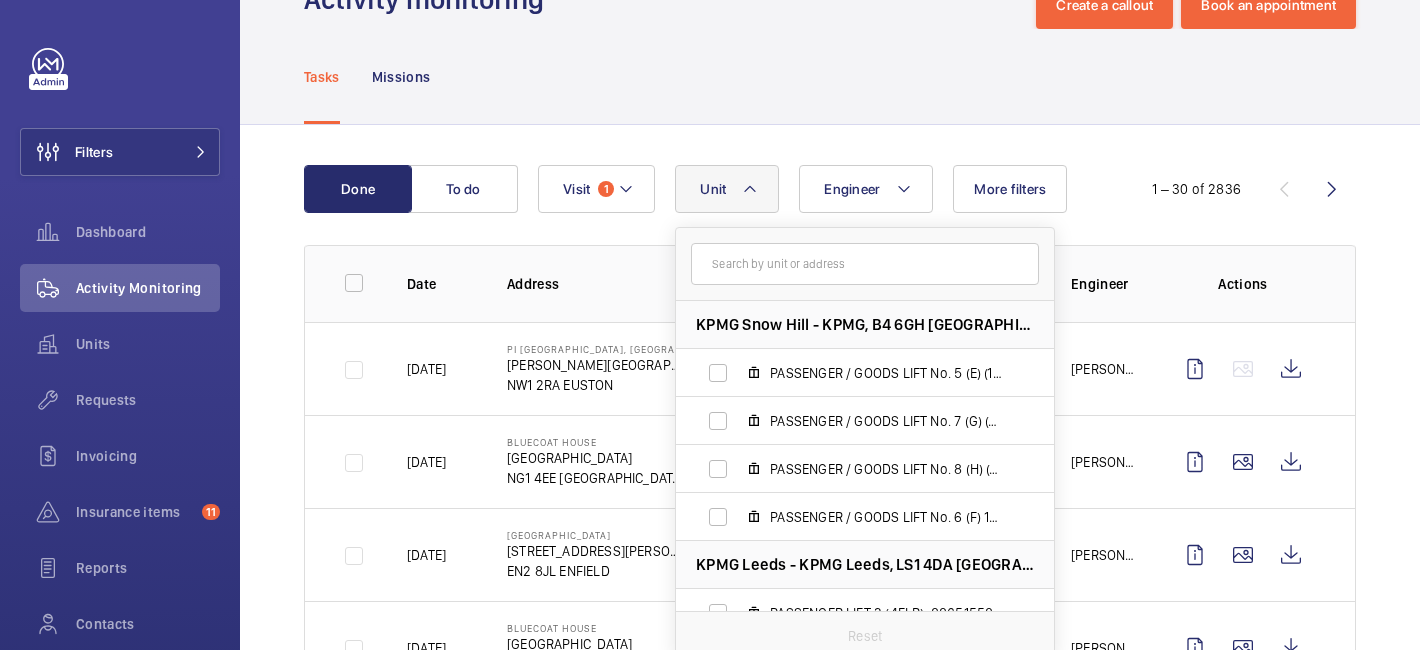 click on "Done To do Engineer Unit KPMG [GEOGRAPHIC_DATA] - KPMG, B4 6GH BIRMINGHAM PASSENGER / GOODS LIFT No. 5 (E) (13FLR), 60550945 PASSENGER / GOODS LIFT No. 7 (G) (13FLR), 57170702 PASSENGER / GOODS LIFT No. 8 (H) (13FLR), 17009996 PASSENGER / GOODS LIFT No. 6 (F) 13FLR), 15826922 KPMG Leeds - KPMG Leeds, LS1 4DA LEEDS PASSENGER LIFT 3 (4FLR), 88651558 GOODS  LIFTS (STAT) (6FLR), 69073811 PASSENGER LIFT 2 (5FLR), 76110881 PASSENGER LIFT 1 (5FLR), 50075608 KPMG Manchester - [GEOGRAPHIC_DATA] [GEOGRAPHIC_DATA] ---, 18692257 [PERSON_NAME] & Co- 41 [GEOGRAPHIC_DATA] - [PERSON_NAME][GEOGRAPHIC_DATA] Lift 2, 14971333 Reset Visit 1 More filters  1 – 30 of 2836  Date Address Unit Visit On time Engineer Actions [DATE]  [GEOGRAPHIC_DATA][PERSON_NAME], [STREET_ADDRESS] Lift Central   109911562261  Trapped passenger  [PERSON_NAME]  [DATE]  [GEOGRAPHIC_DATA] [GEOGRAPHIC_DATA]   42960647  Trapped passenger  [PERSON_NAME]  [DATE]  [GEOGRAPHIC_DATA]" 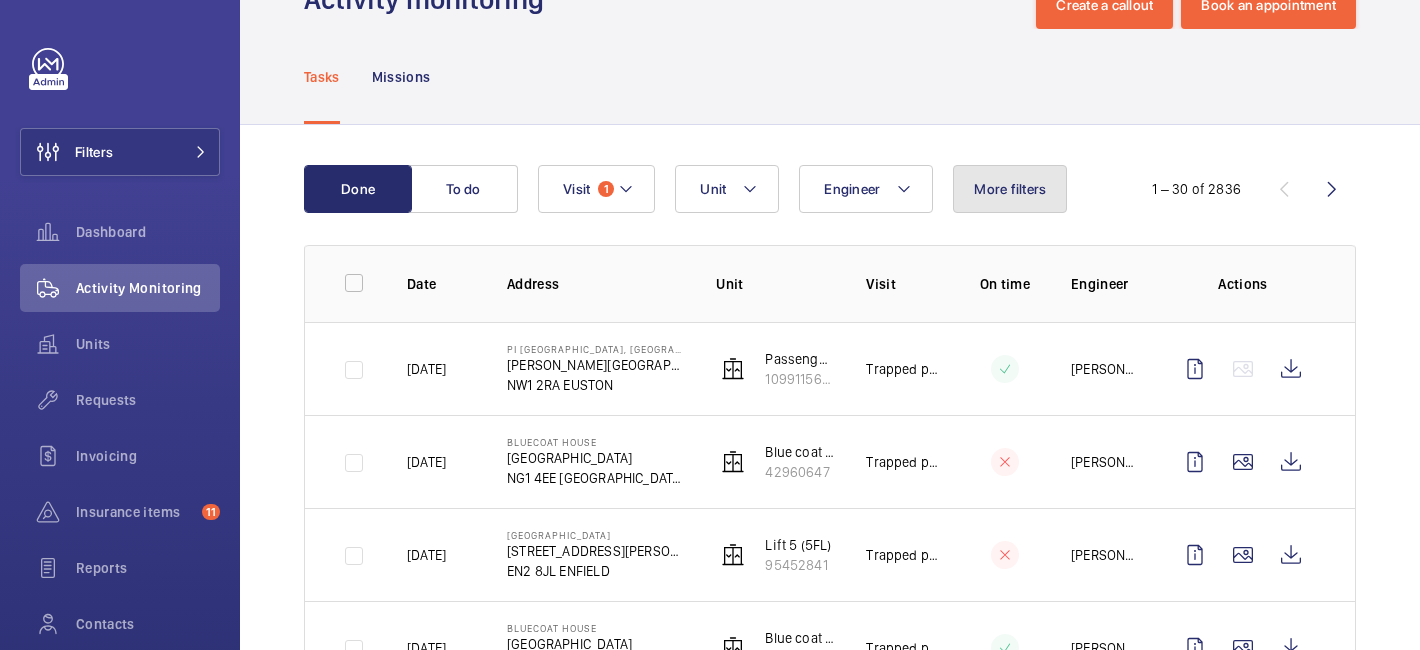 click on "More filters" 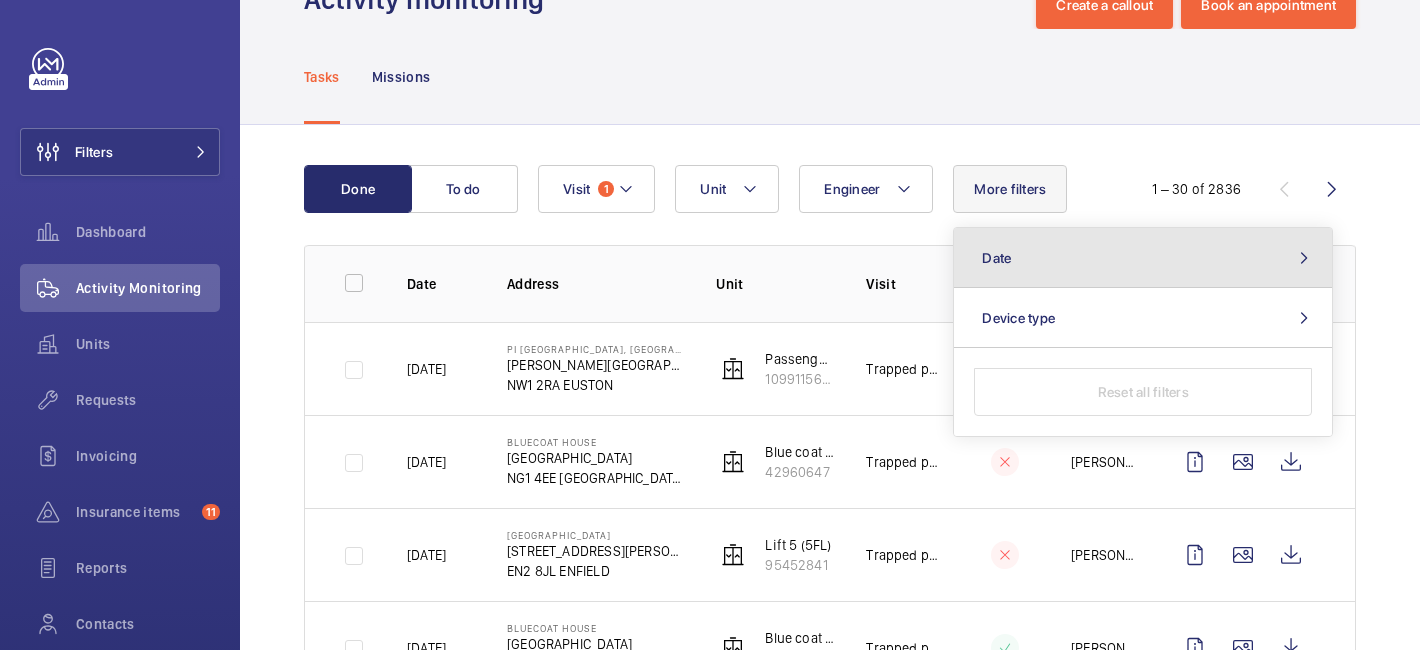 click on "Date" 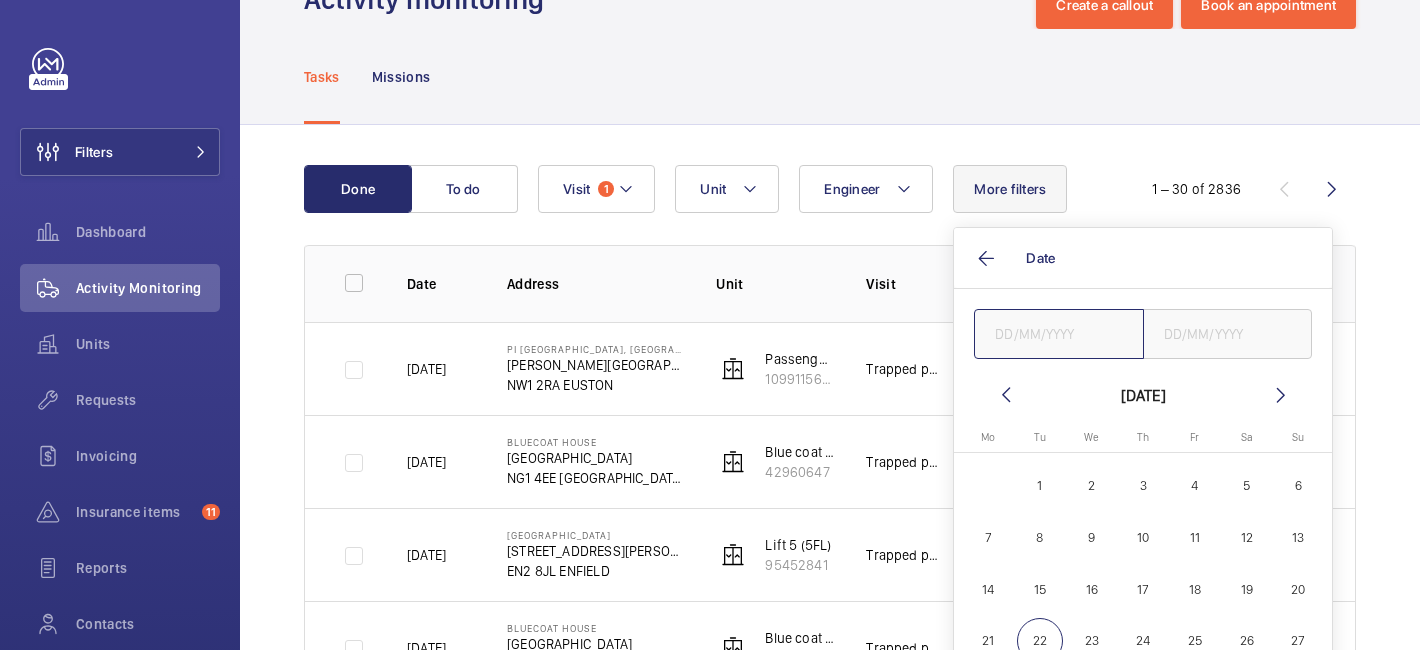click 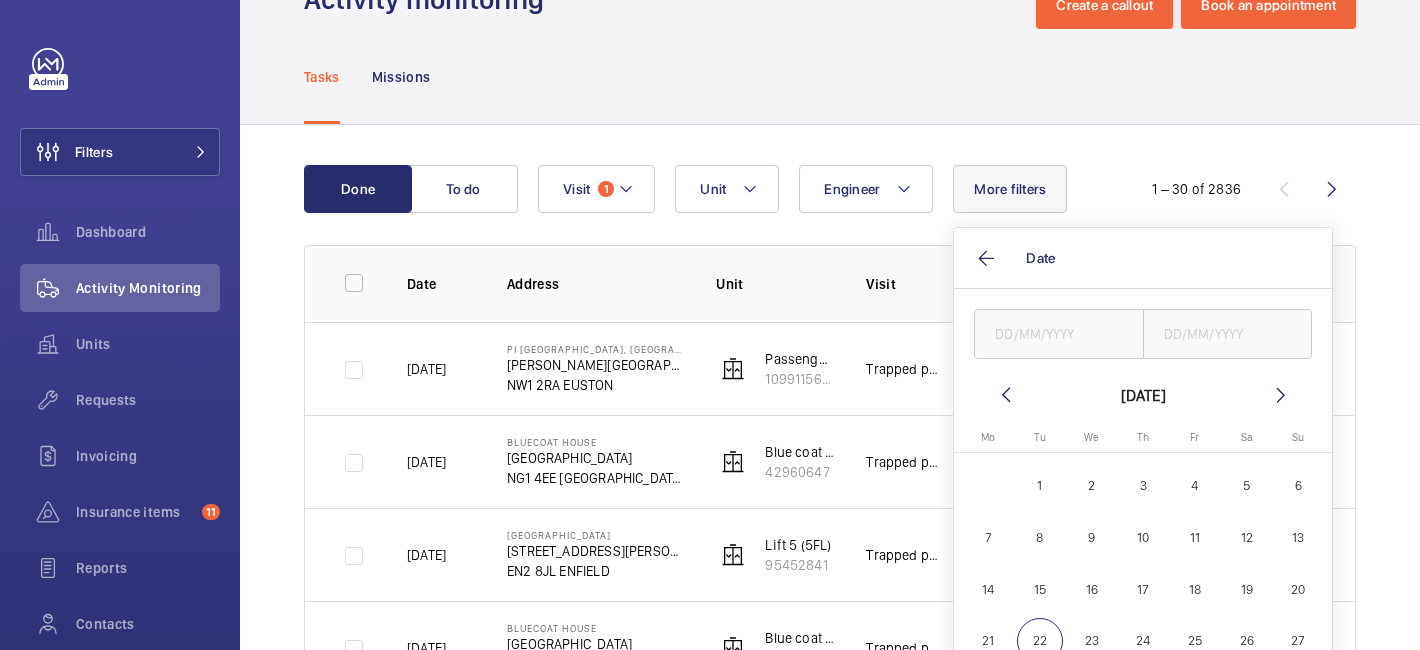 click 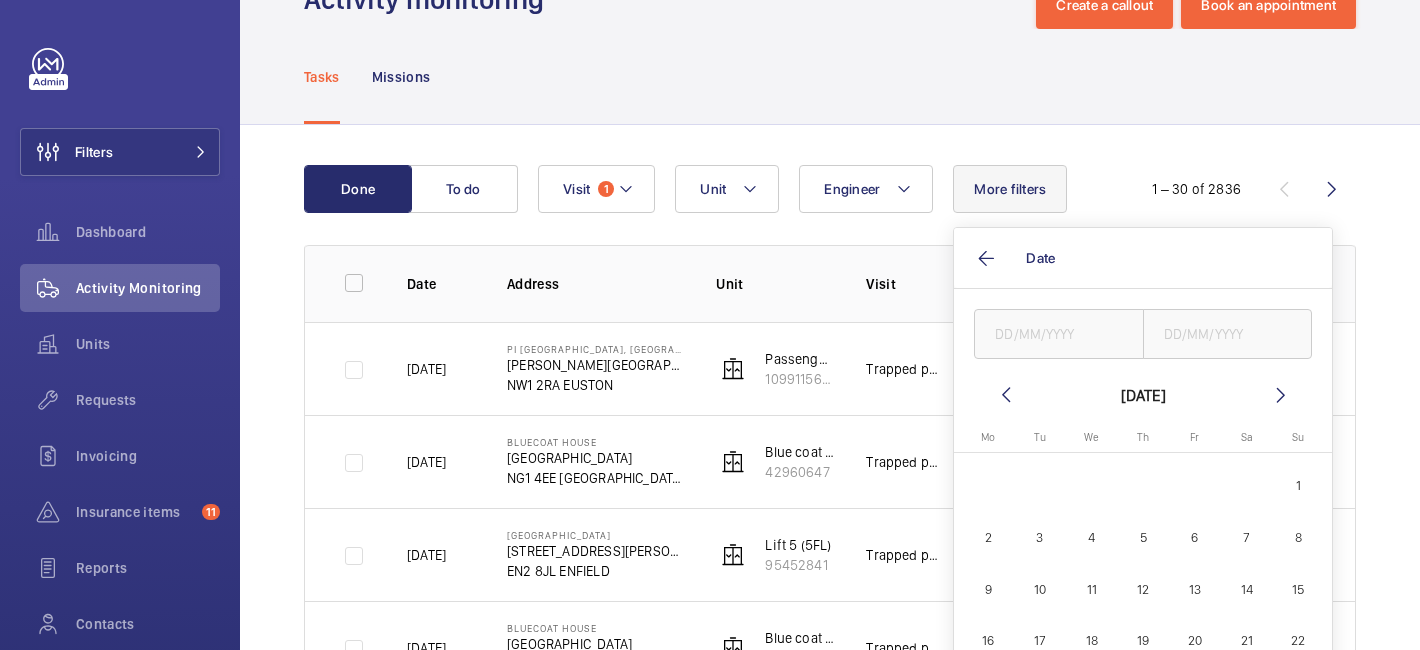 click on "1" 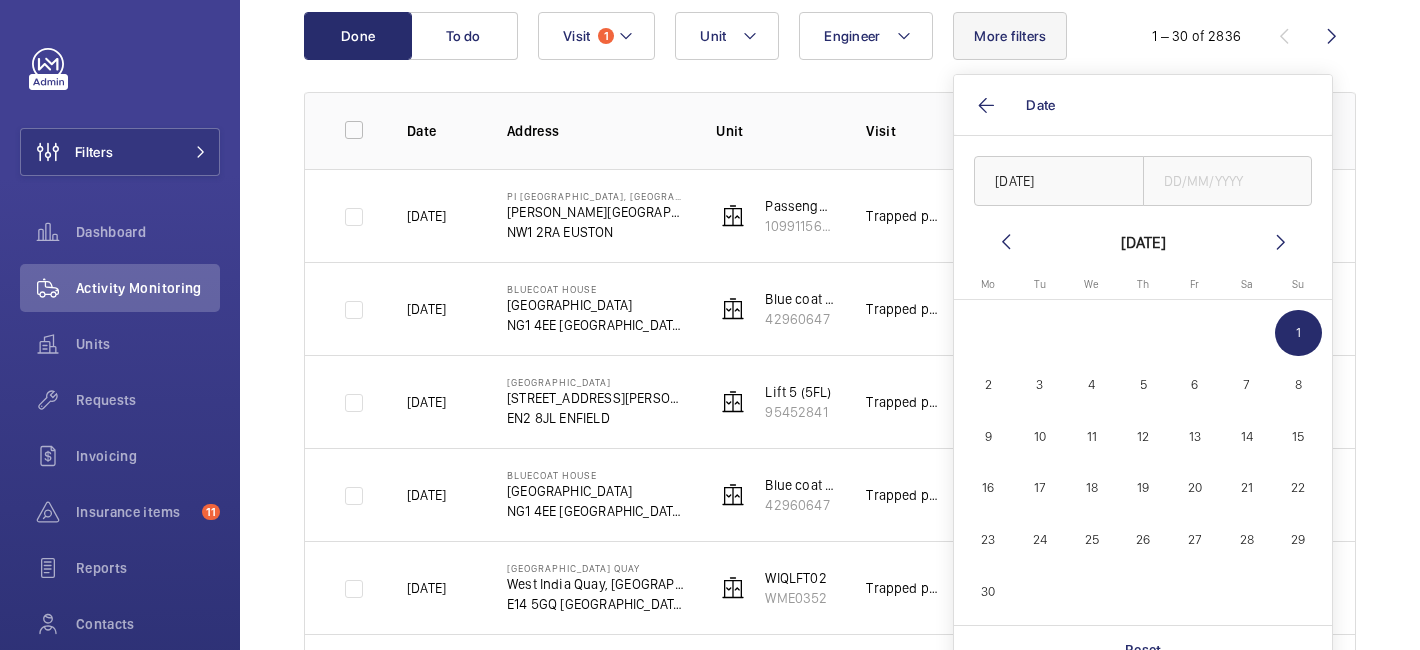 scroll, scrollTop: 222, scrollLeft: 0, axis: vertical 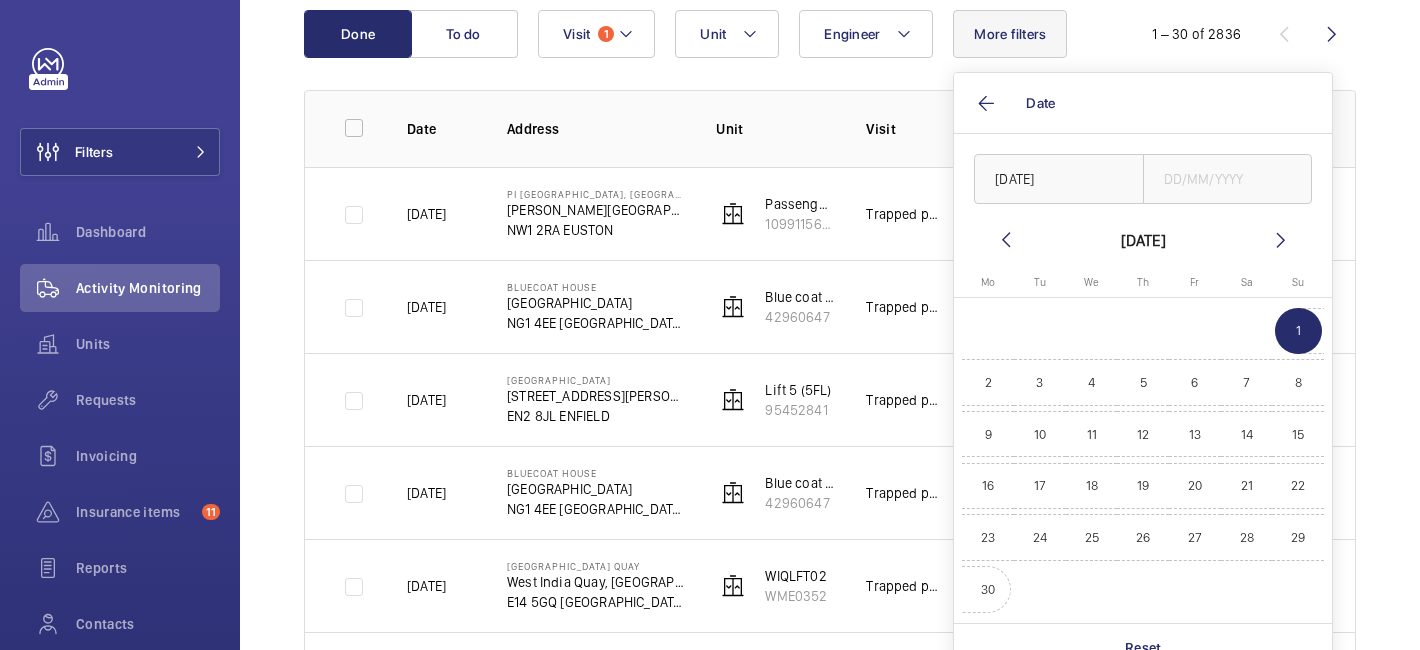 click on "30" 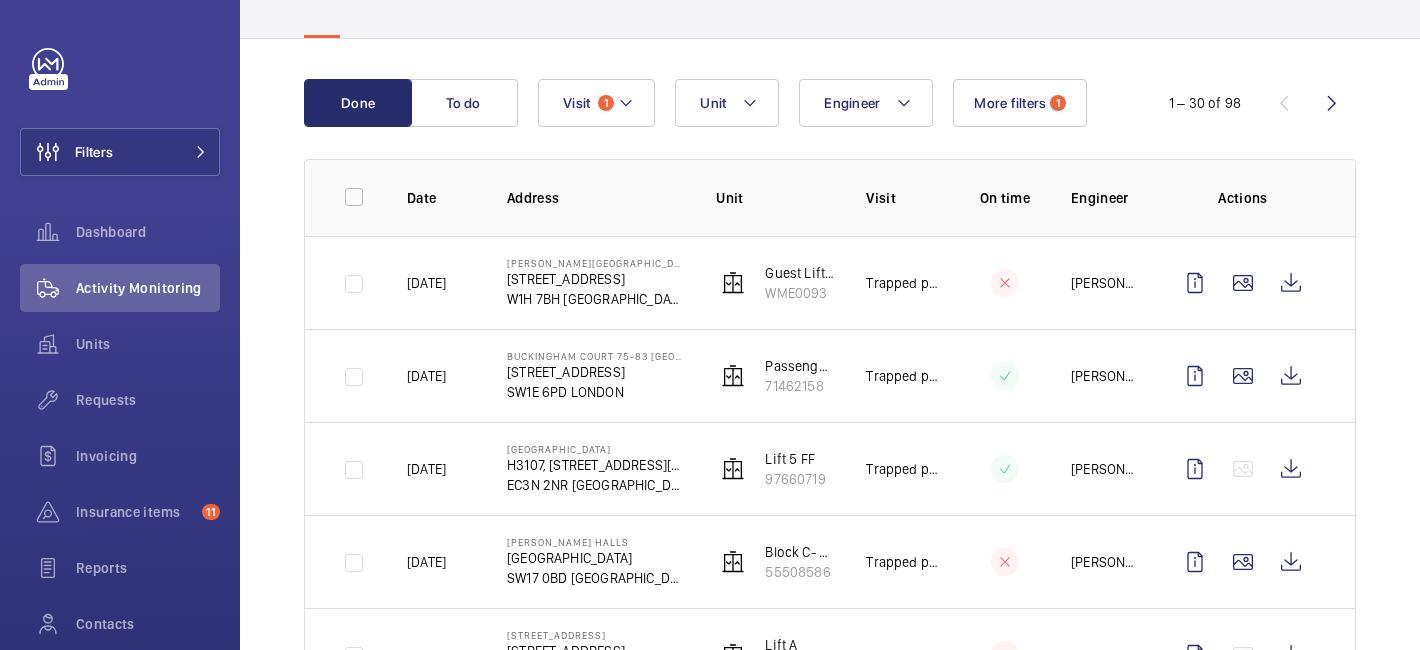 scroll, scrollTop: 12, scrollLeft: 0, axis: vertical 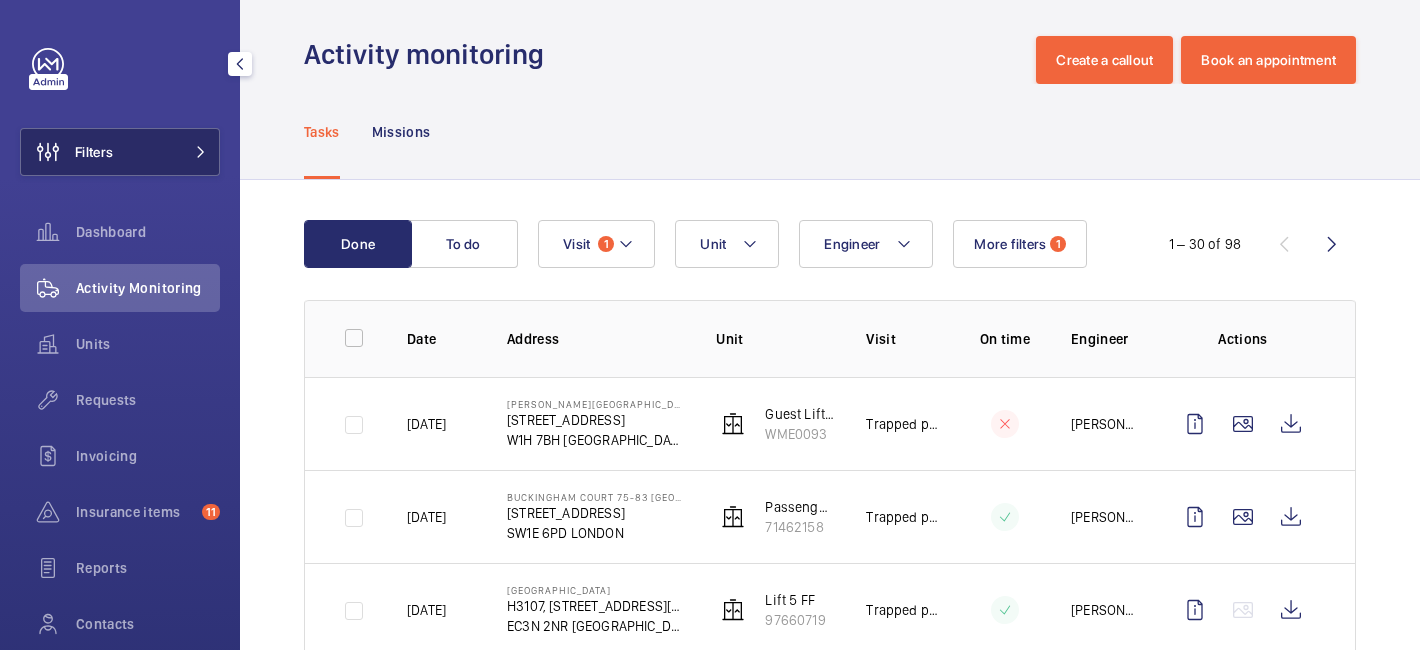 click on "Filters" 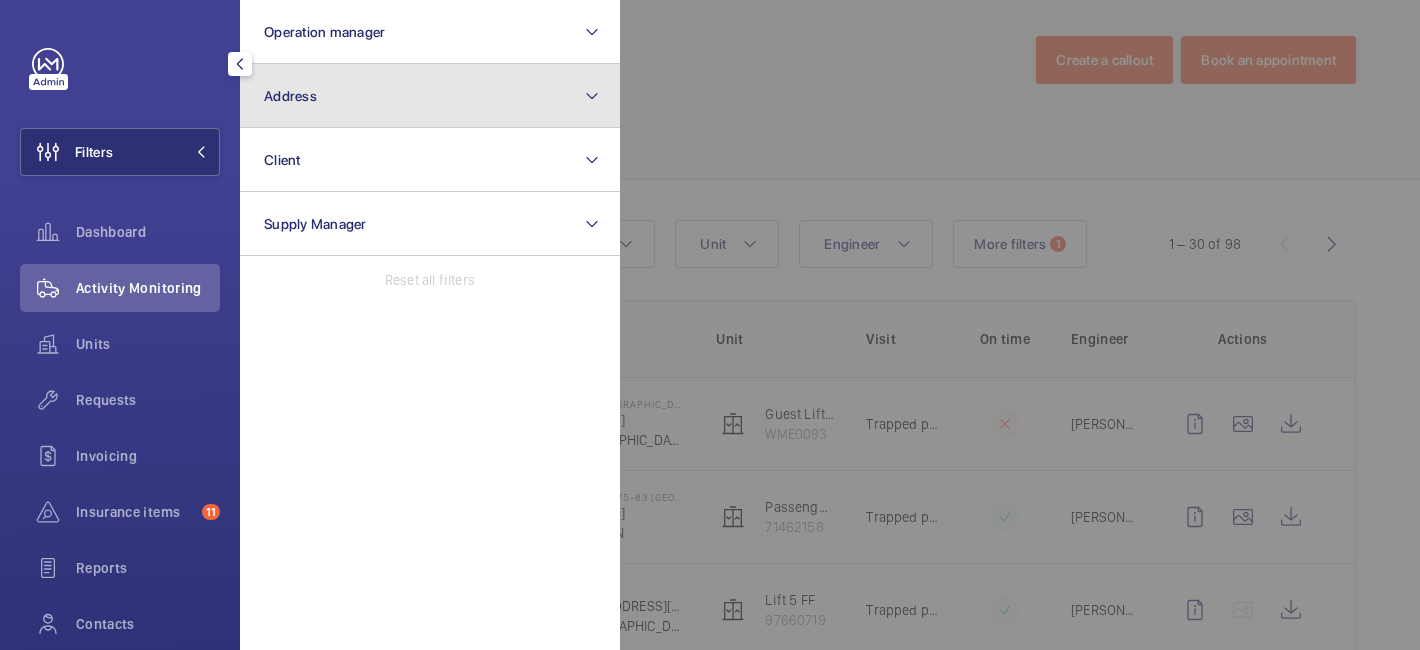 click on "Address" 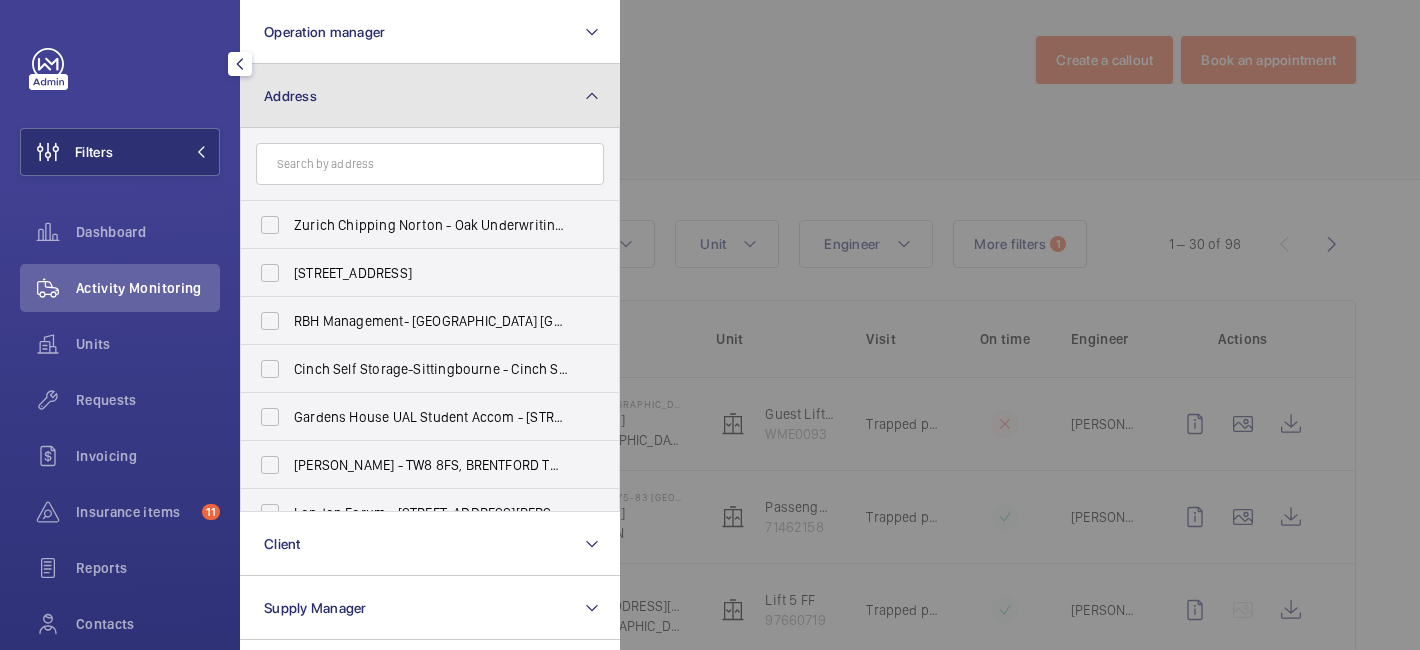 click on "Address" 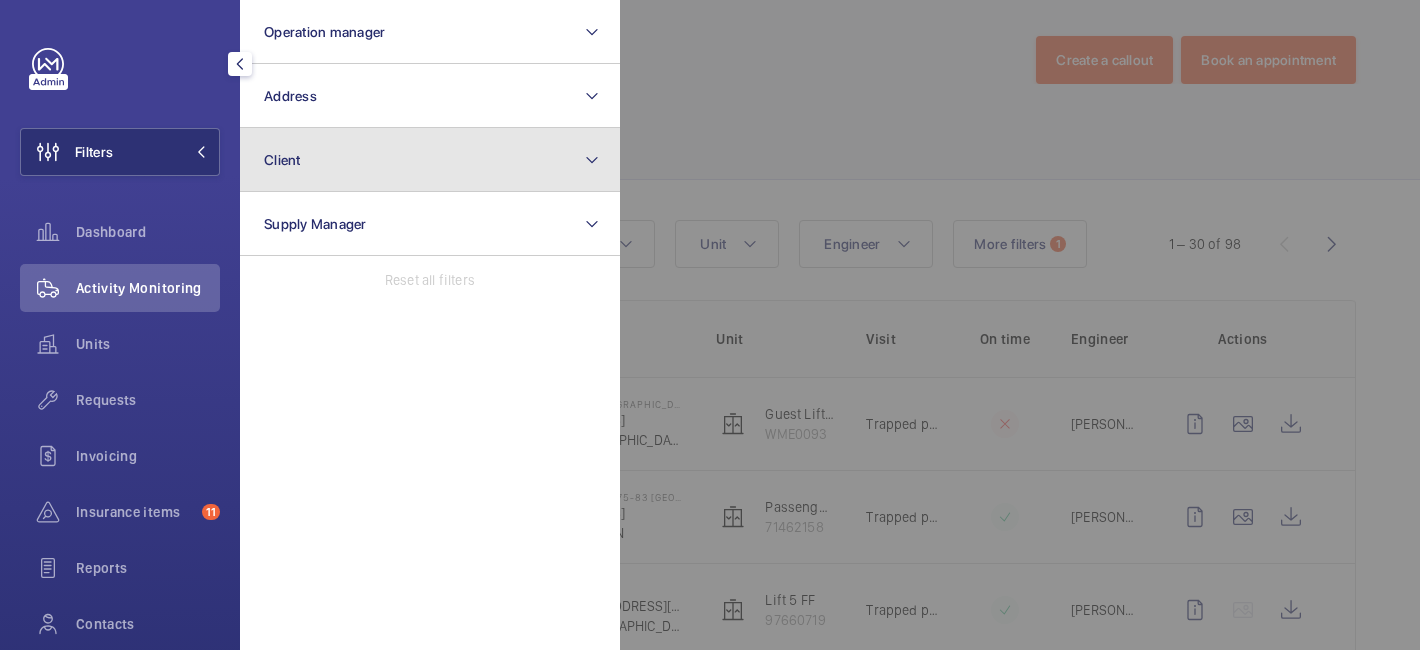 click on "Client" 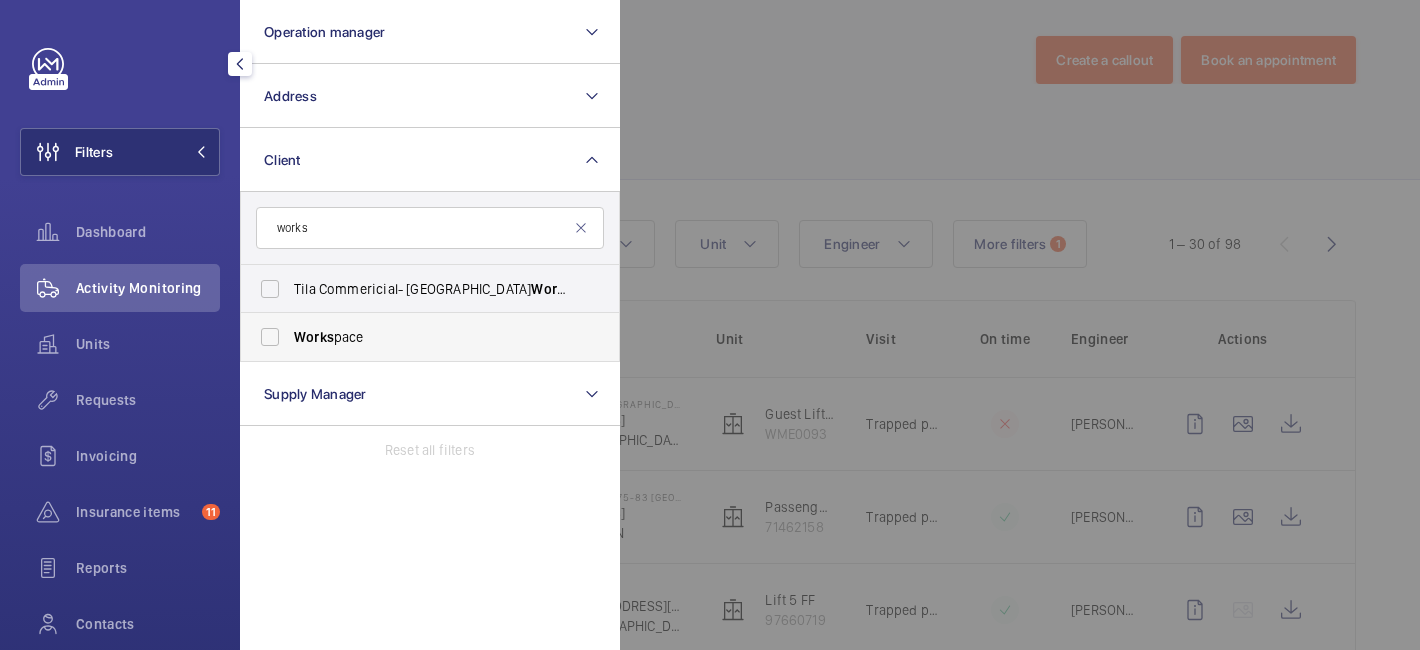 type on "works" 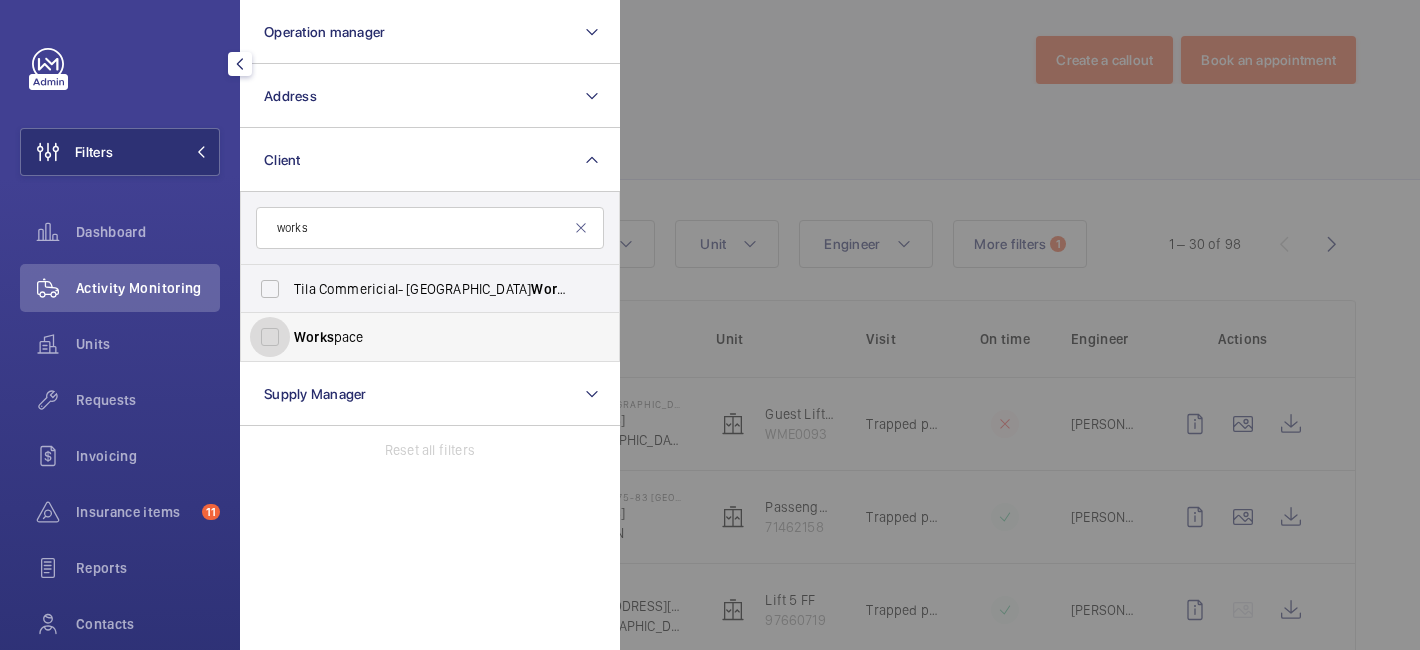 click on "Works pace" at bounding box center [270, 337] 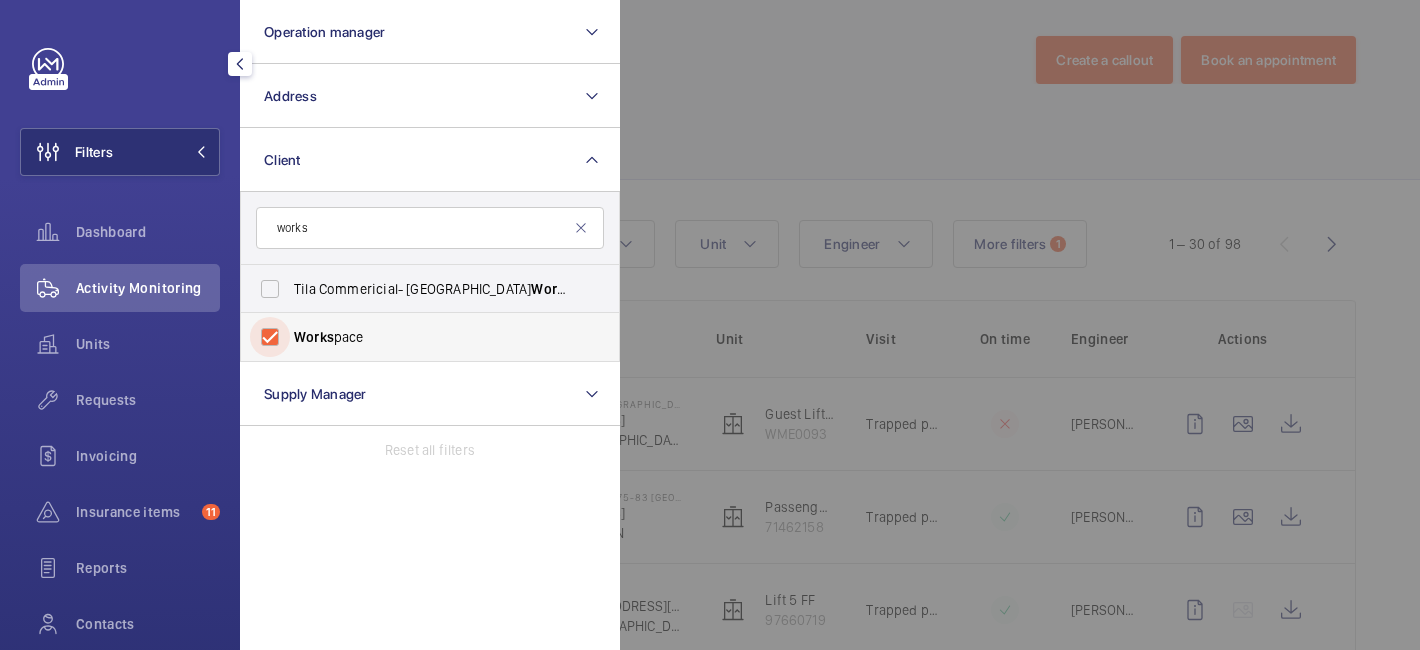 checkbox on "true" 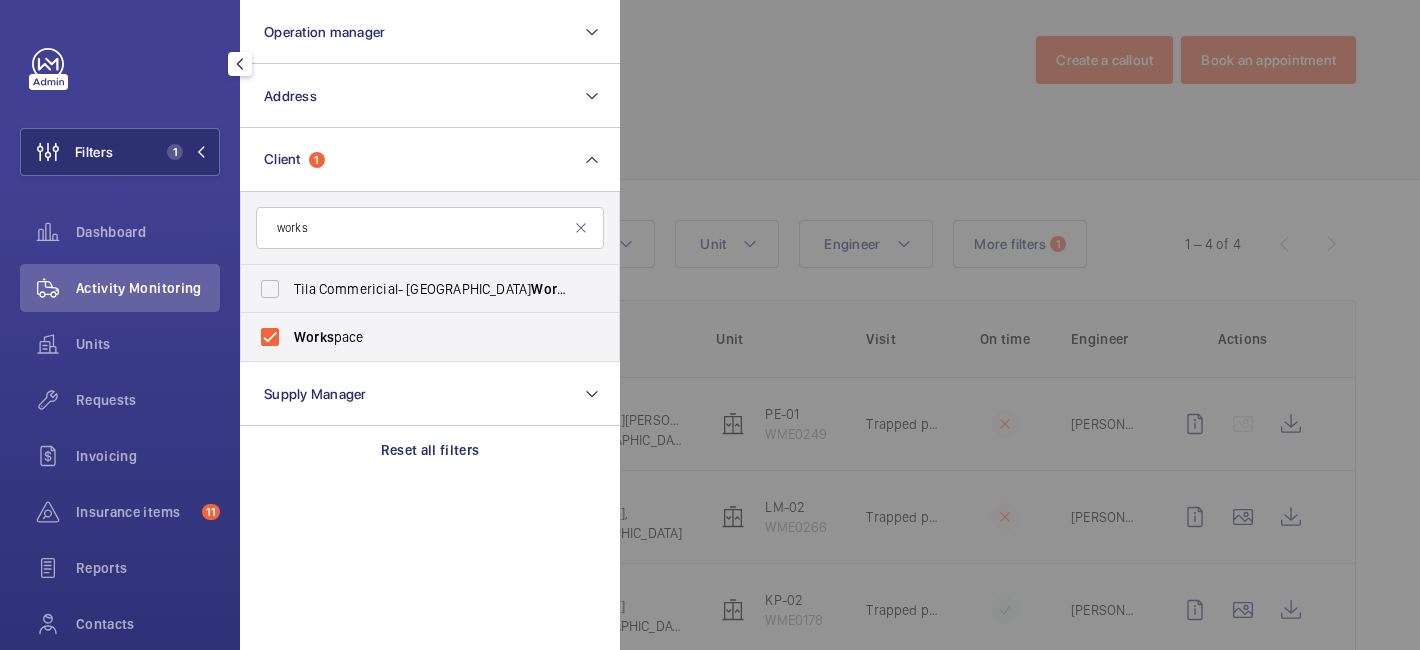 click 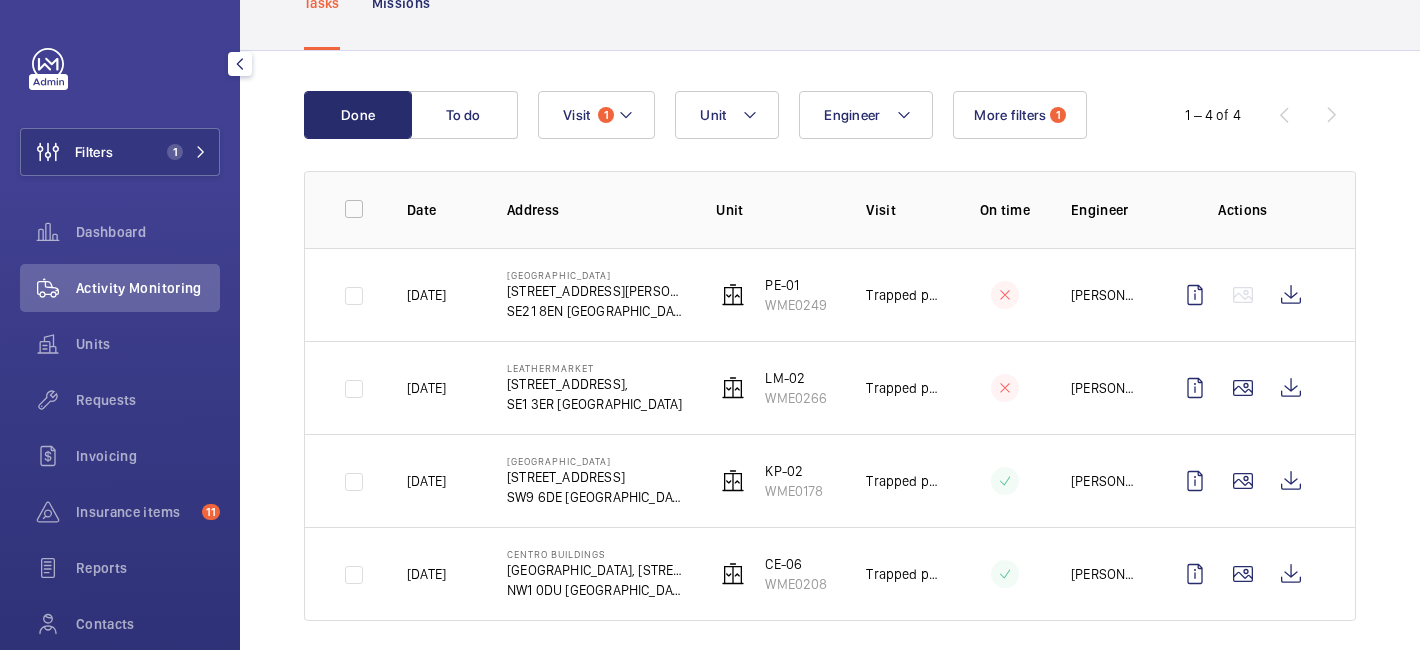 scroll, scrollTop: 156, scrollLeft: 0, axis: vertical 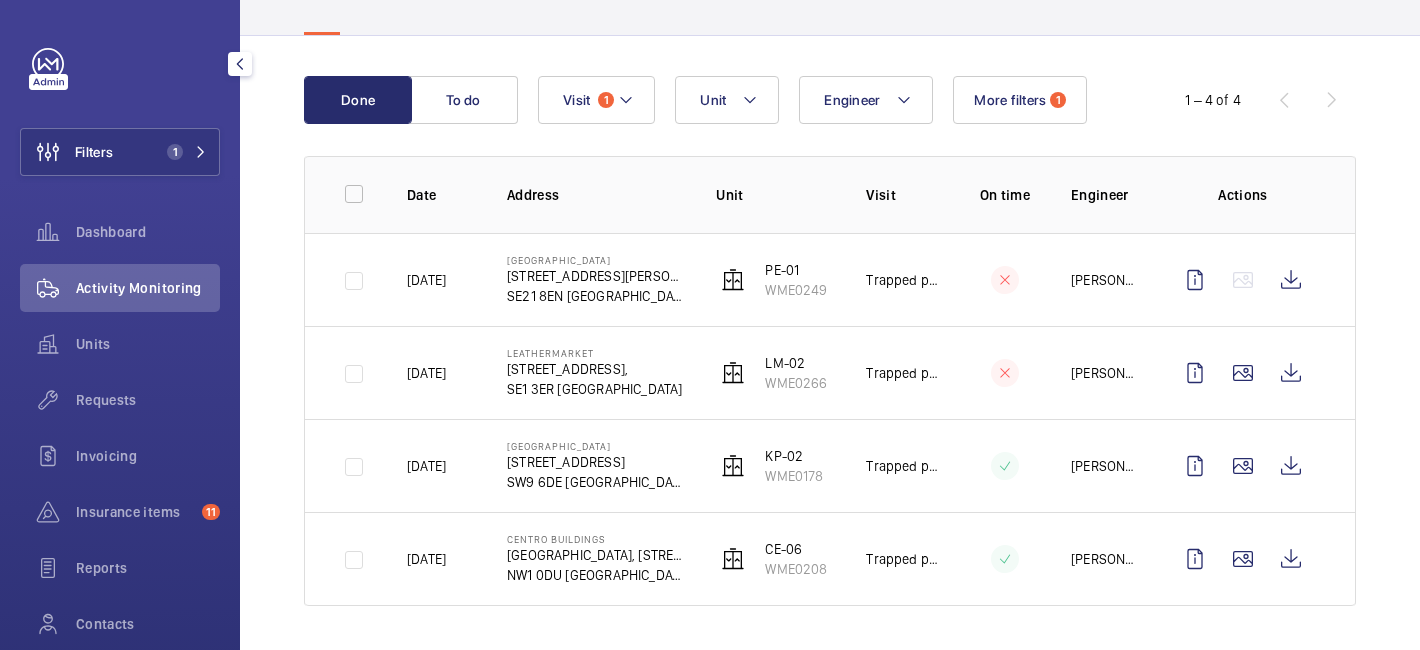 click on "[PERSON_NAME]" 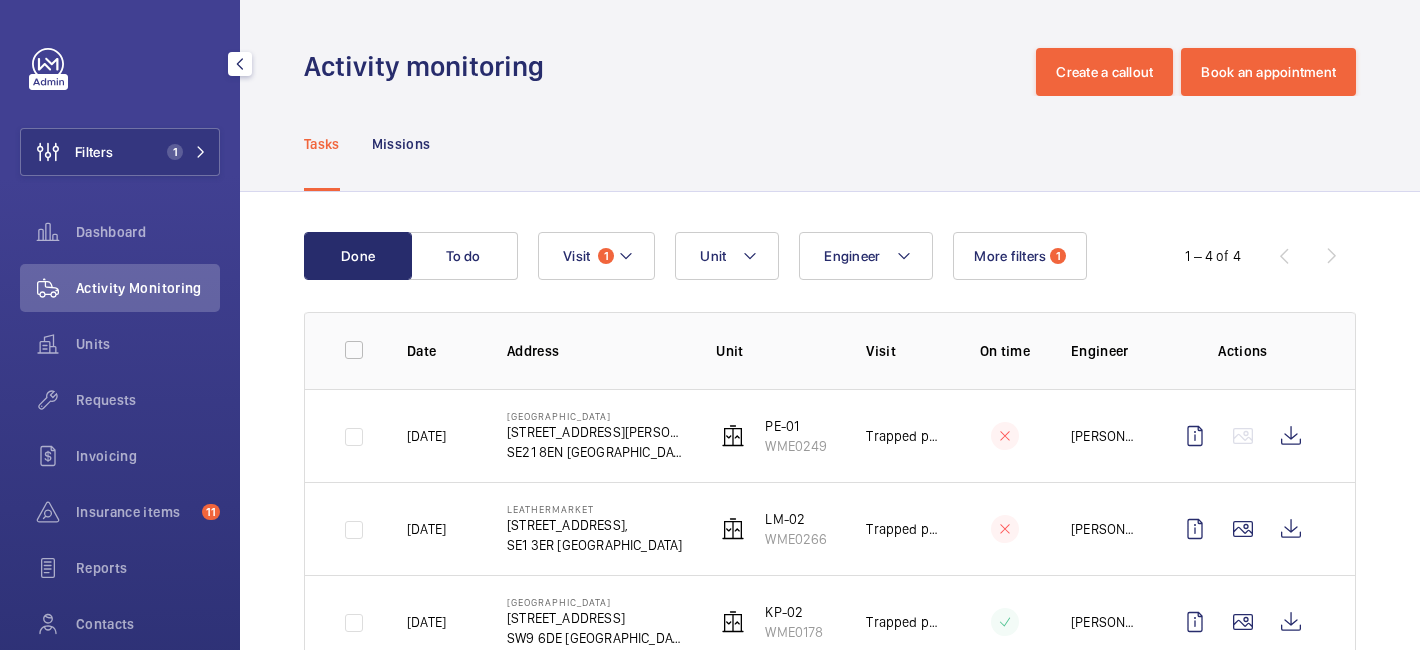scroll, scrollTop: 160, scrollLeft: 0, axis: vertical 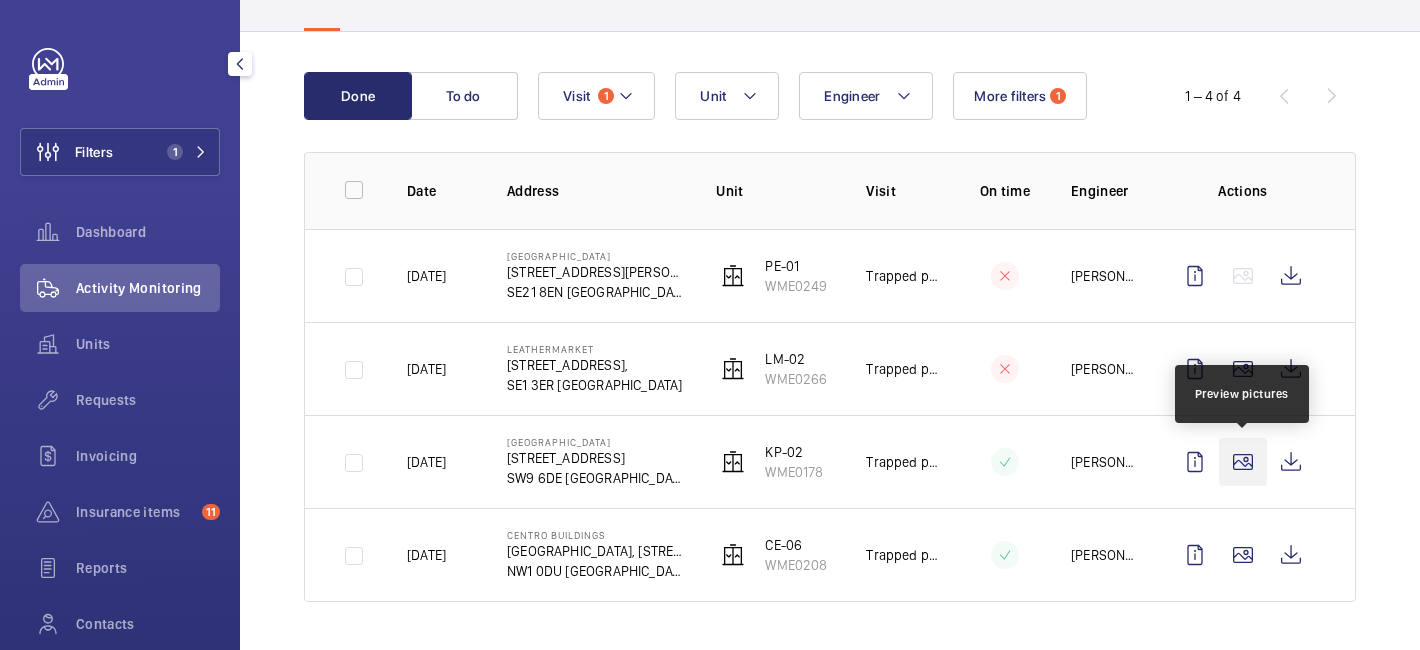 click 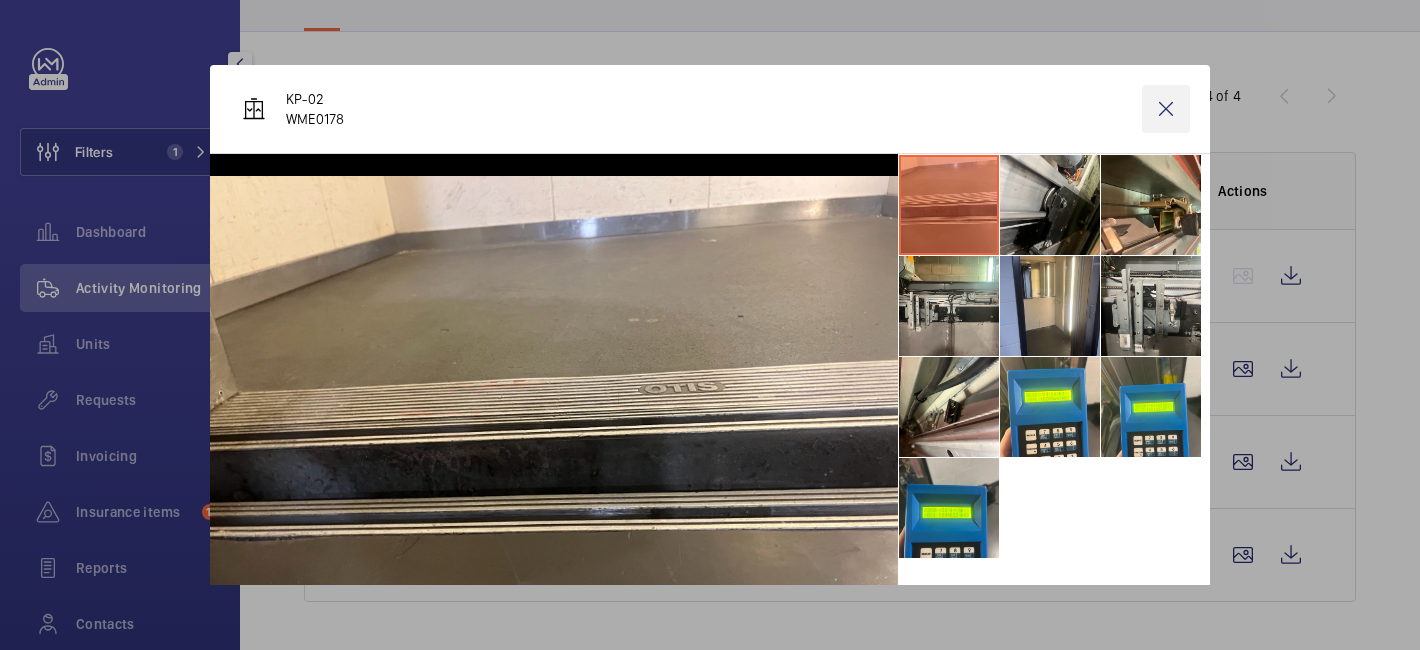 click at bounding box center (1166, 109) 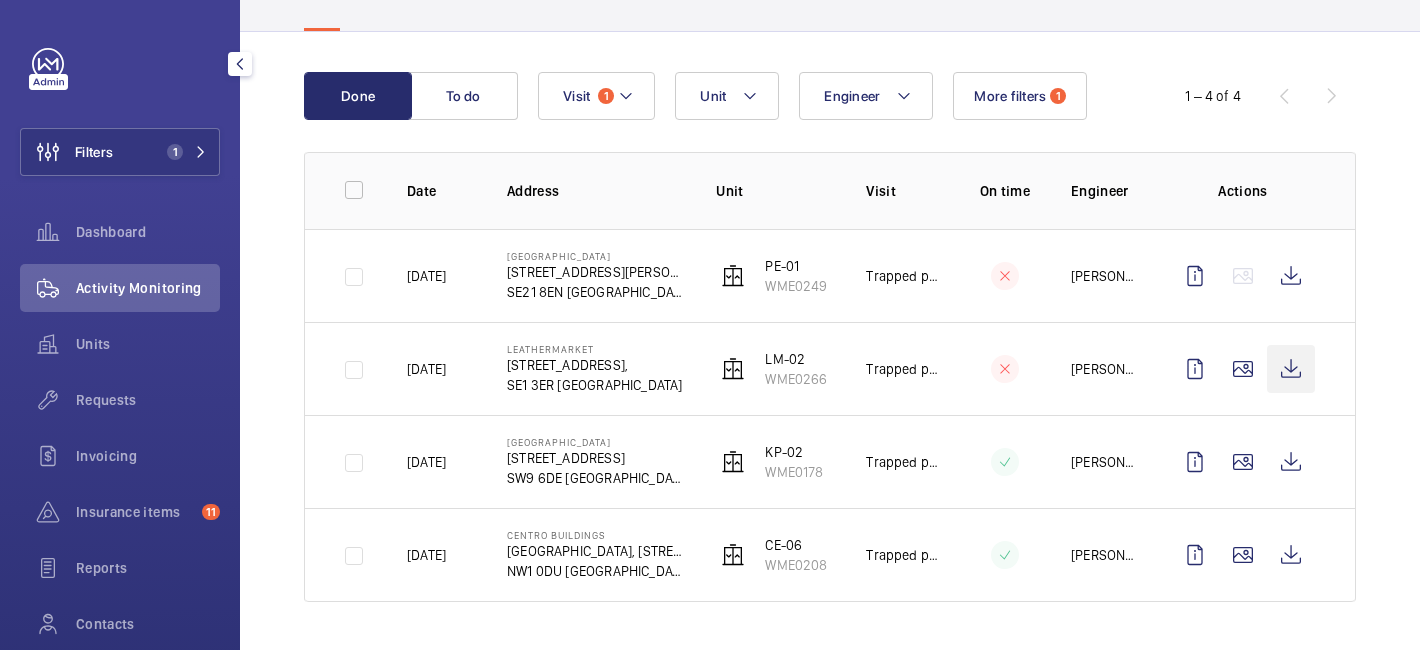click 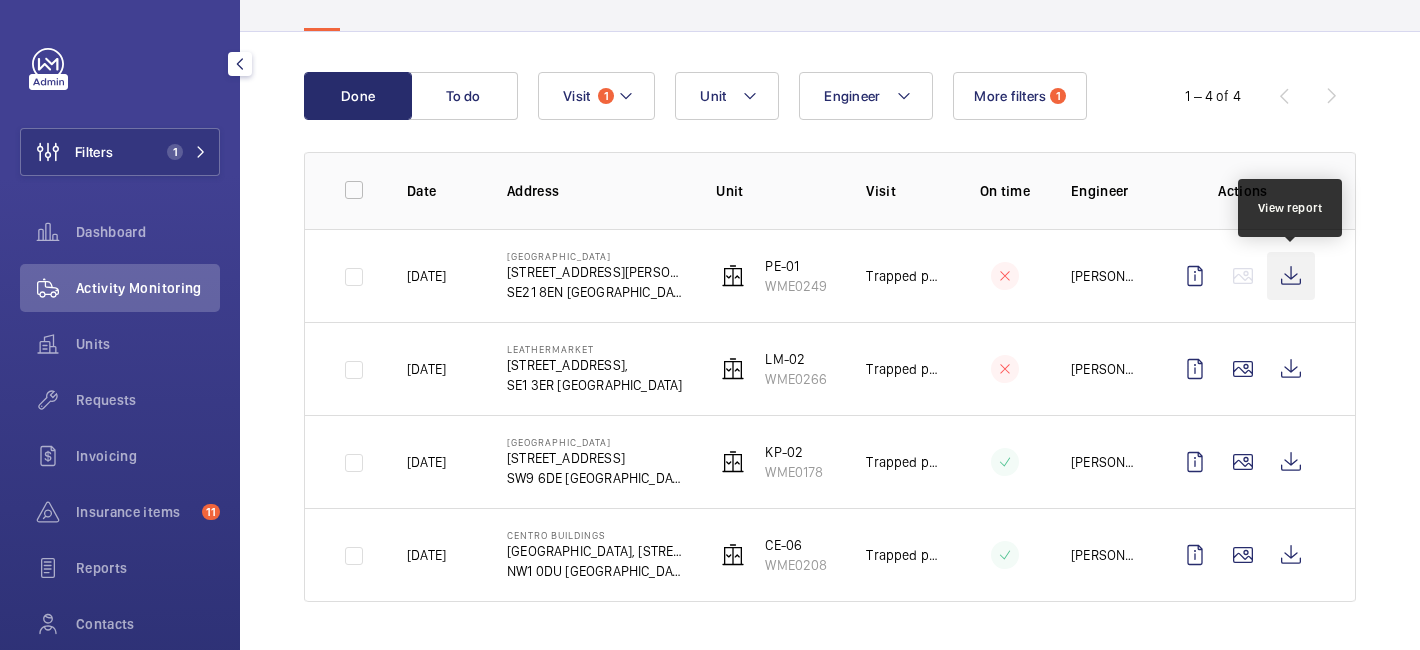 click 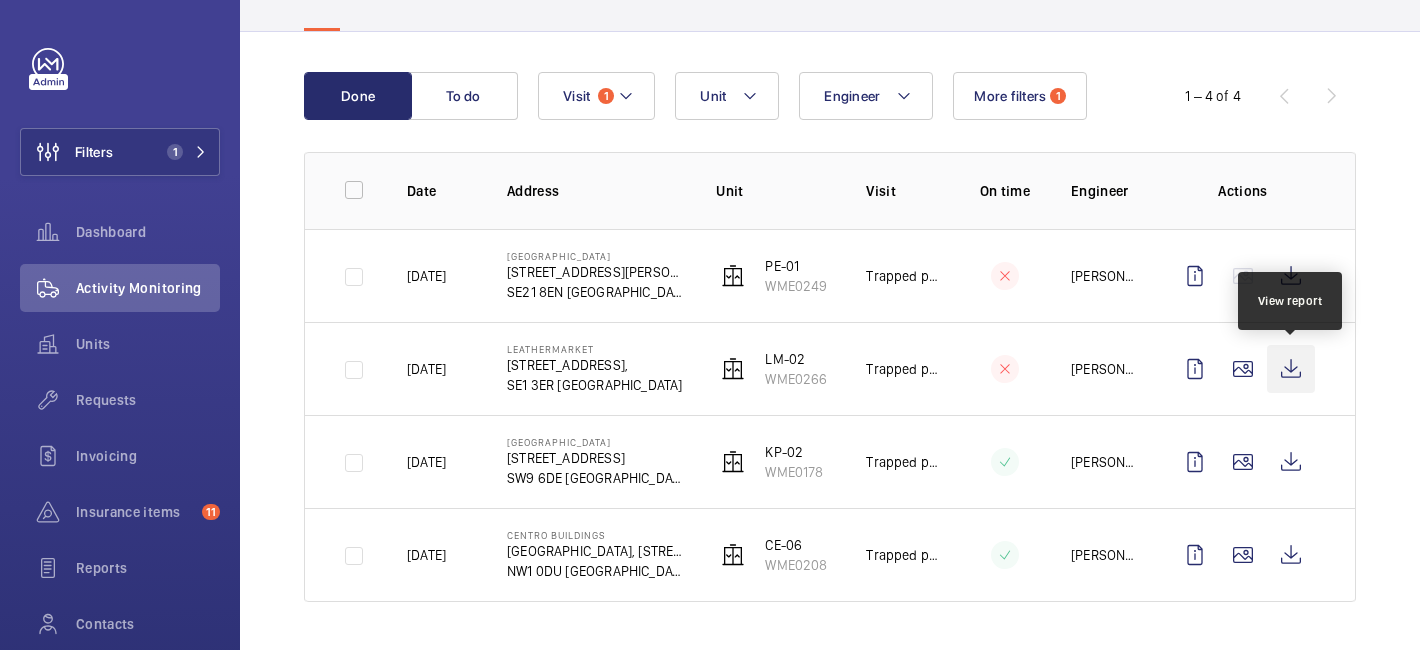 click 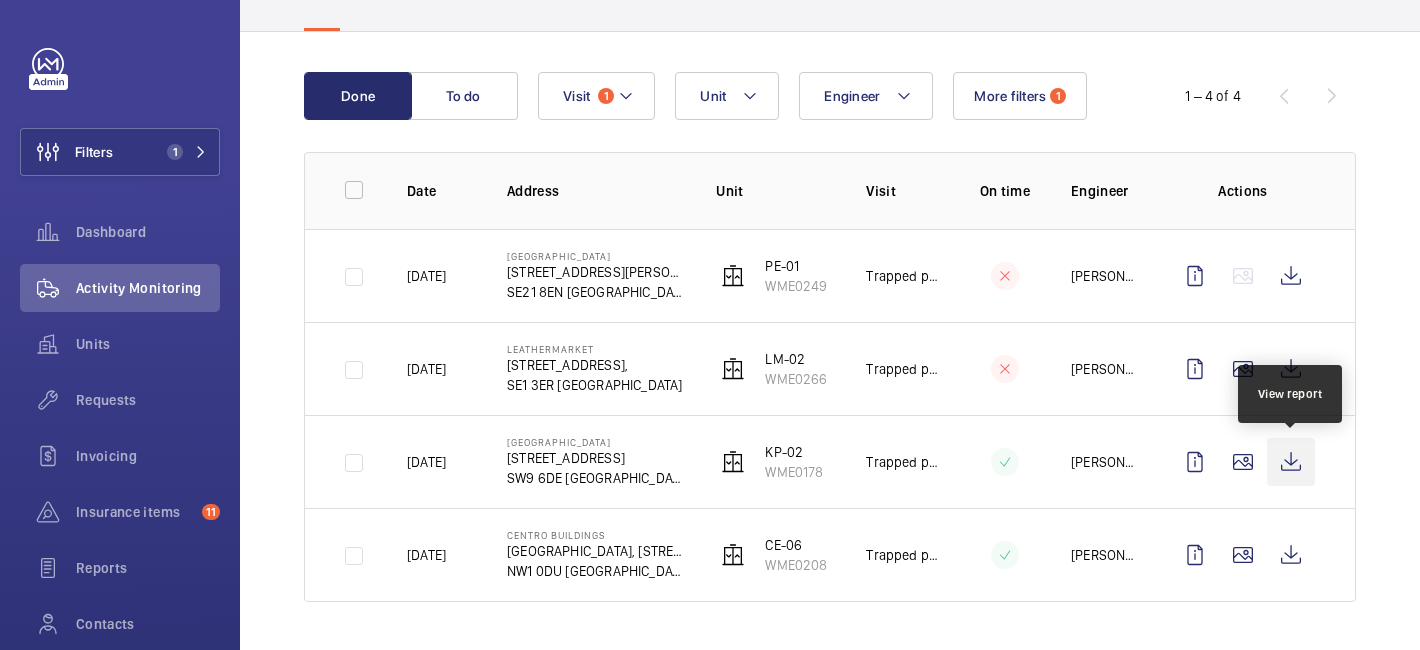 click 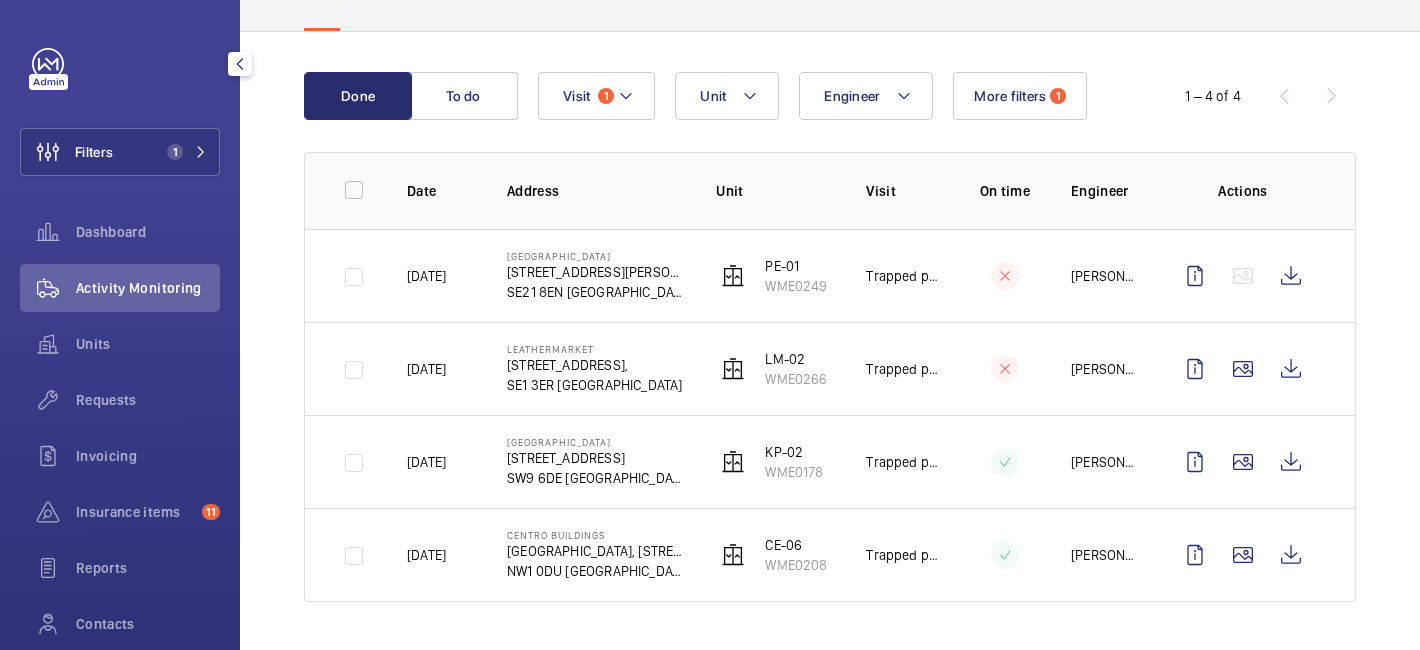 scroll, scrollTop: 0, scrollLeft: 0, axis: both 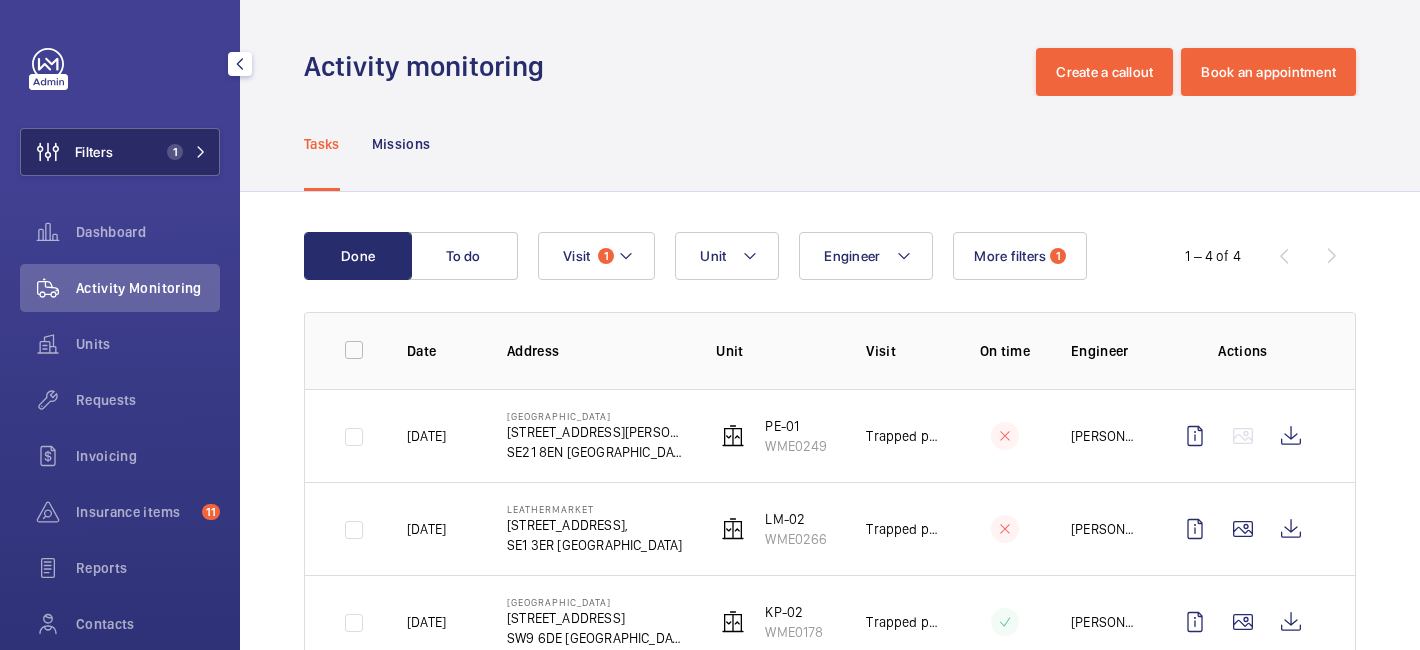 click 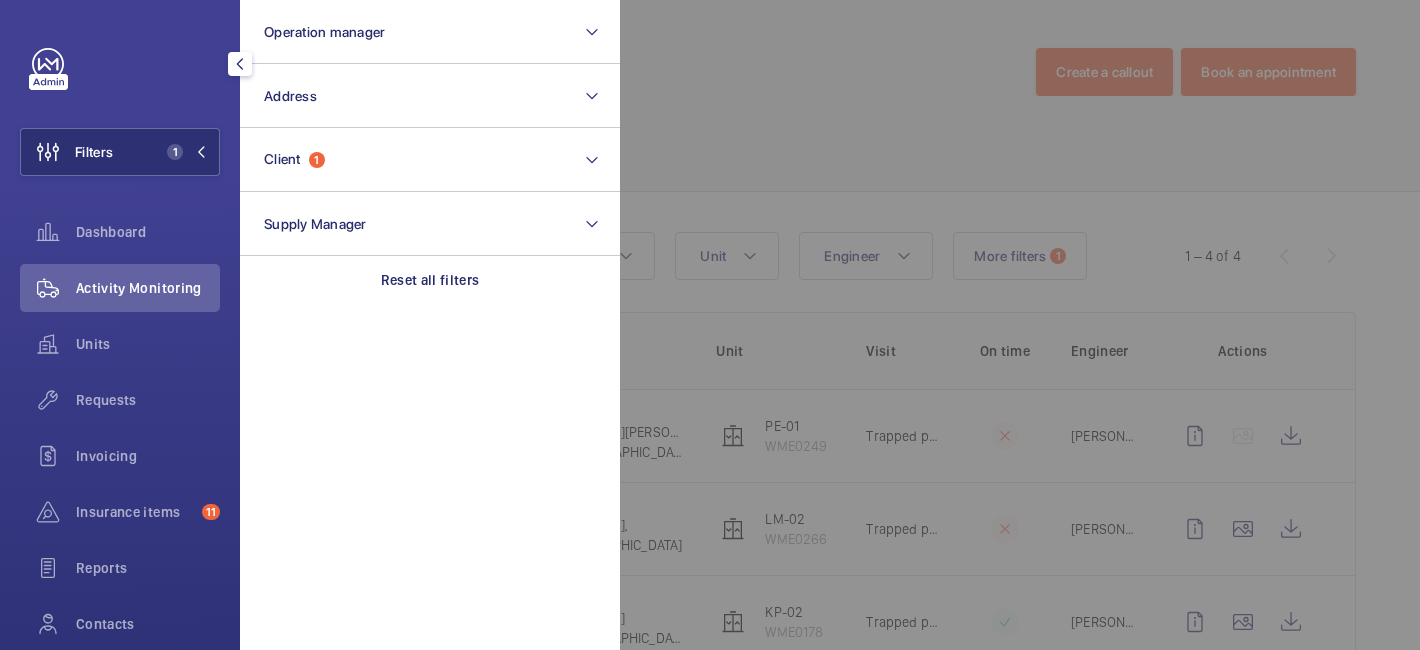 click 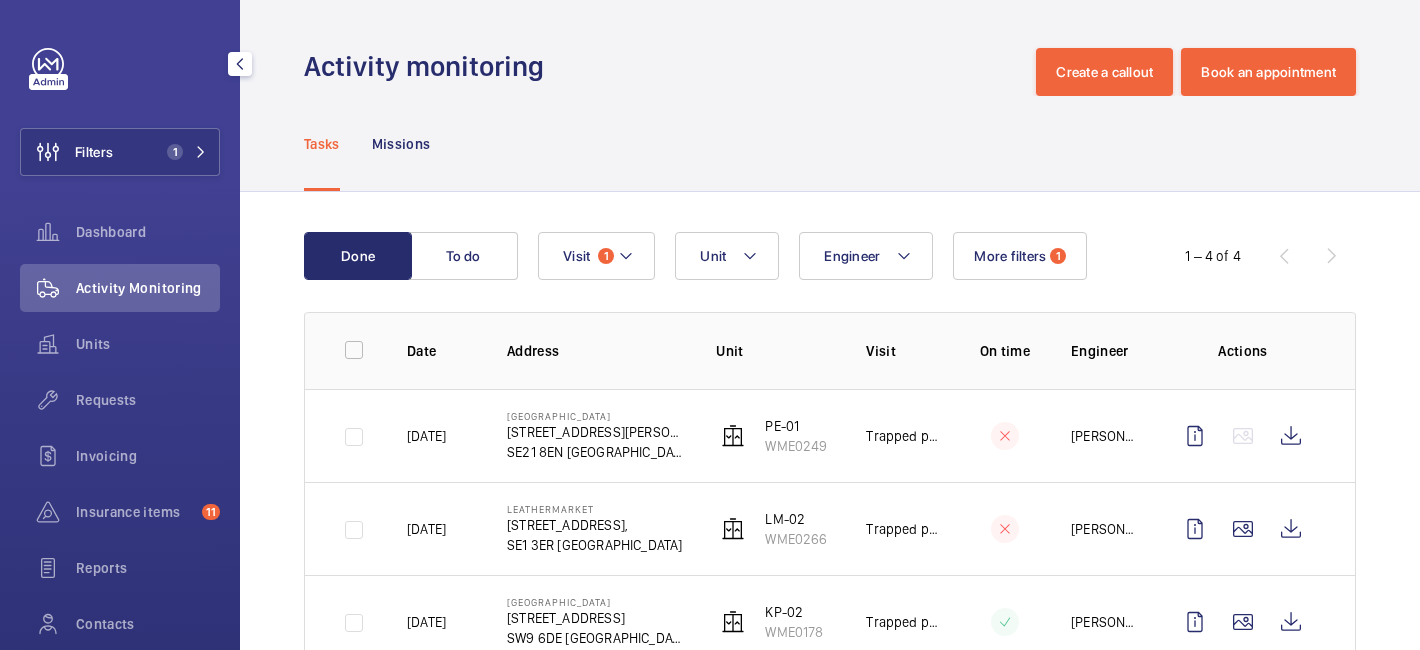 click 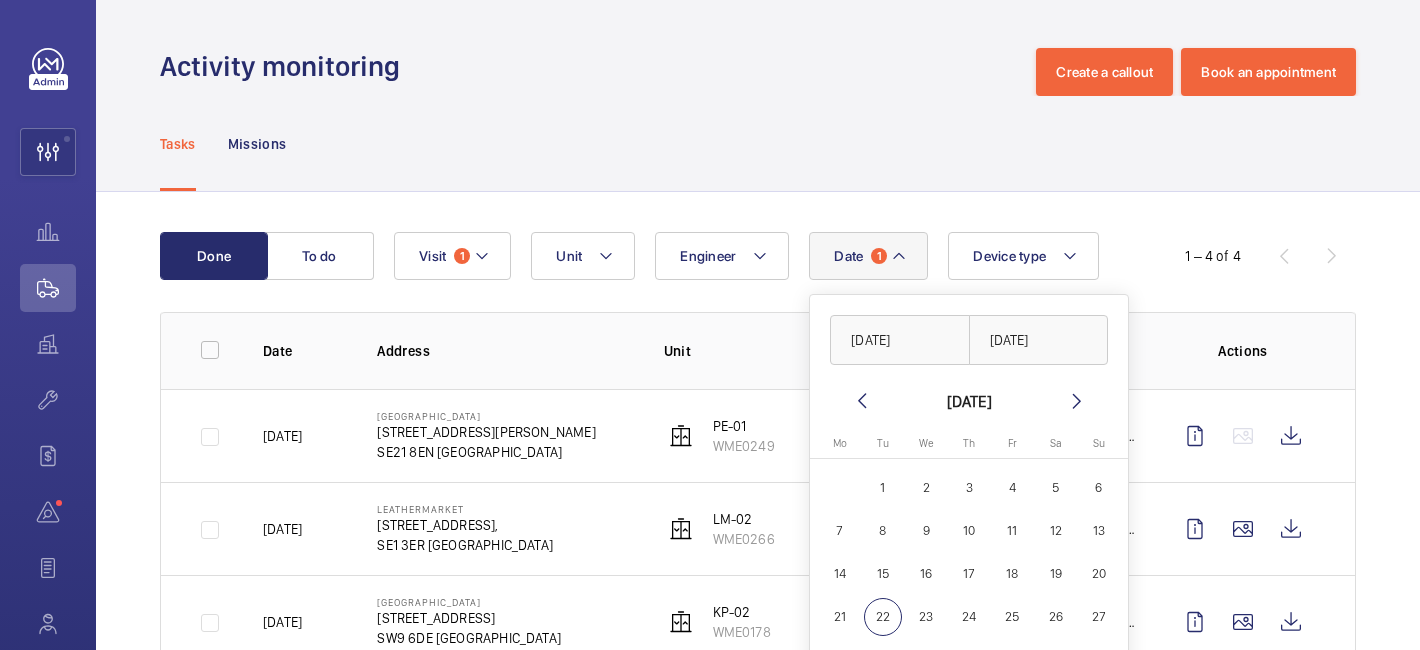 click on "Activity monitoring  Create a callout Book an appointment" 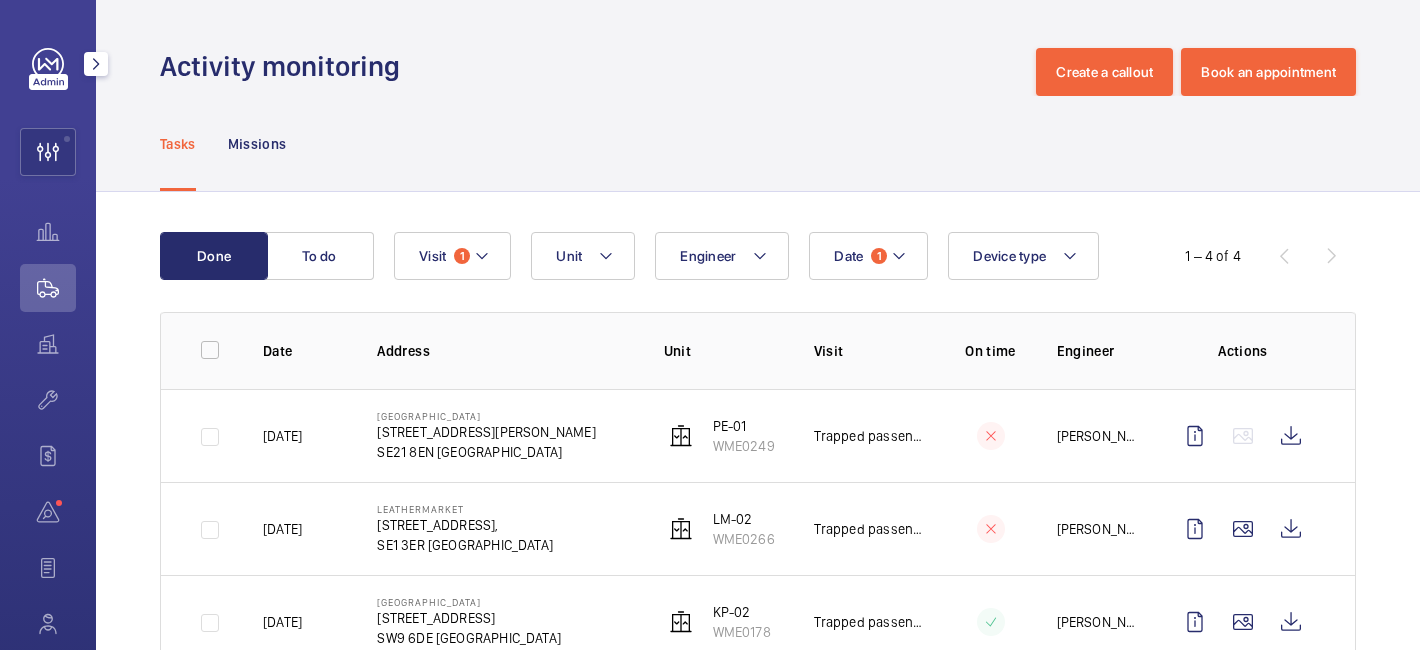 click 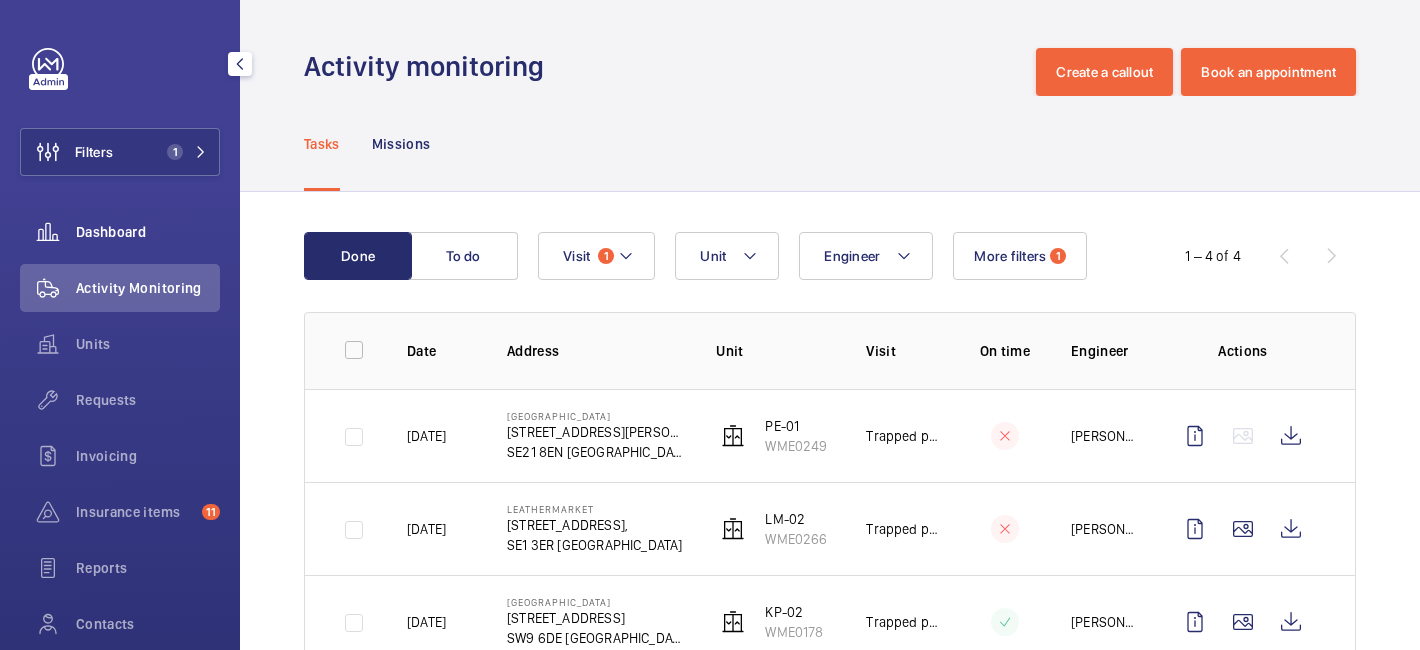 click on "Dashboard" 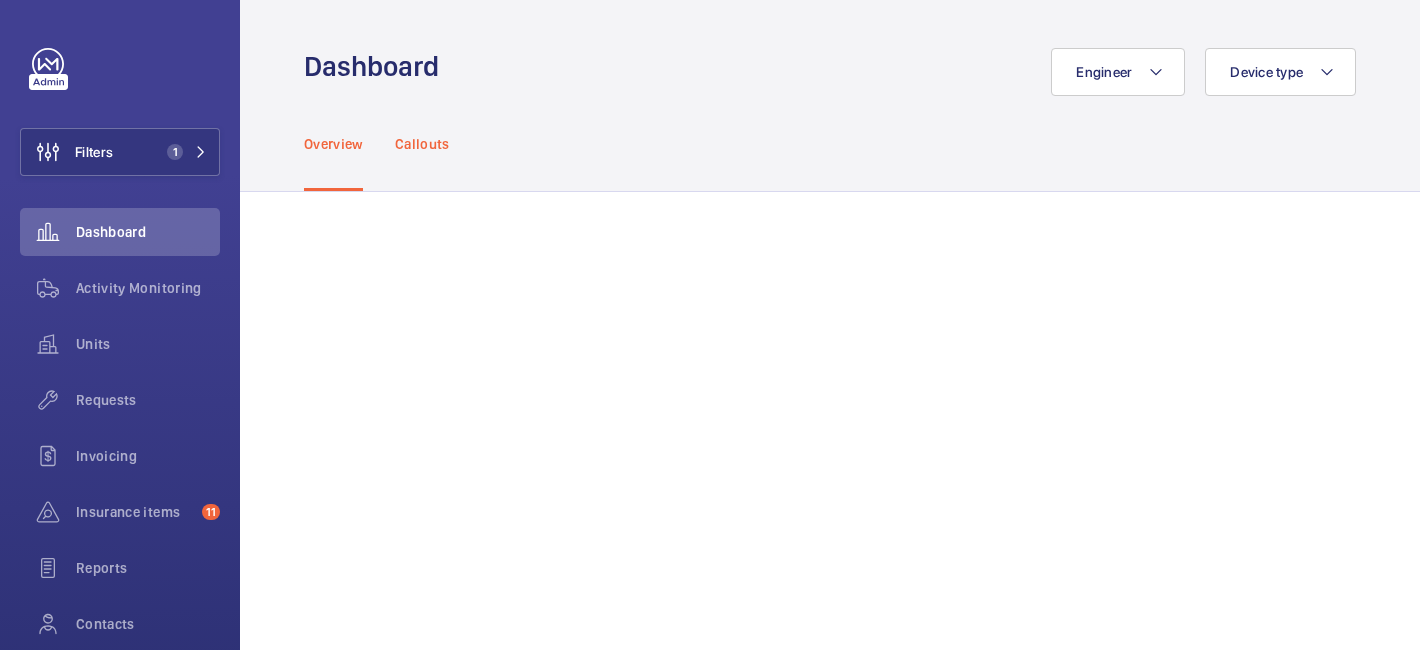 click on "Callouts" 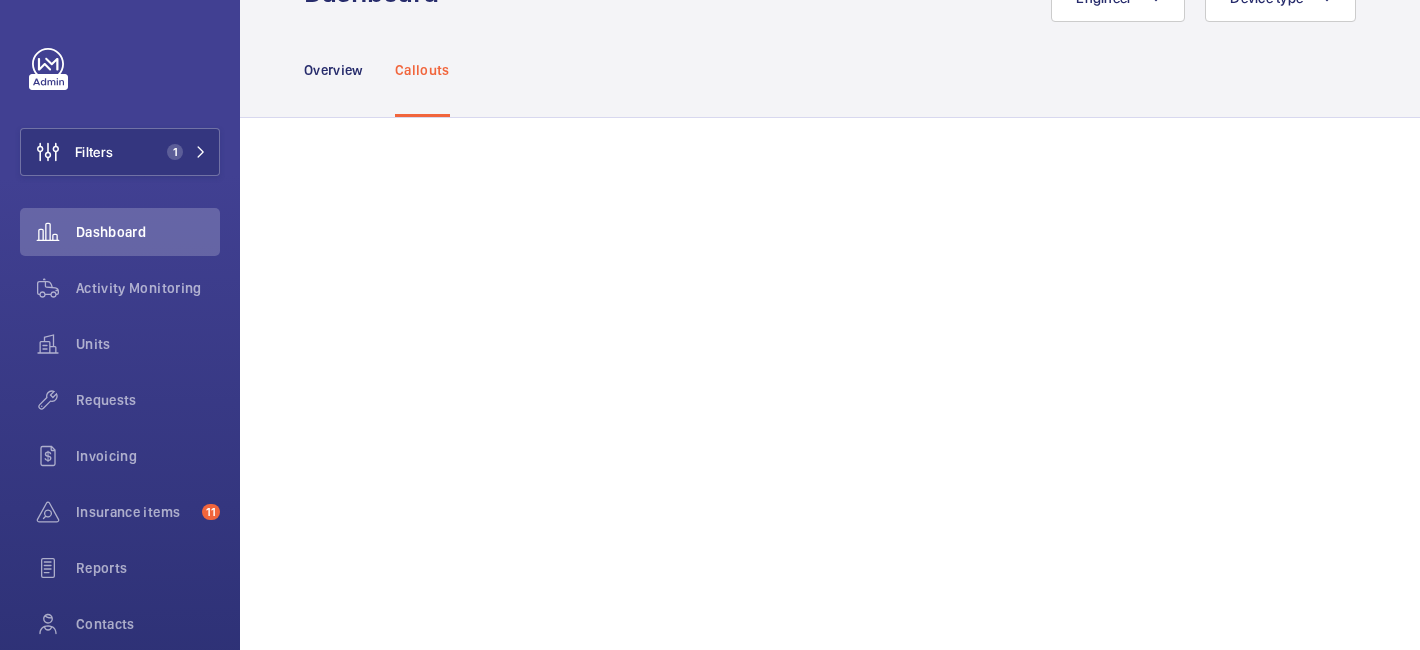 scroll, scrollTop: 131, scrollLeft: 0, axis: vertical 